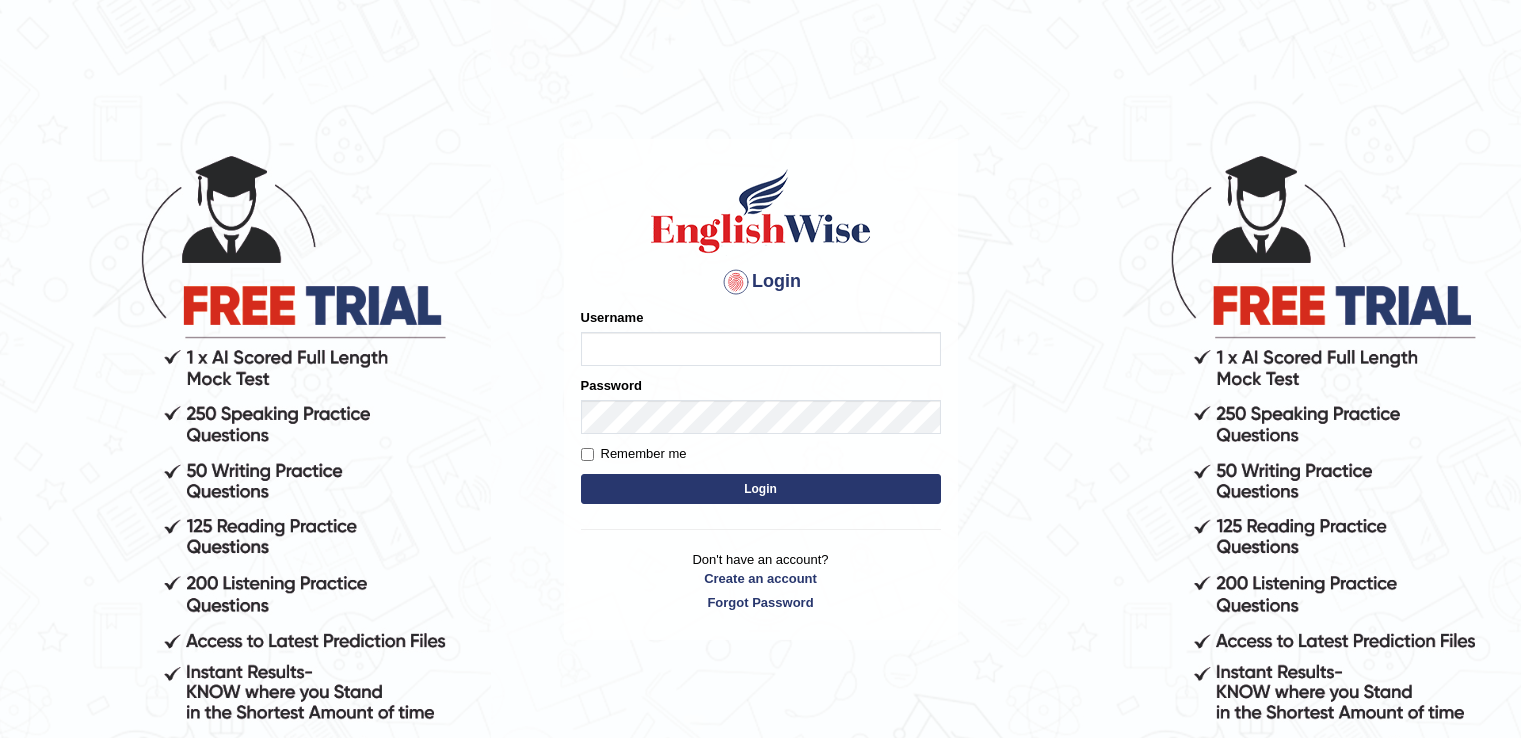 scroll, scrollTop: 0, scrollLeft: 0, axis: both 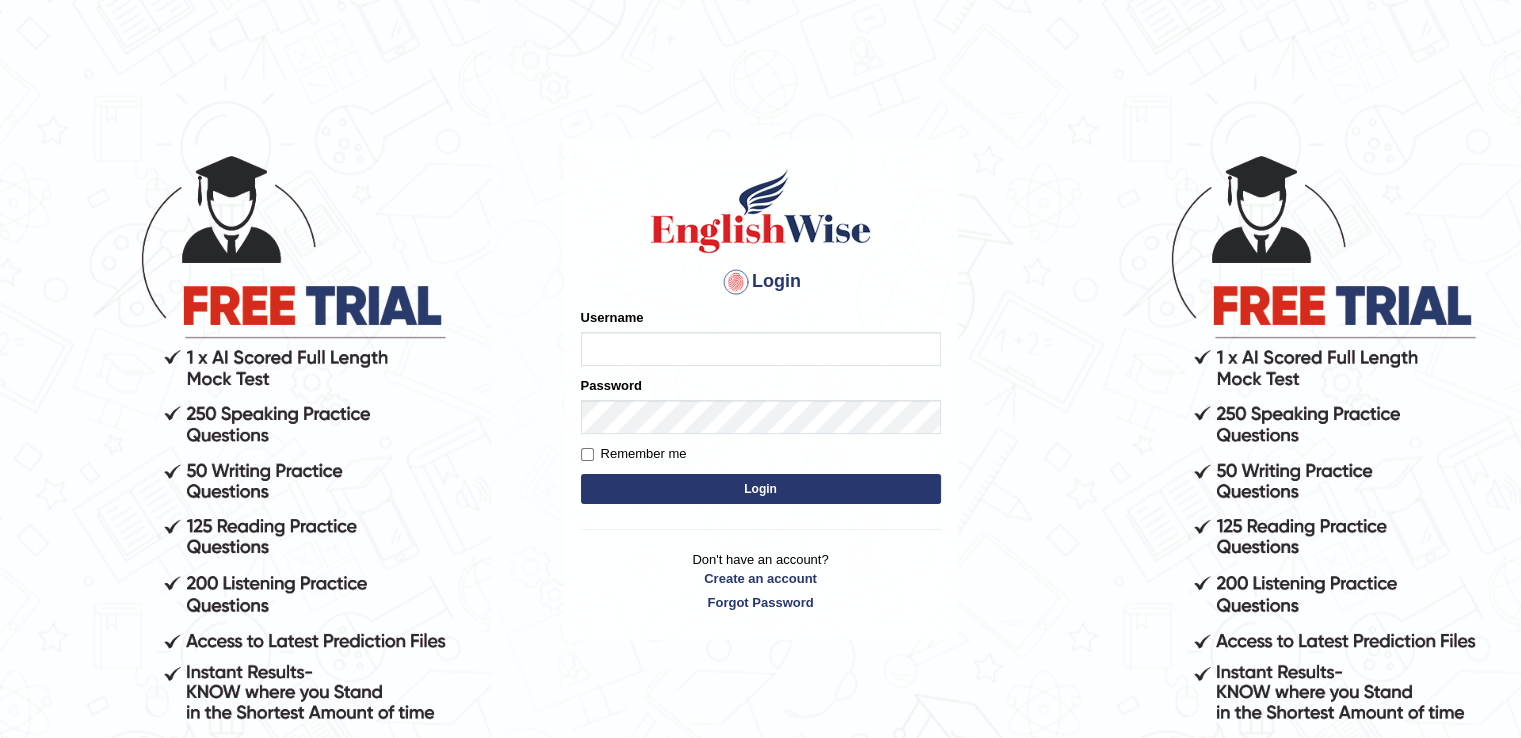 type on "[FIRST]" 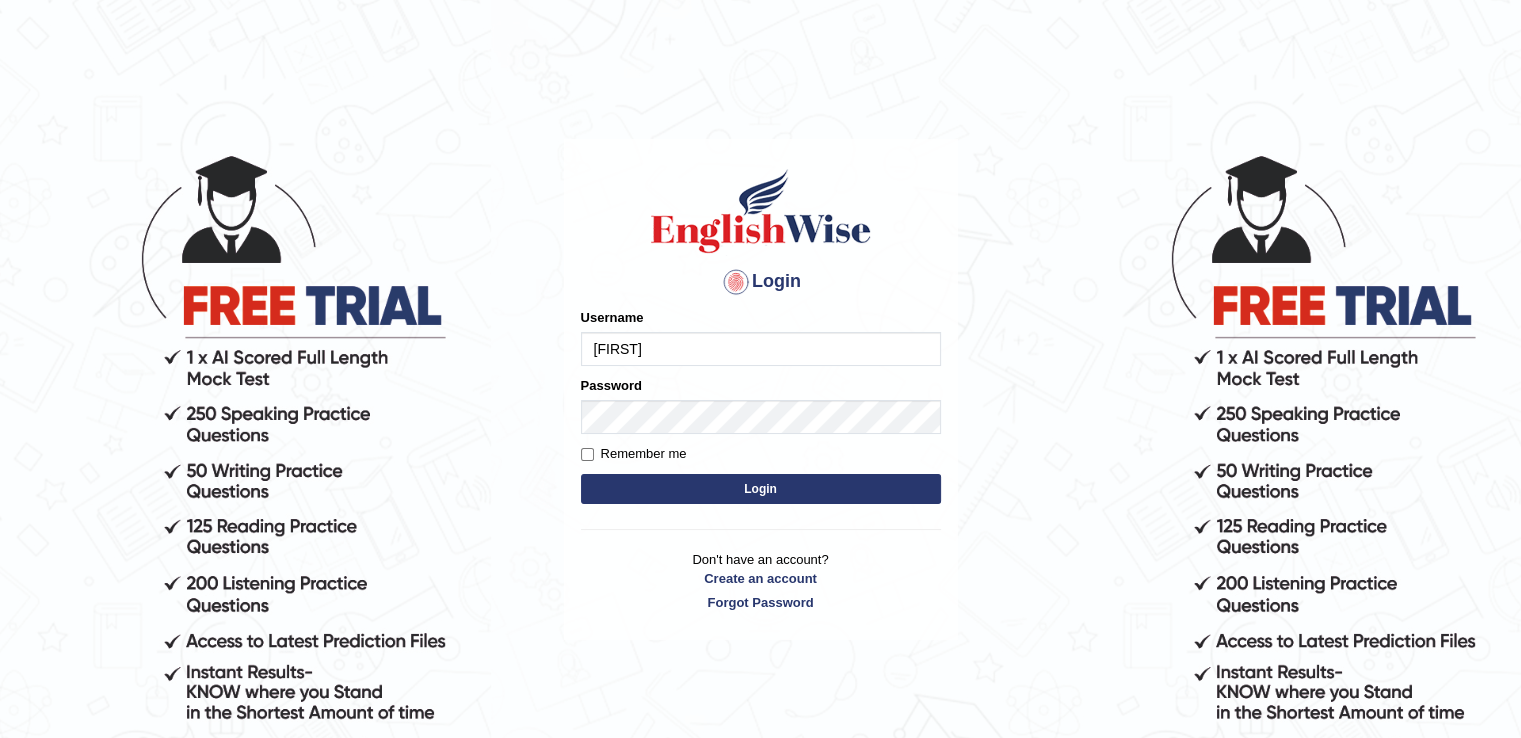 click on "LeoJavier" at bounding box center (761, 349) 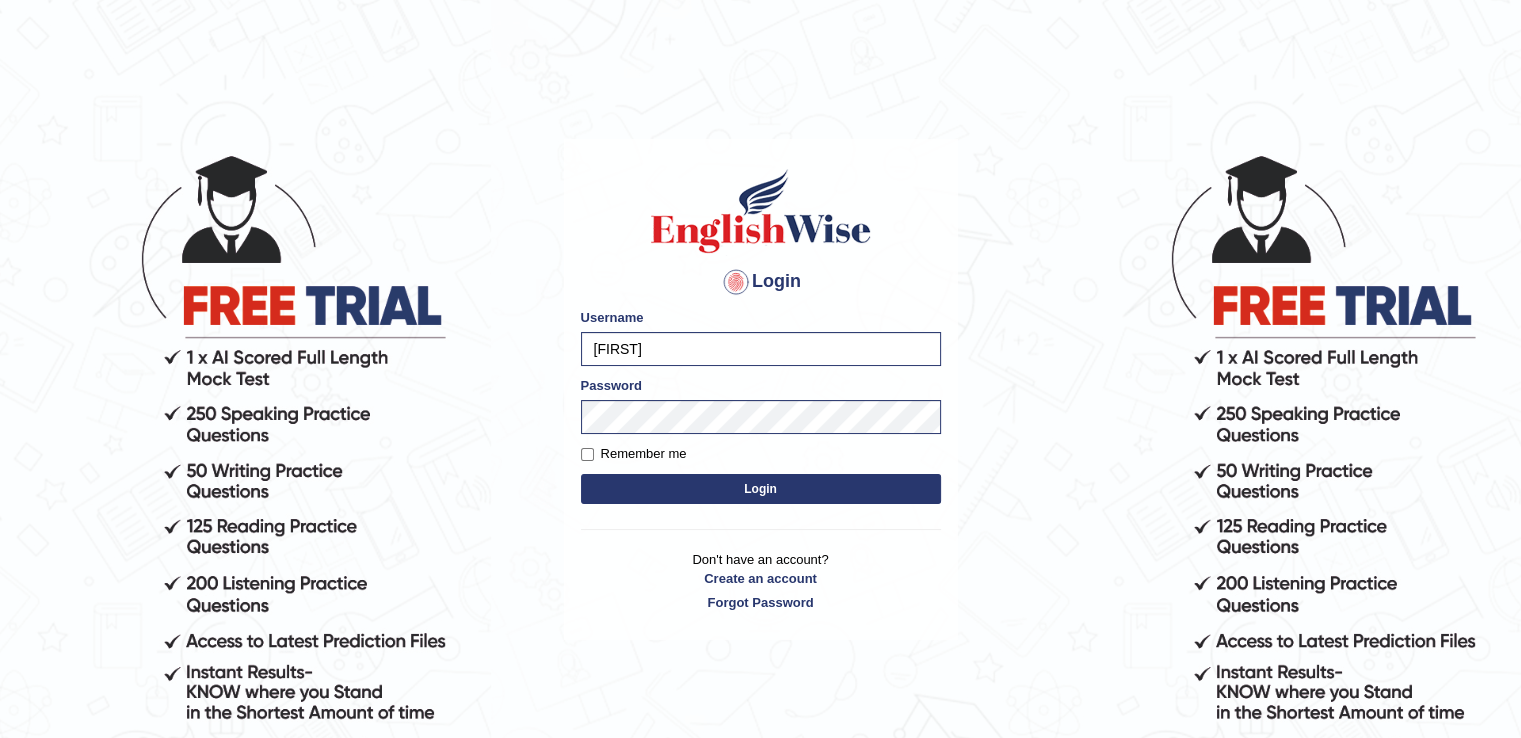 click on "Login
Please fix the following errors:
Username
LeoJavier
Password
Remember me
Login
Don't have an account?
Create an account
Forgot Password" at bounding box center (761, 389) 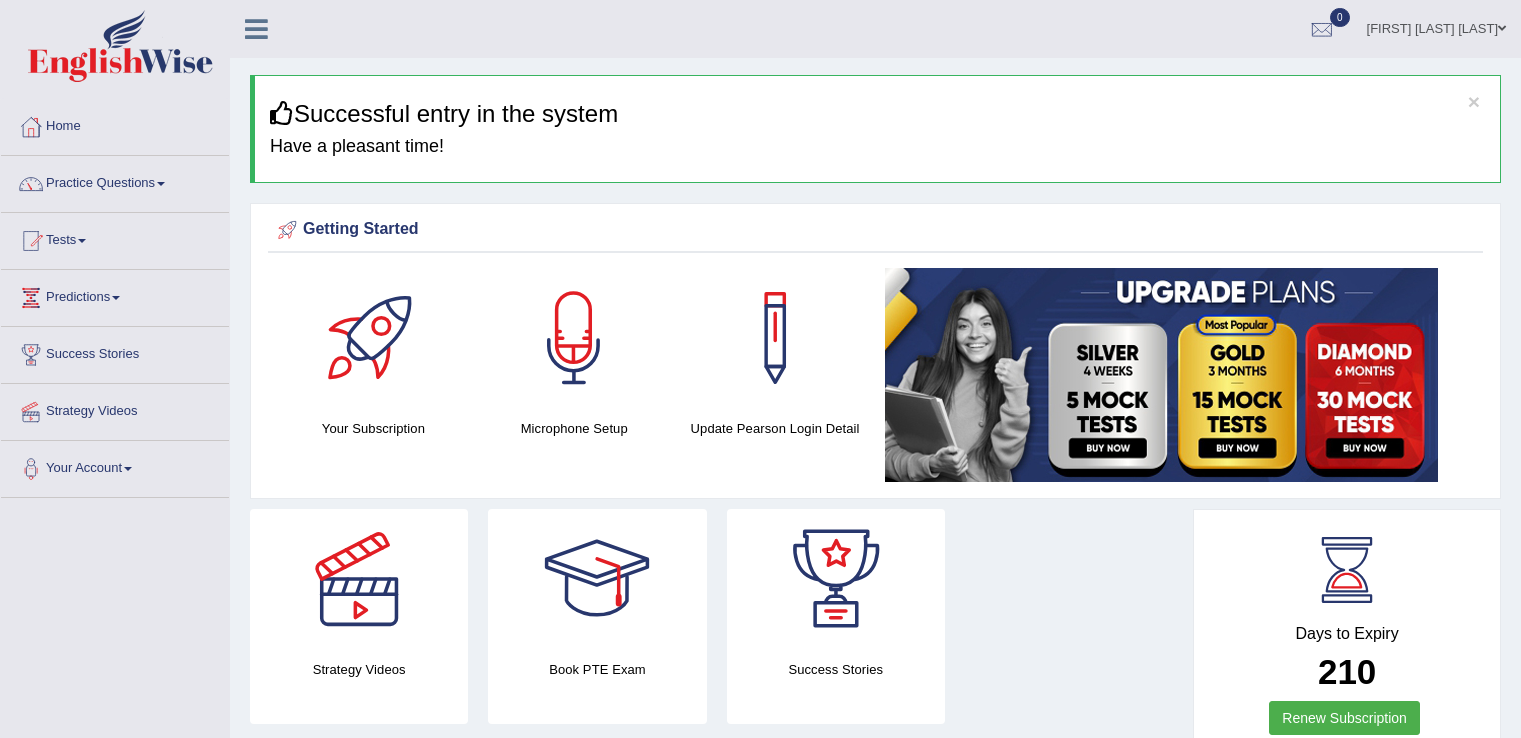 scroll, scrollTop: 0, scrollLeft: 0, axis: both 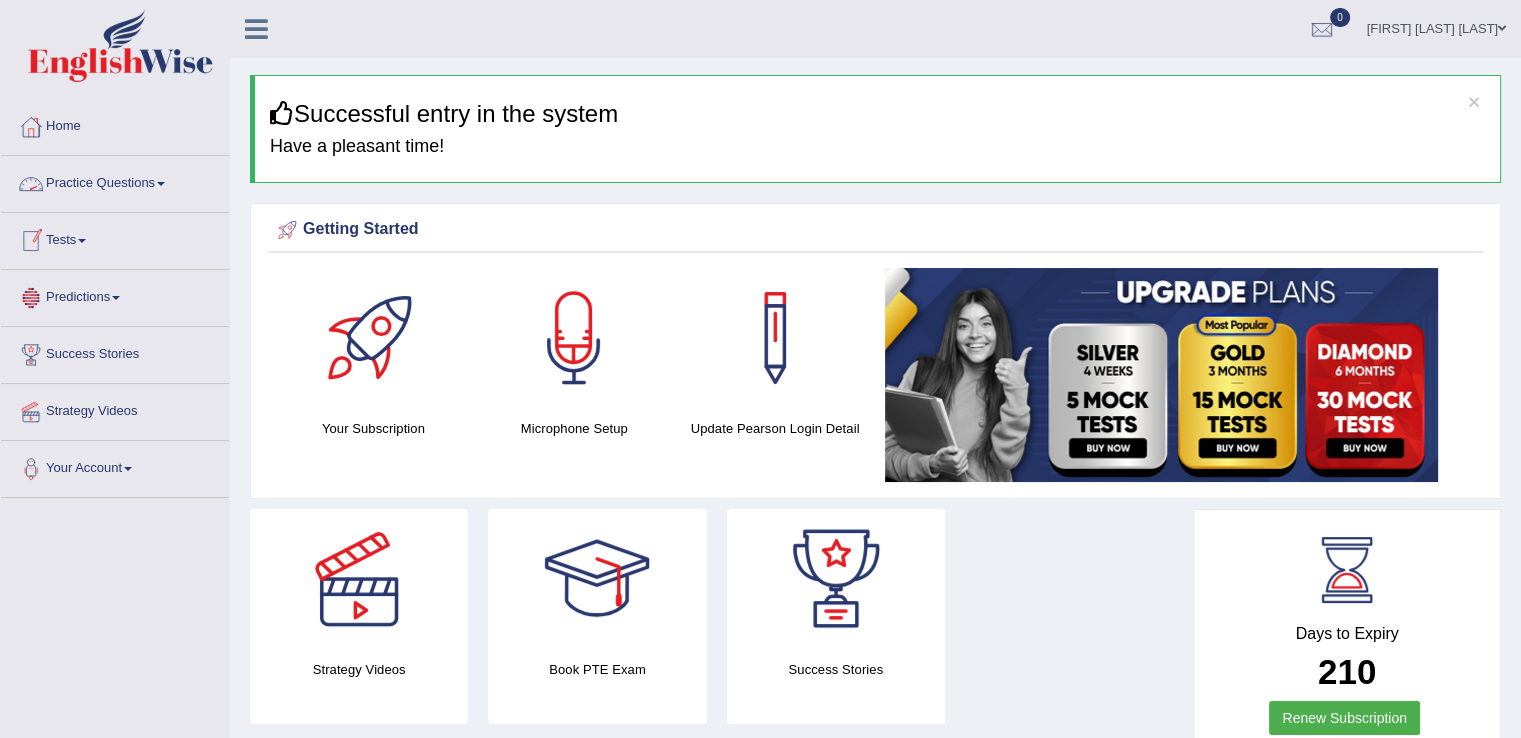 click on "Practice Questions" at bounding box center [115, 181] 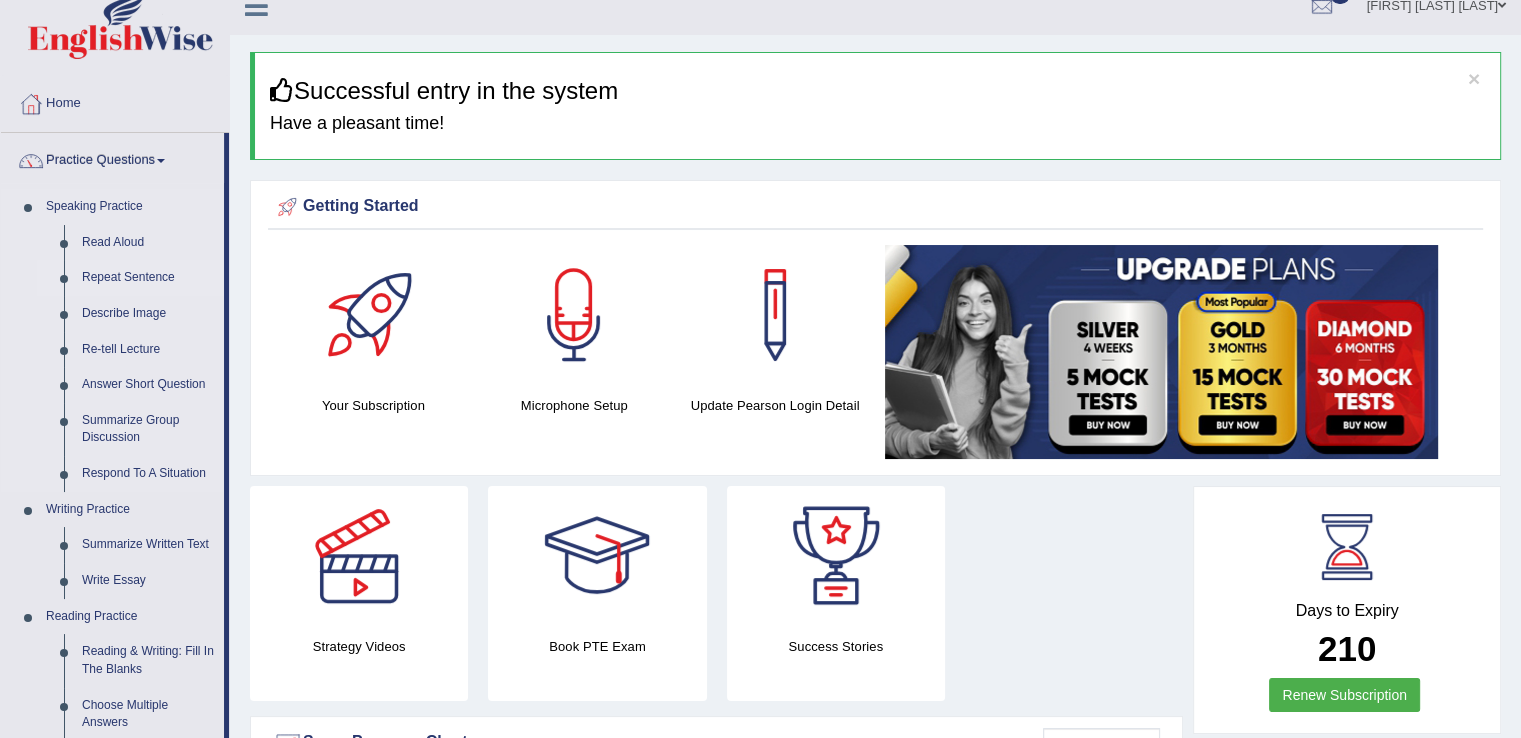 scroll, scrollTop: 0, scrollLeft: 0, axis: both 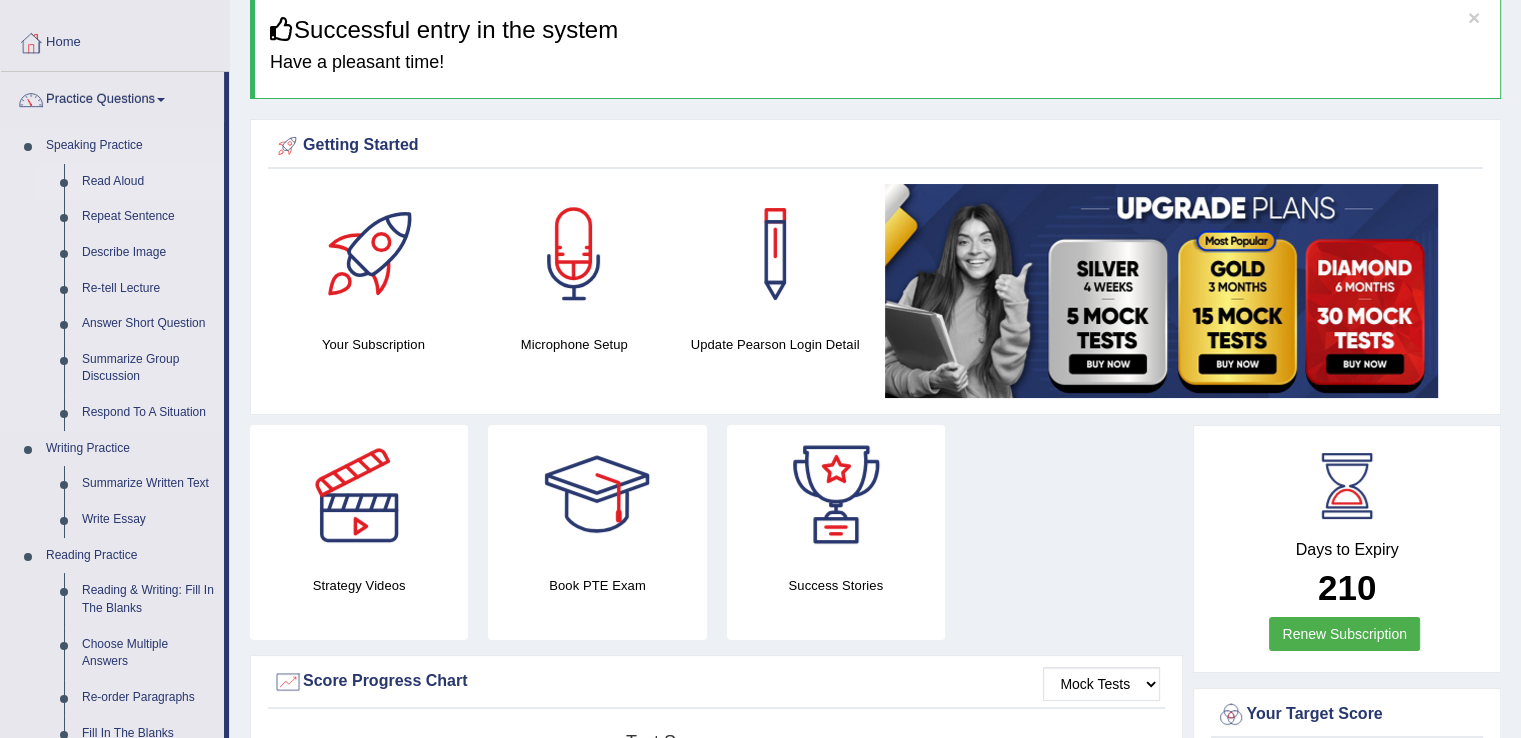 click on "Read Aloud" at bounding box center (148, 182) 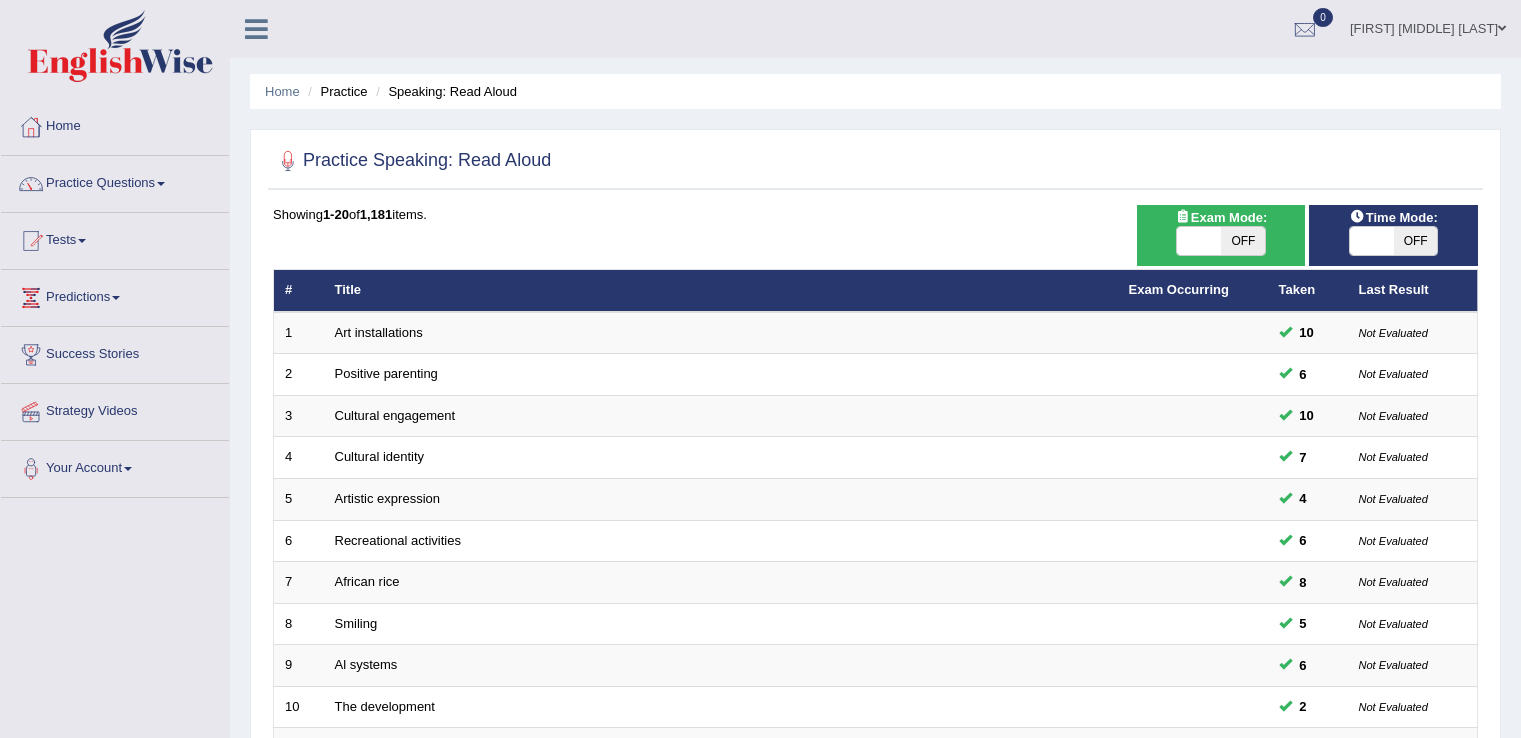 scroll, scrollTop: 0, scrollLeft: 0, axis: both 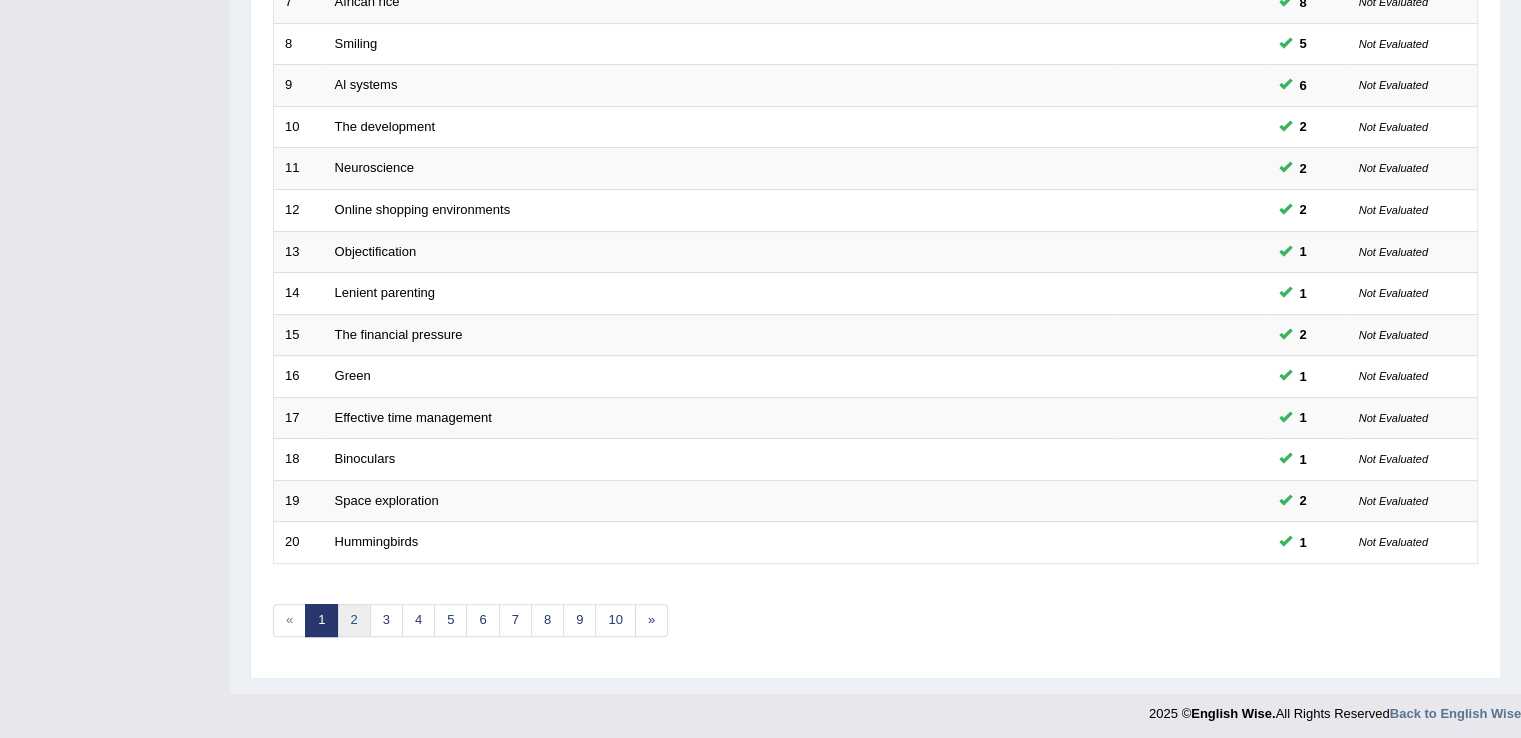 click on "2" at bounding box center [353, 620] 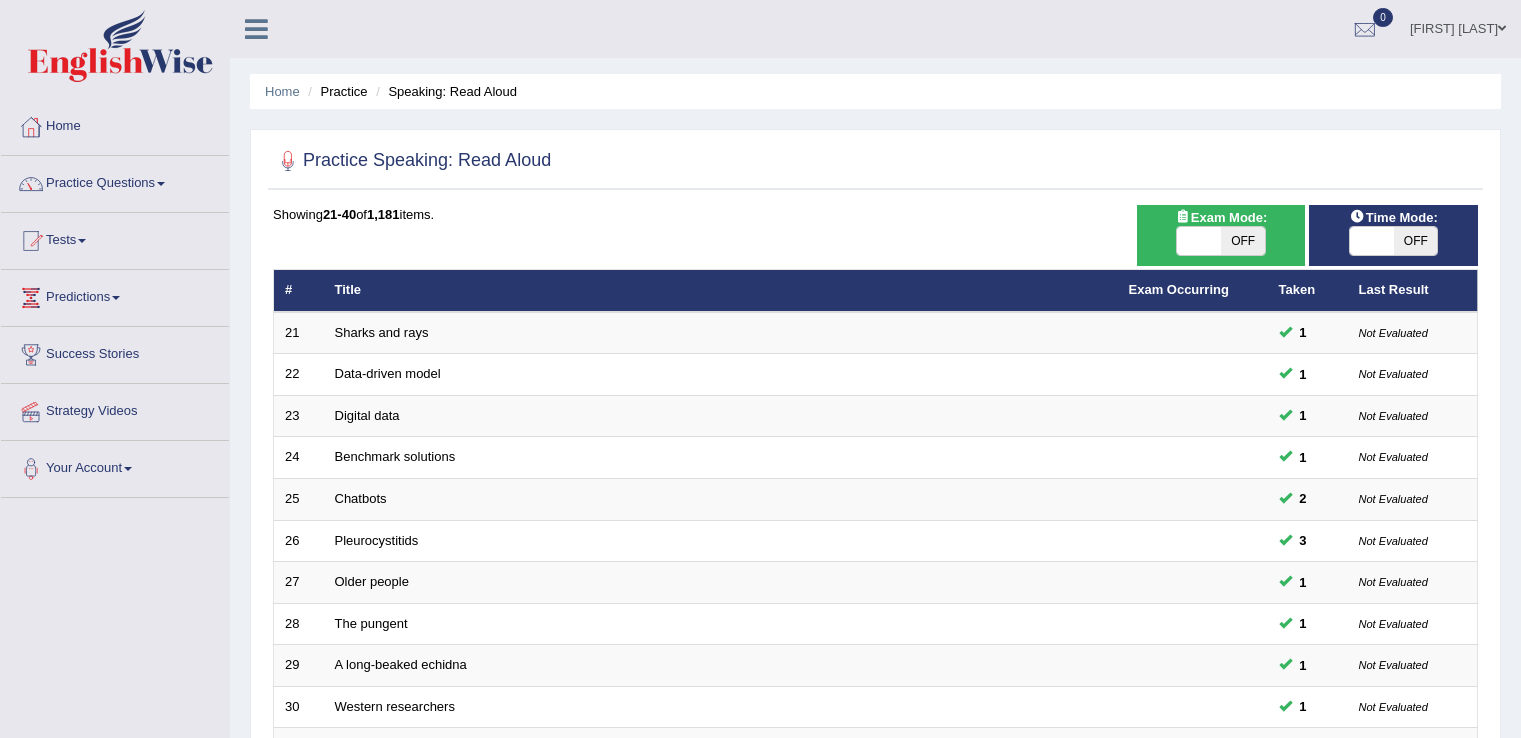 scroll, scrollTop: 0, scrollLeft: 0, axis: both 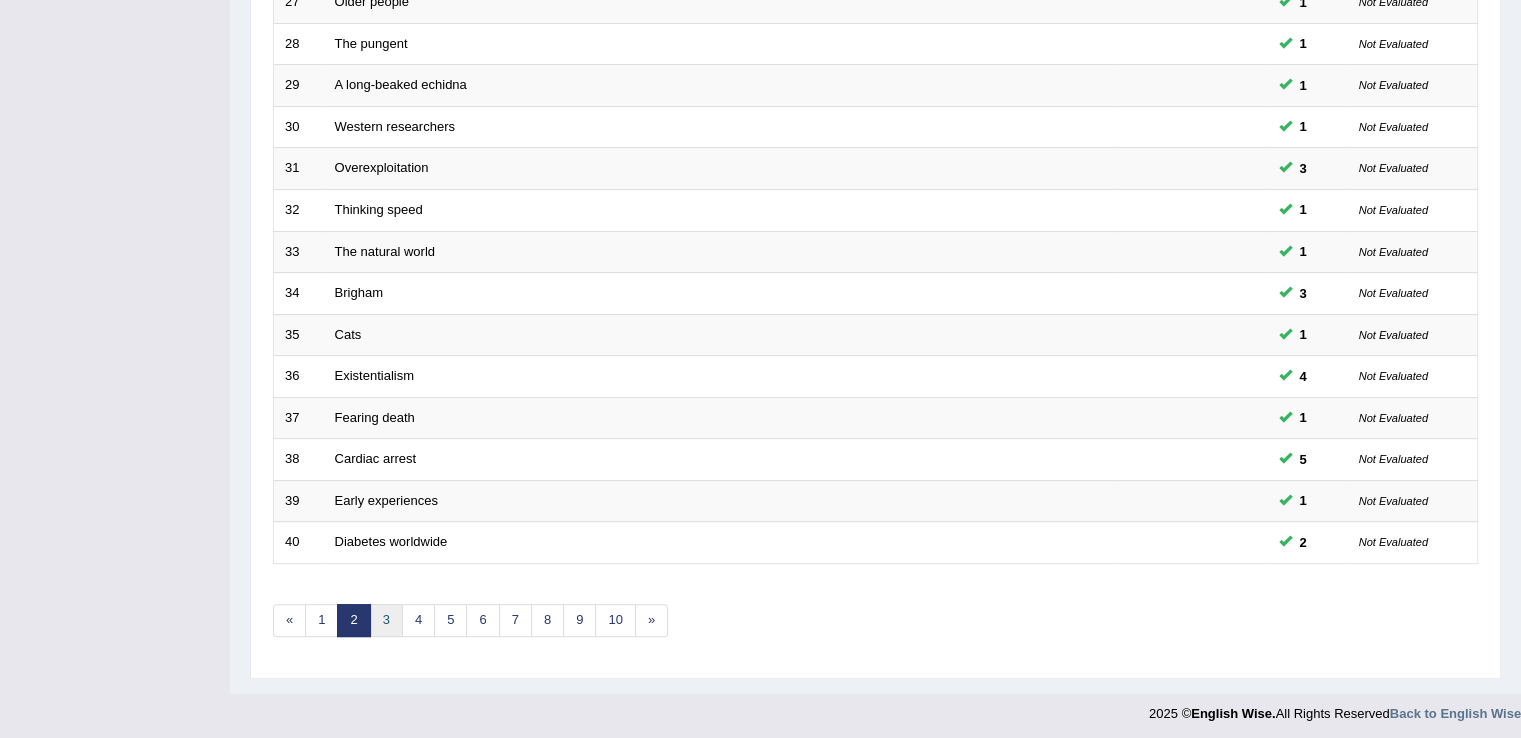 click on "3" at bounding box center [386, 620] 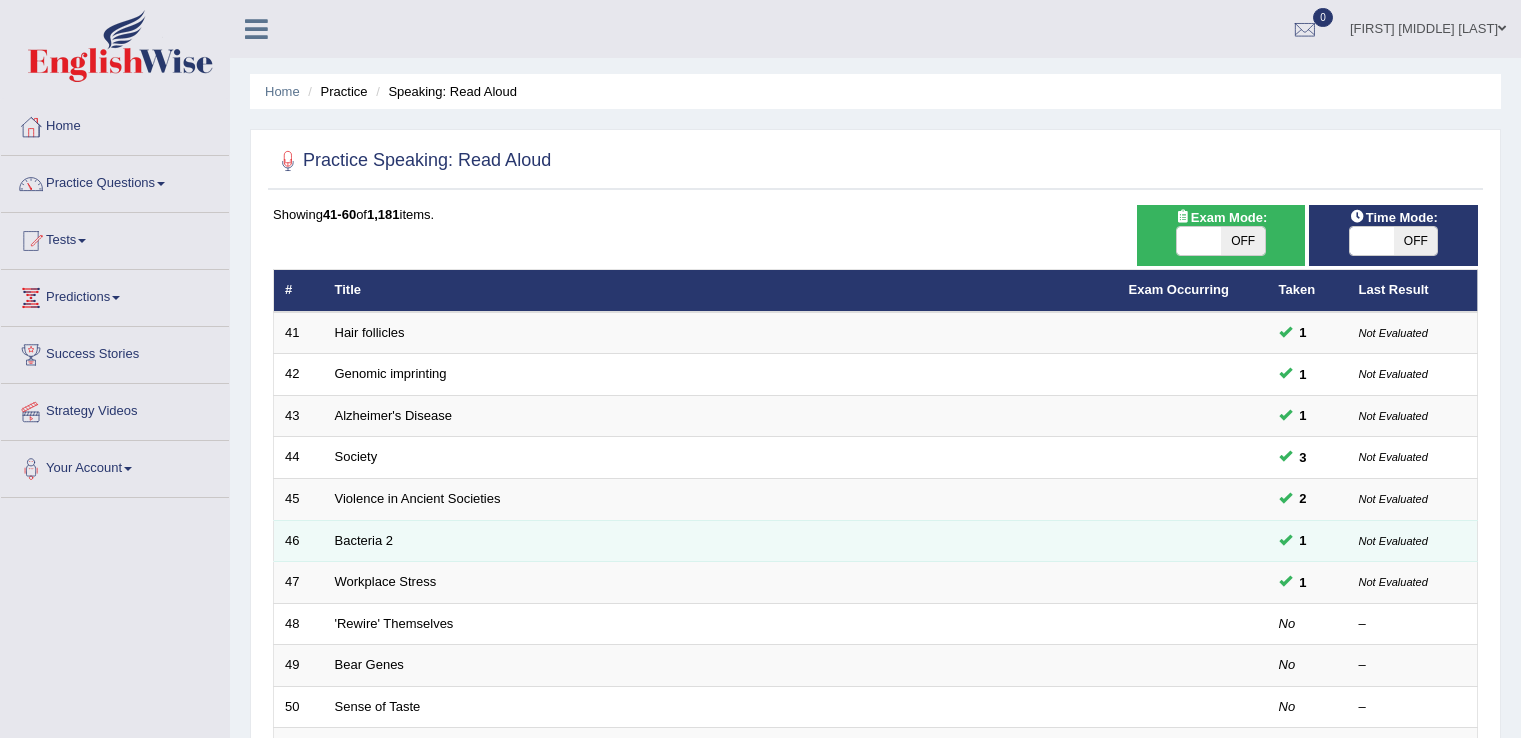 scroll, scrollTop: 0, scrollLeft: 0, axis: both 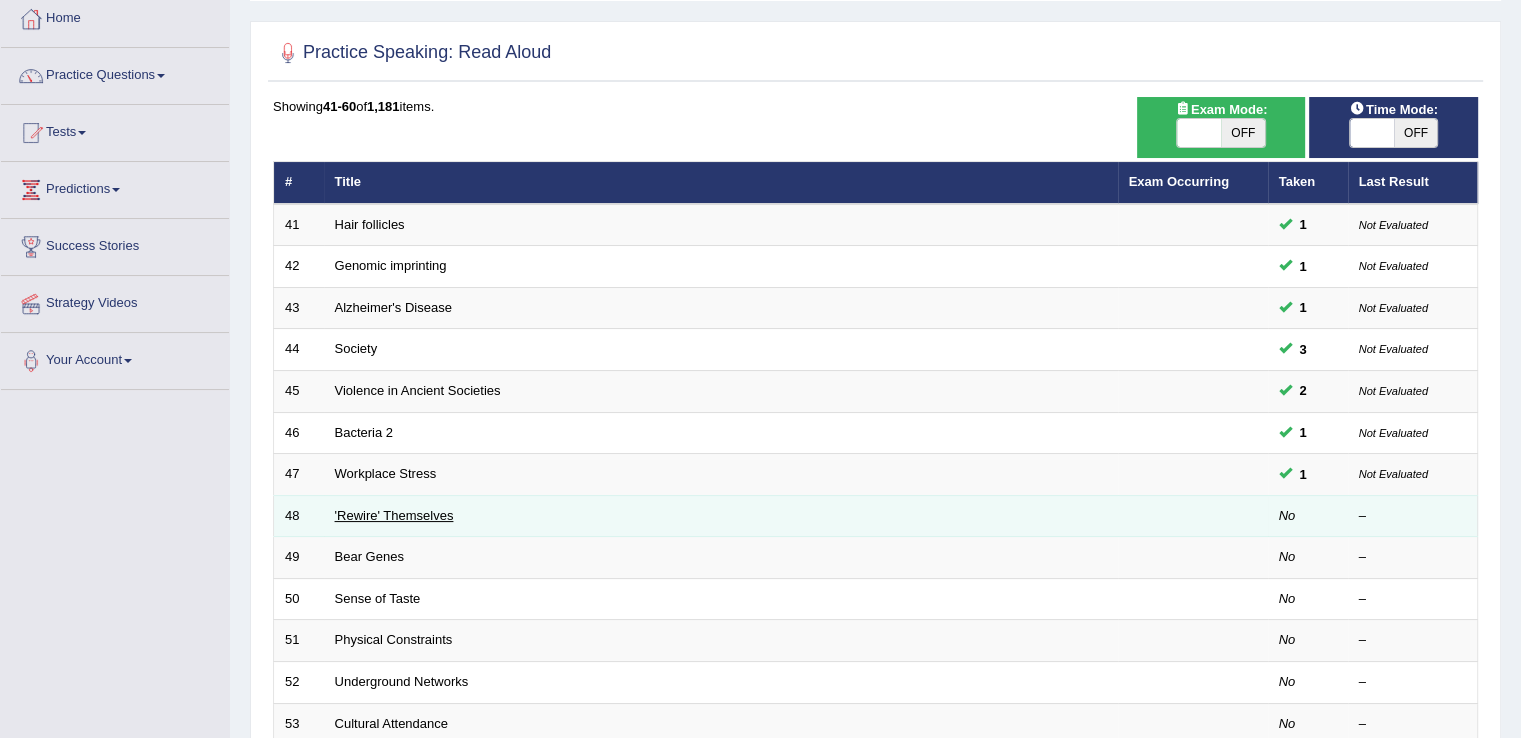 click on "'Rewire' Themselves" at bounding box center (394, 515) 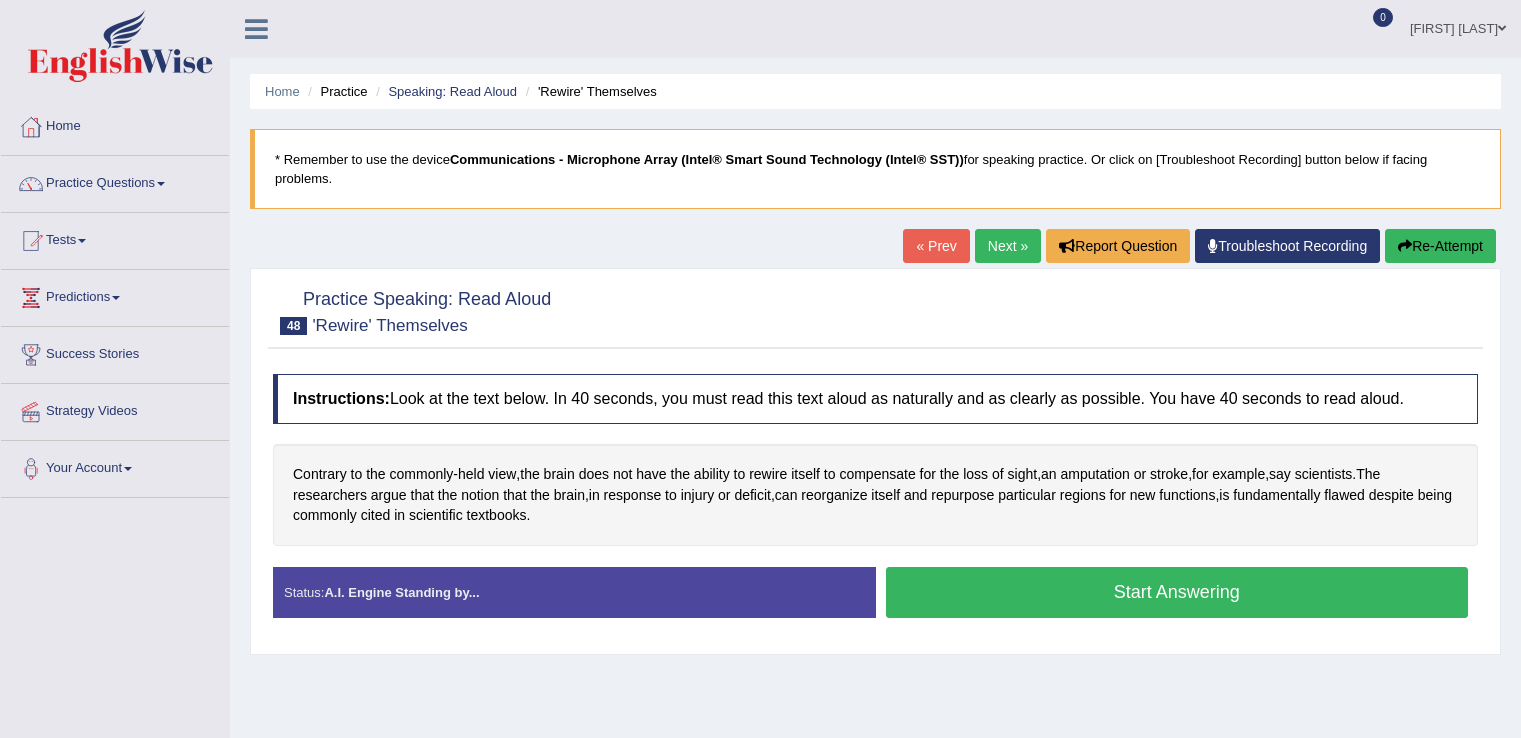 scroll, scrollTop: 0, scrollLeft: 0, axis: both 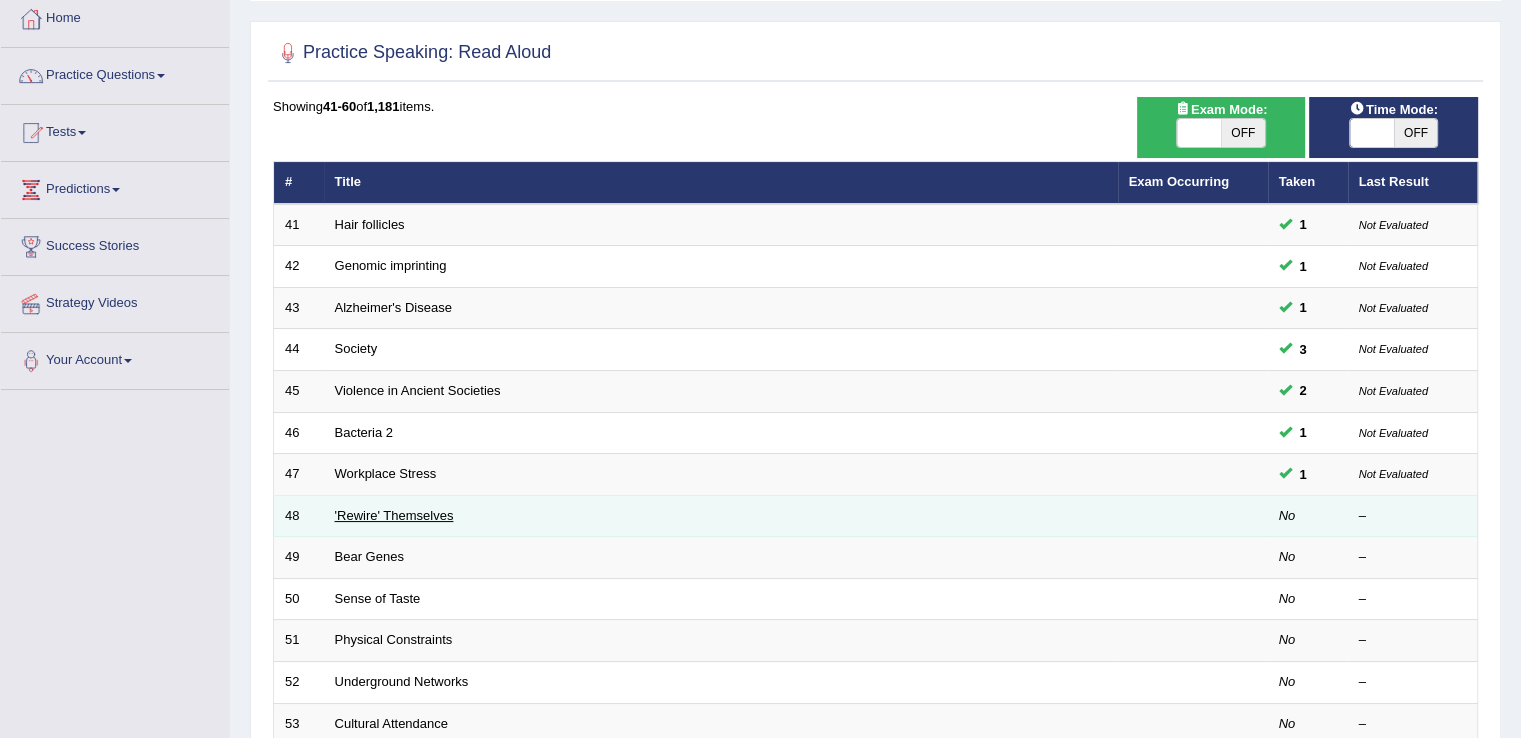 click on "'Rewire' Themselves" at bounding box center [394, 515] 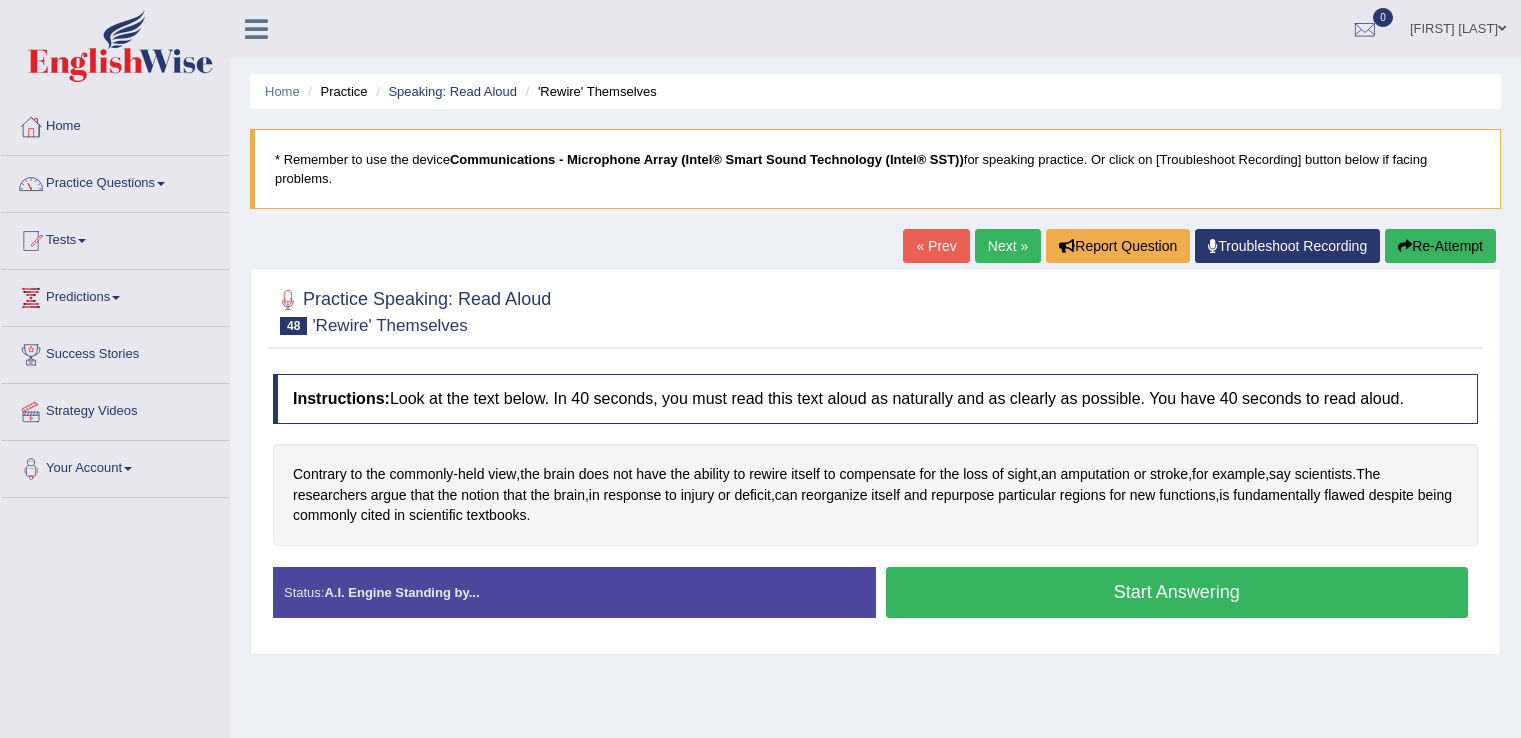 scroll, scrollTop: 0, scrollLeft: 0, axis: both 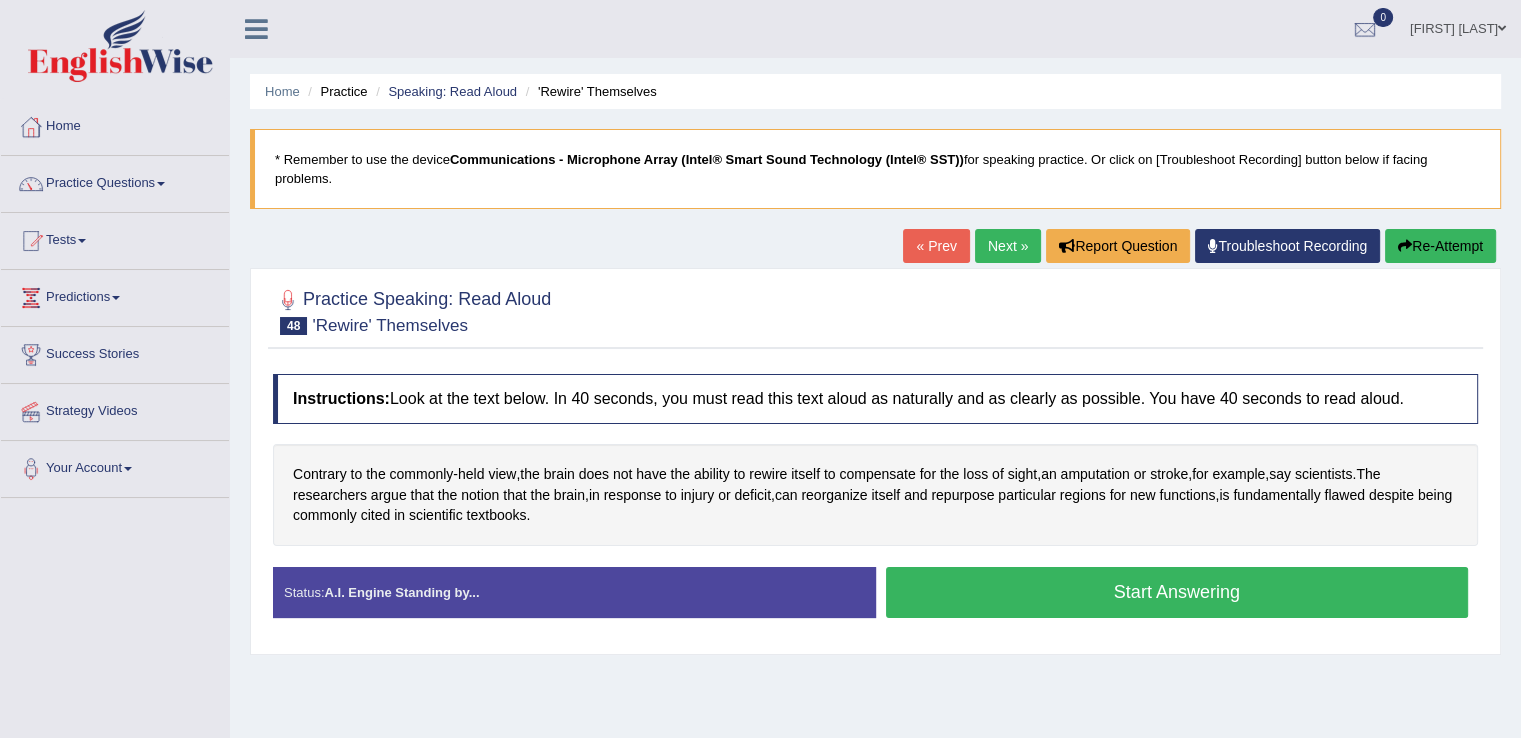 click on "Start Answering" at bounding box center (1177, 592) 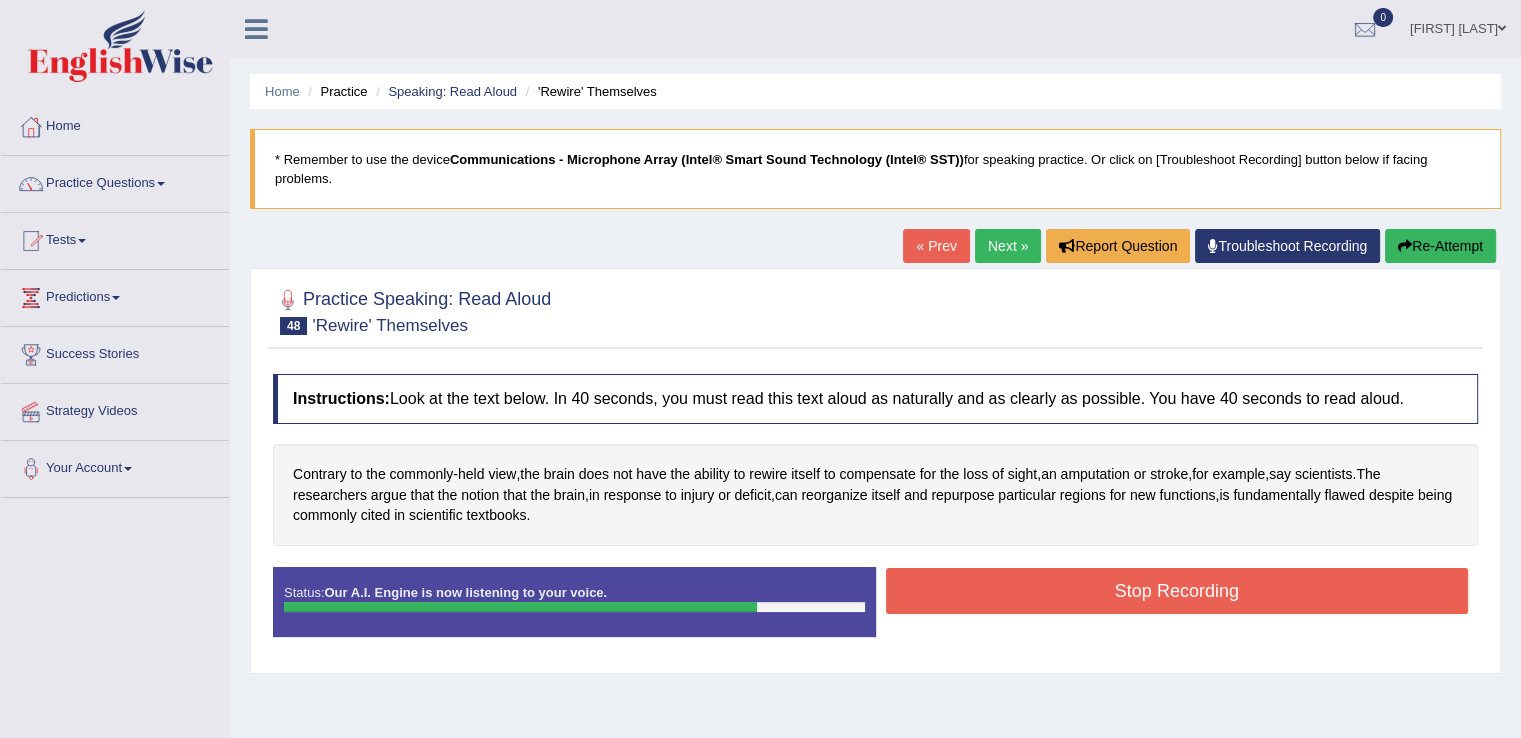 click on "Stop Recording" at bounding box center [1177, 591] 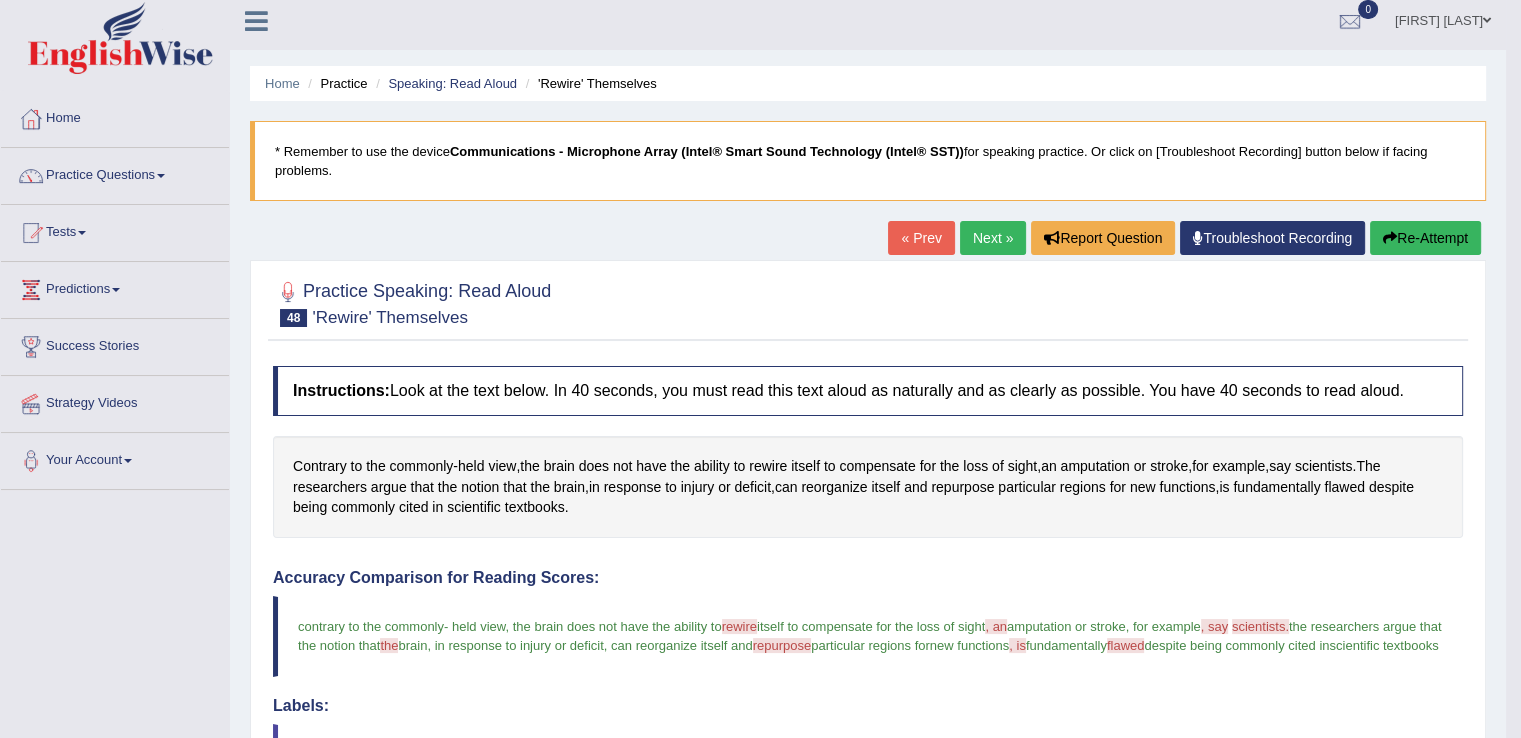 scroll, scrollTop: 0, scrollLeft: 0, axis: both 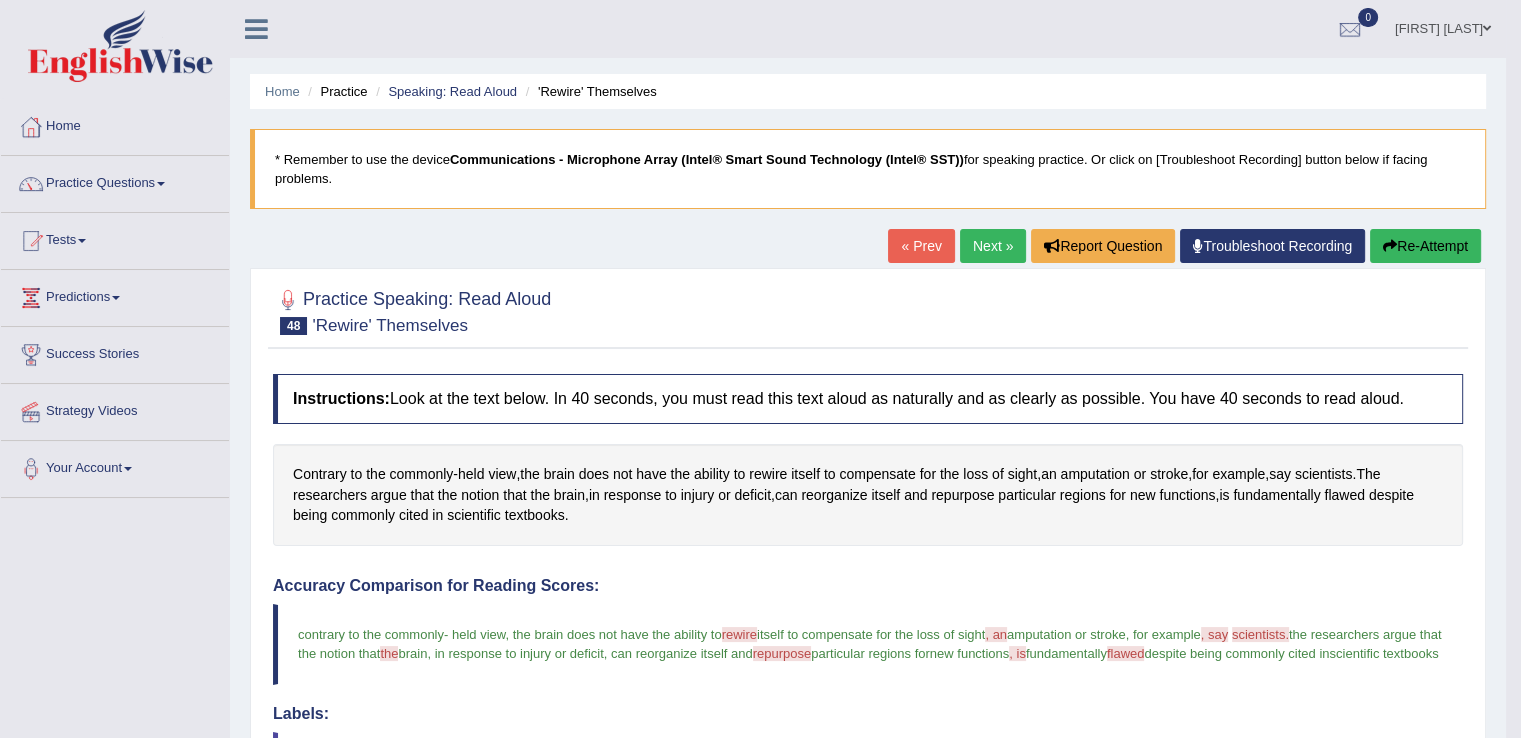 click on "Re-Attempt" at bounding box center (1425, 246) 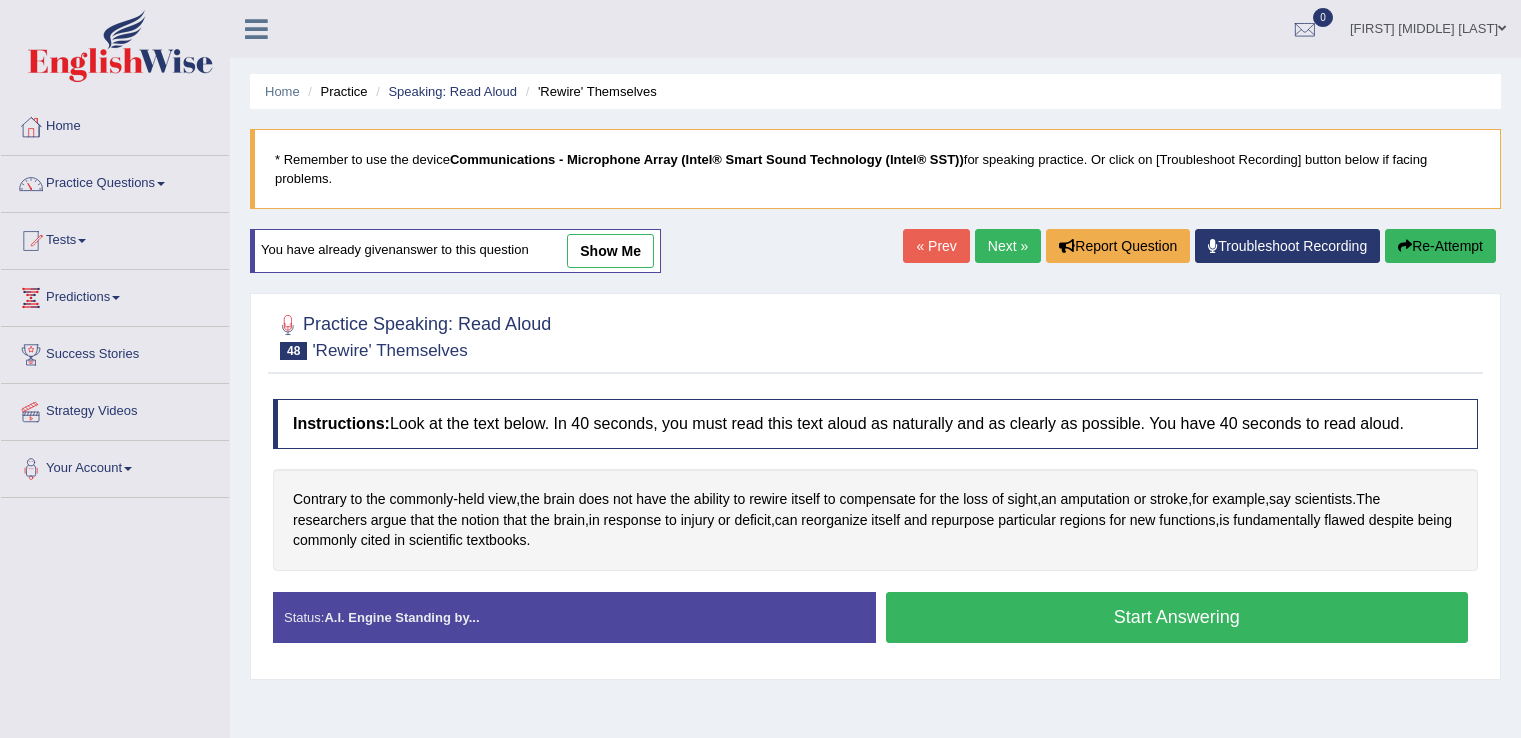 scroll, scrollTop: 0, scrollLeft: 0, axis: both 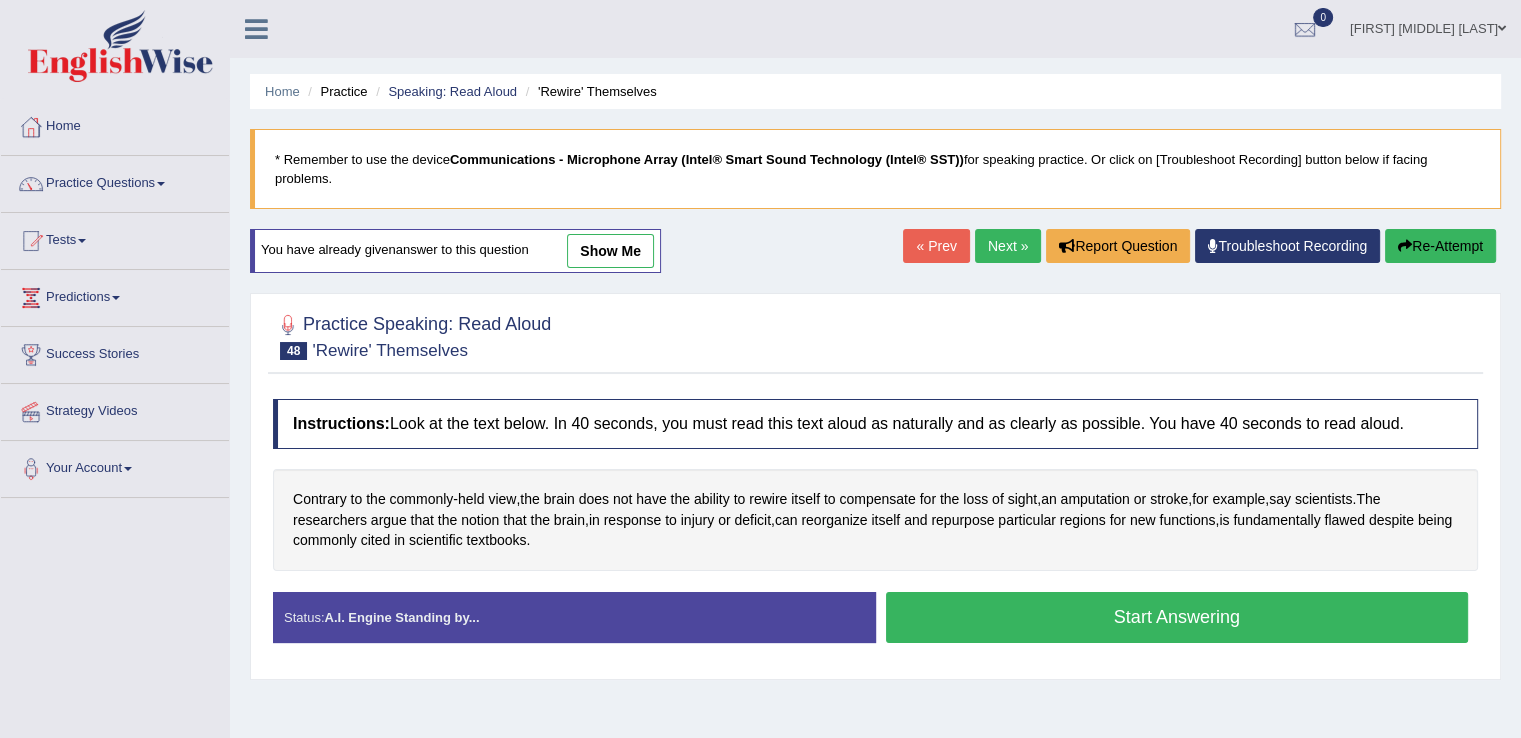 click on "Start Answering" at bounding box center [1177, 617] 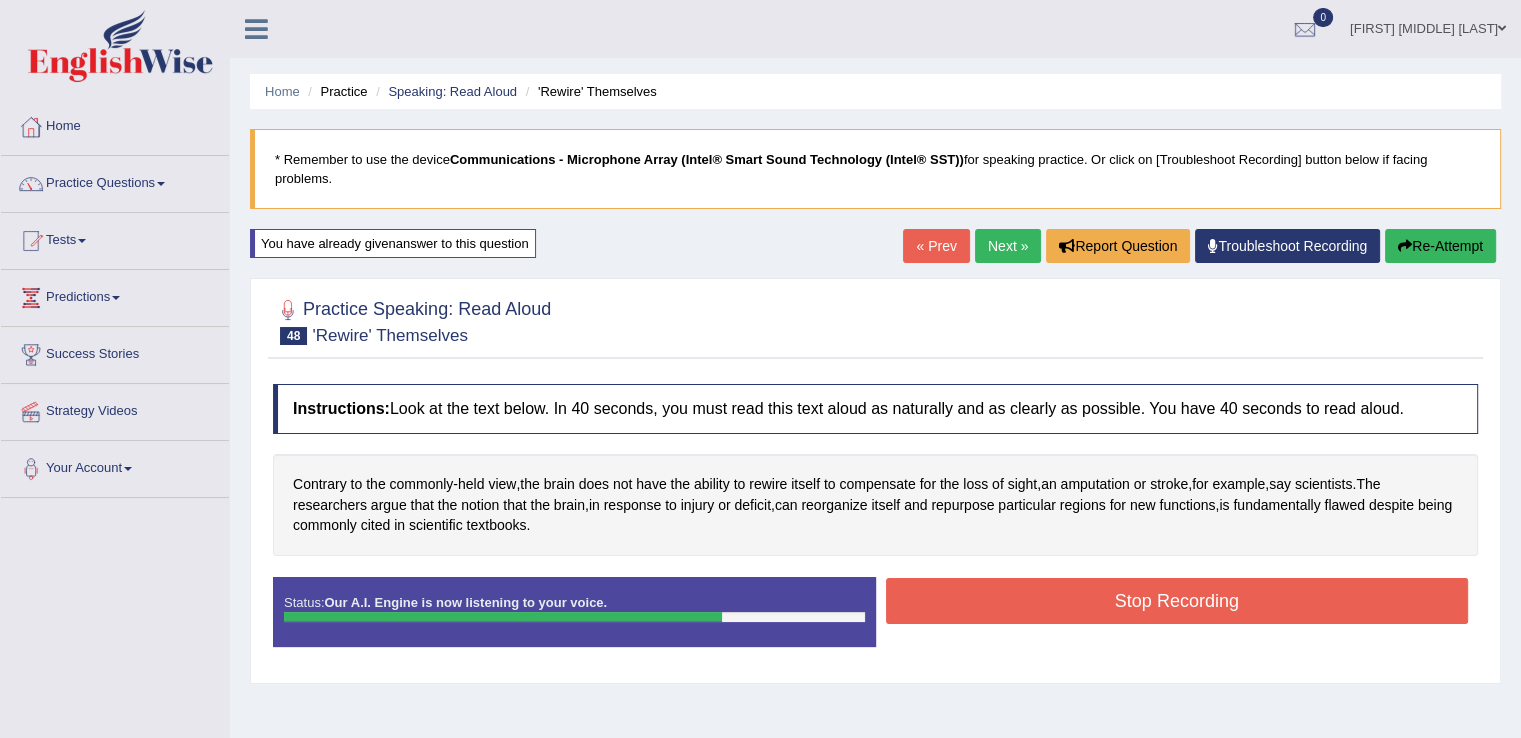 click on "Stop Recording" at bounding box center [1177, 601] 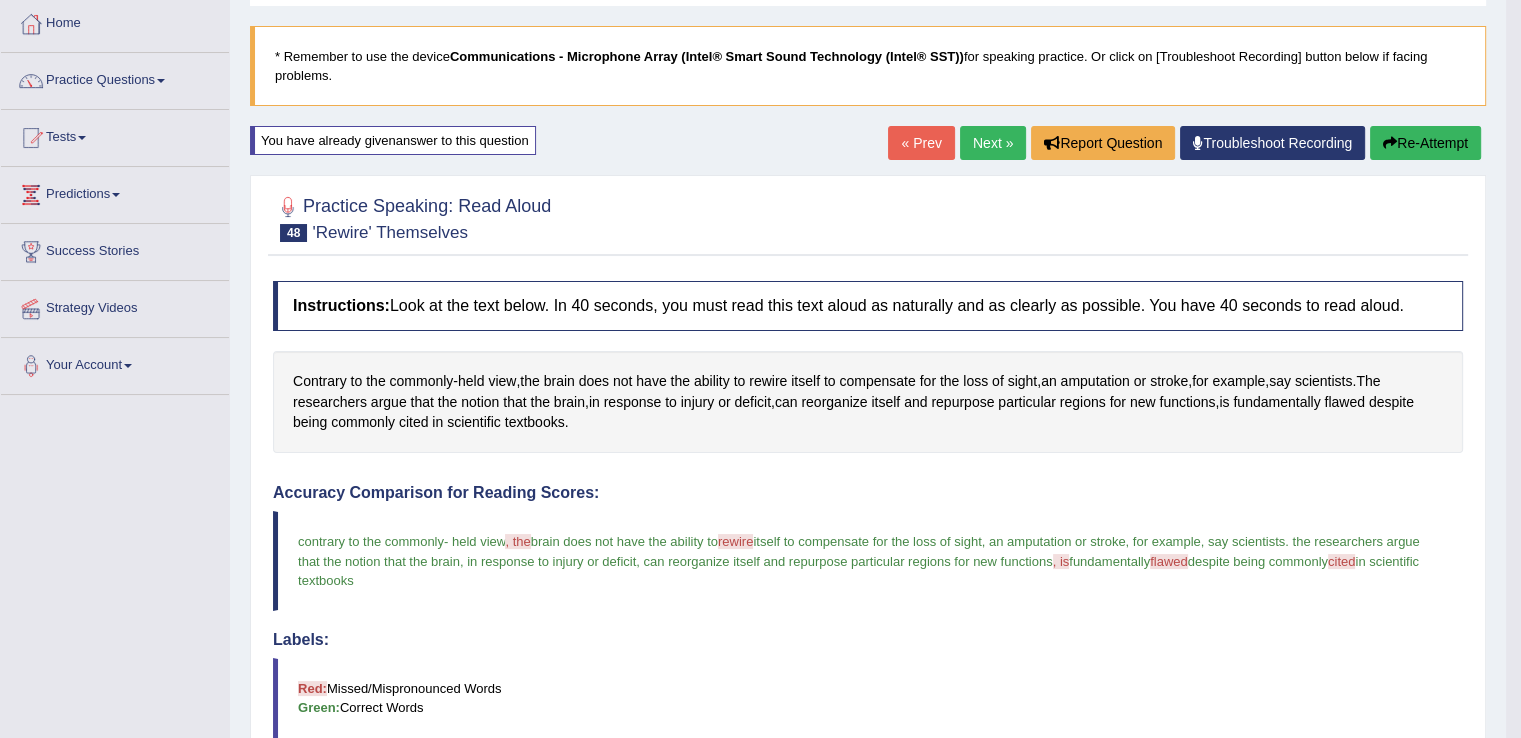 scroll, scrollTop: 0, scrollLeft: 0, axis: both 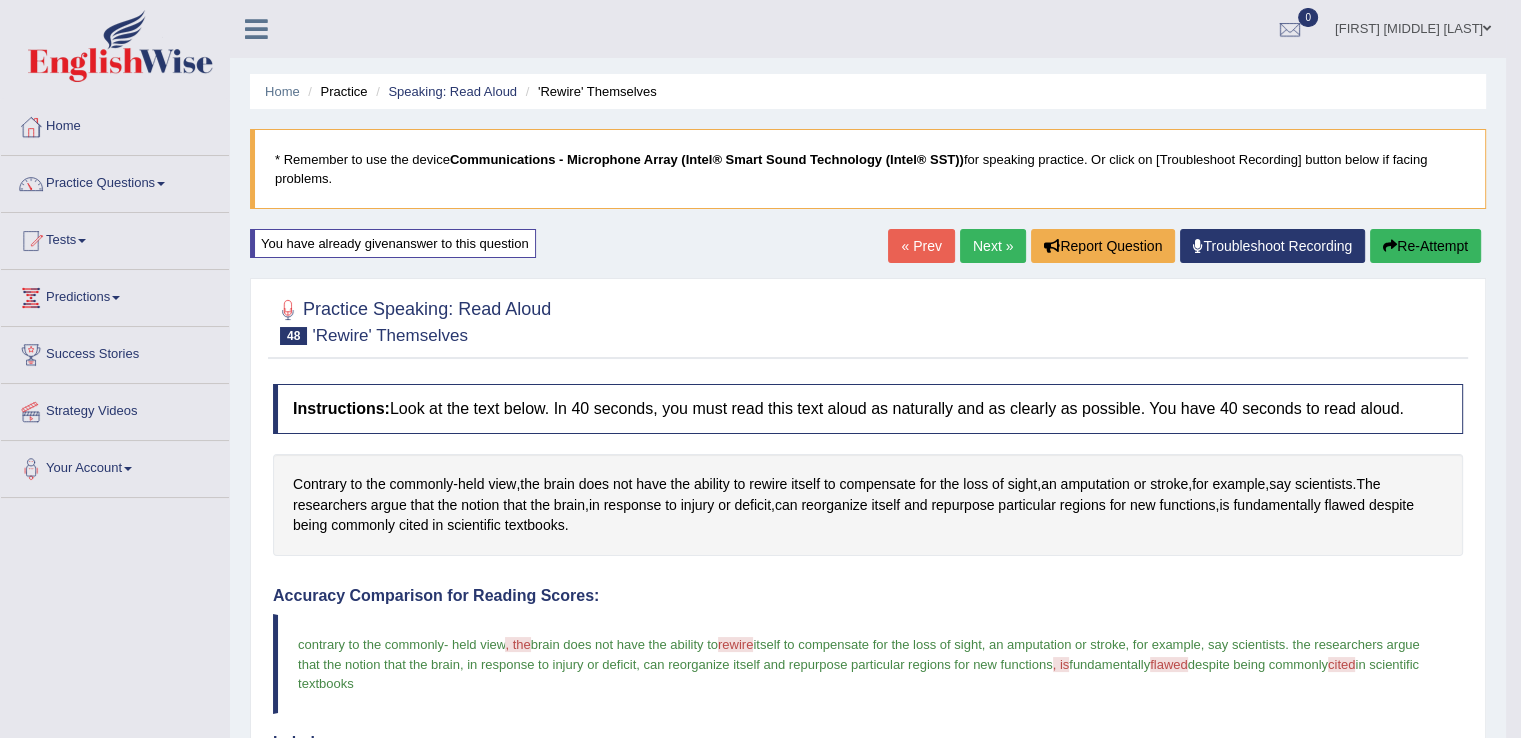 click on "Next »" at bounding box center [993, 246] 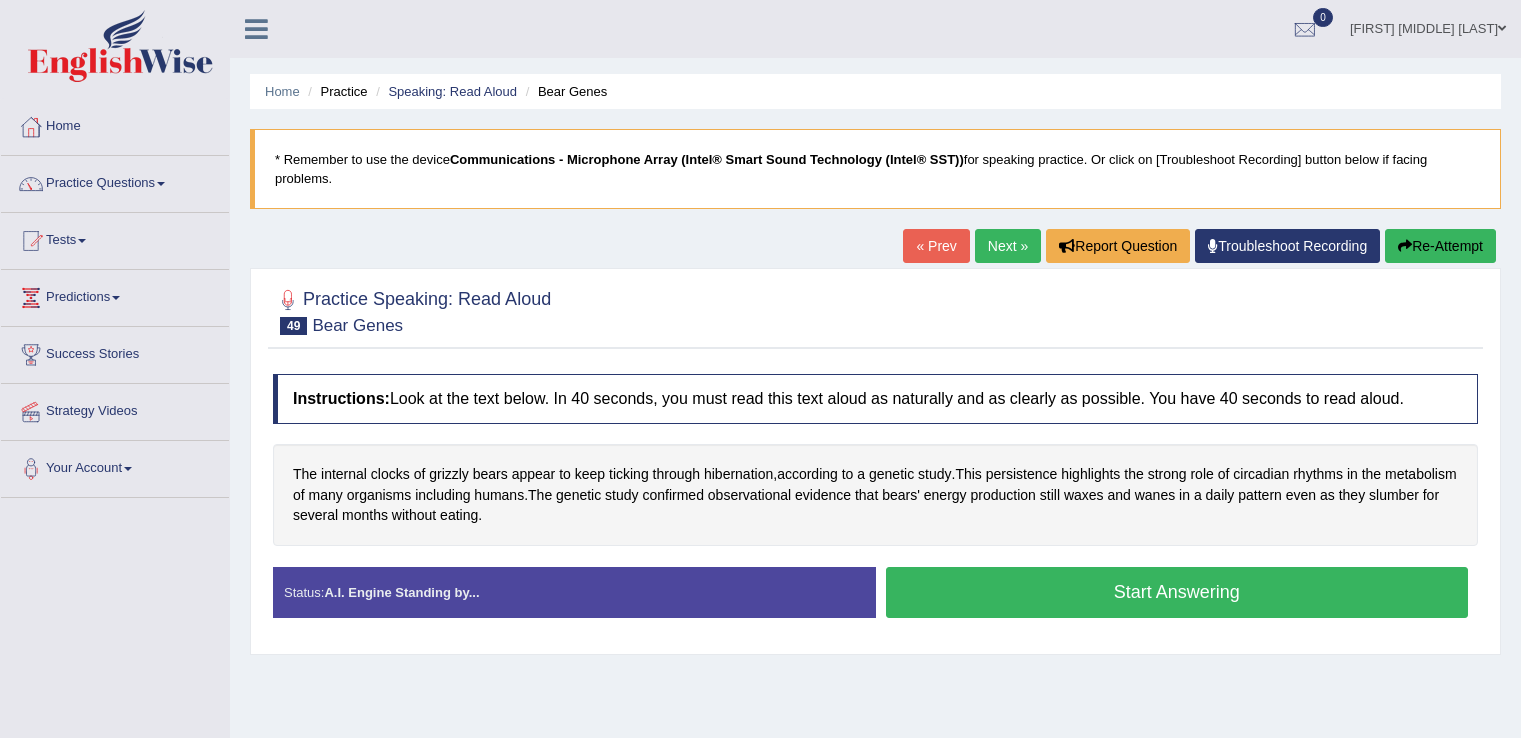 scroll, scrollTop: 0, scrollLeft: 0, axis: both 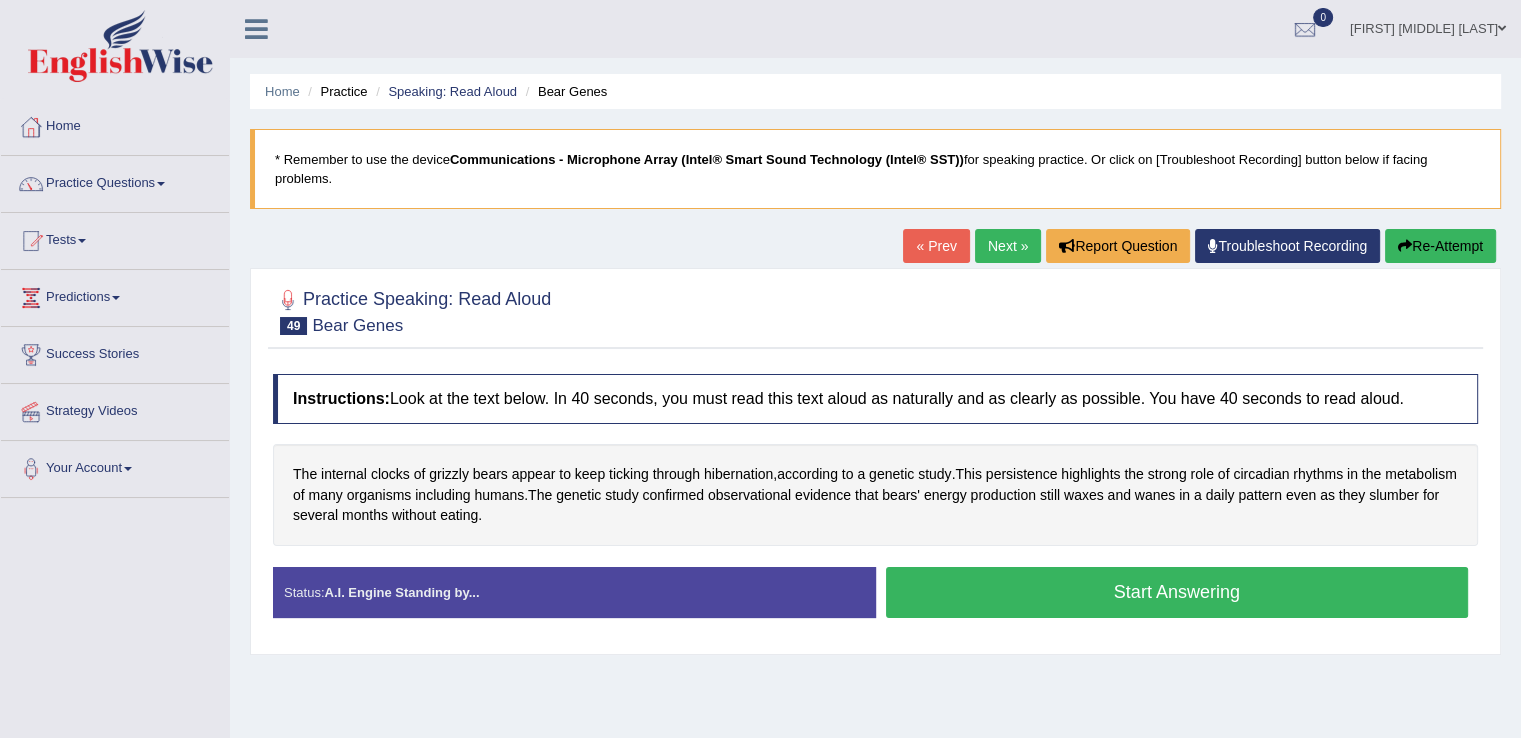 click on "Start Answering" at bounding box center [1177, 592] 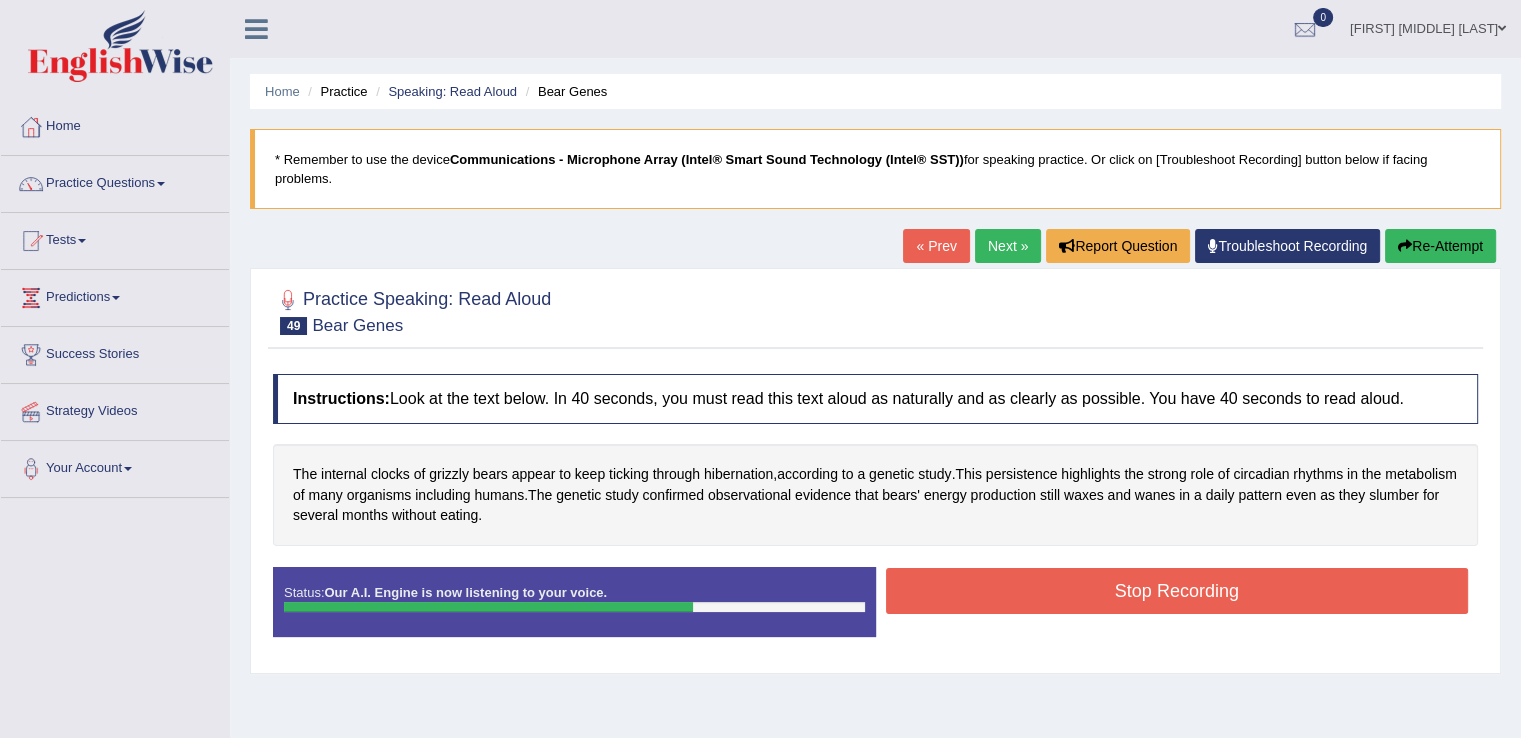 click on "Stop Recording" at bounding box center (1177, 591) 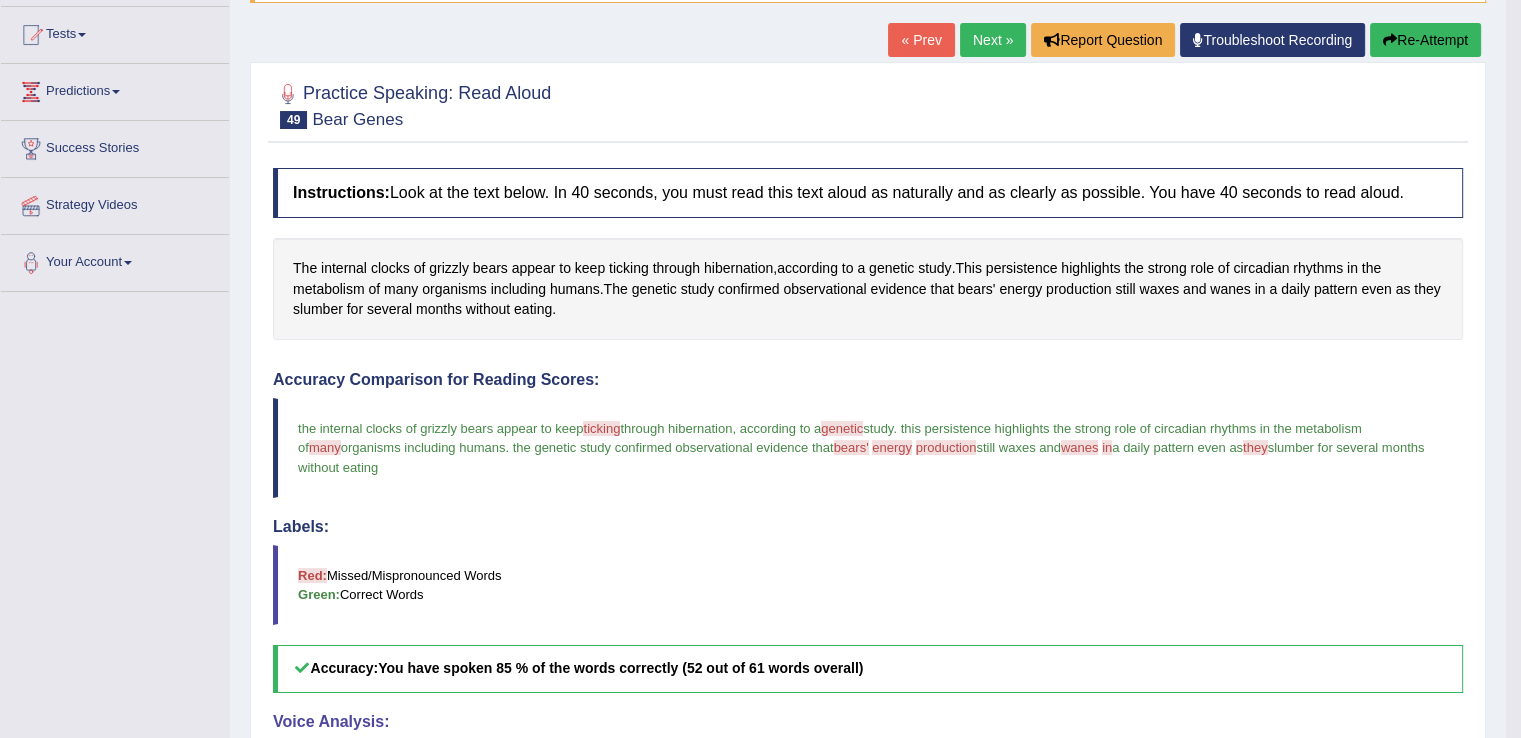 scroll, scrollTop: 192, scrollLeft: 0, axis: vertical 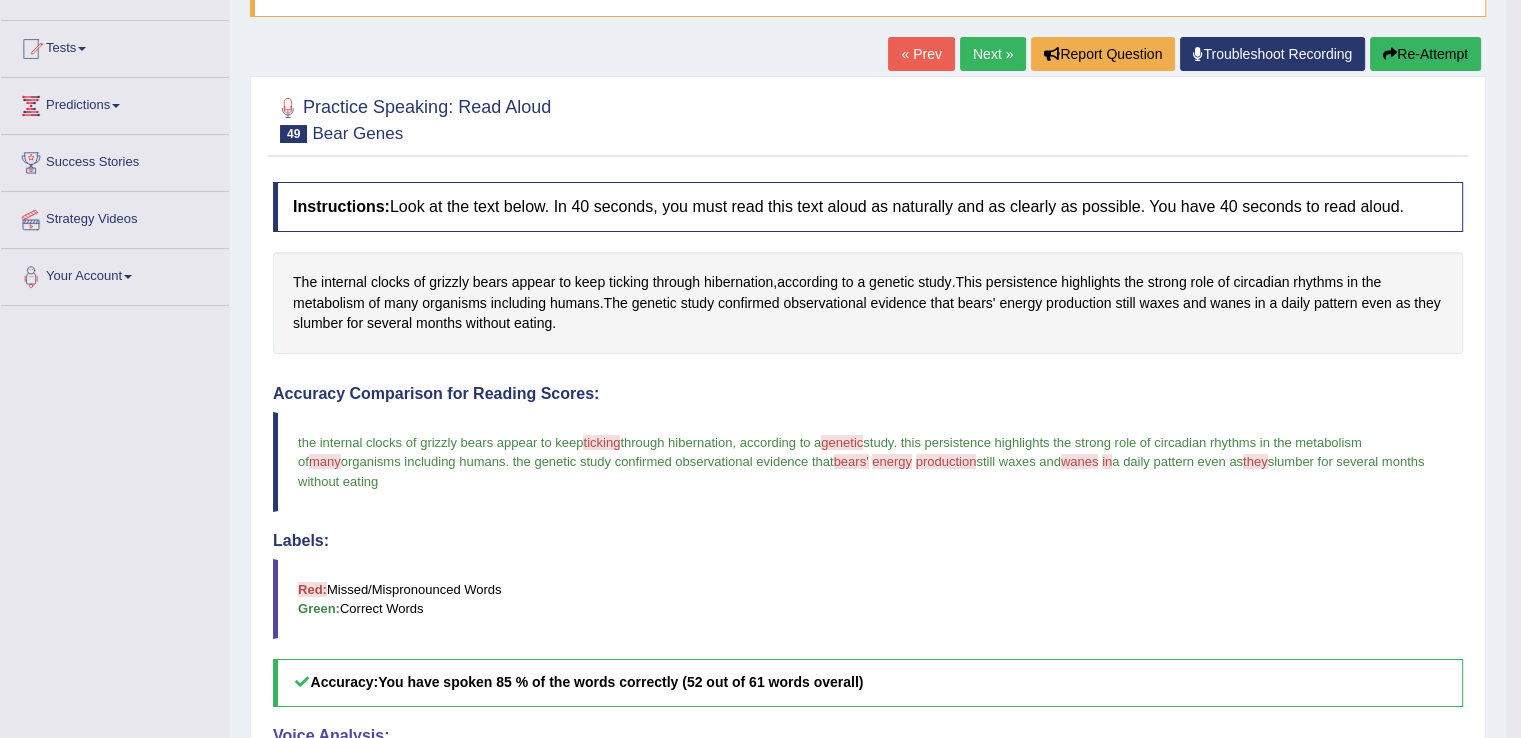 click on "Next »" at bounding box center [993, 54] 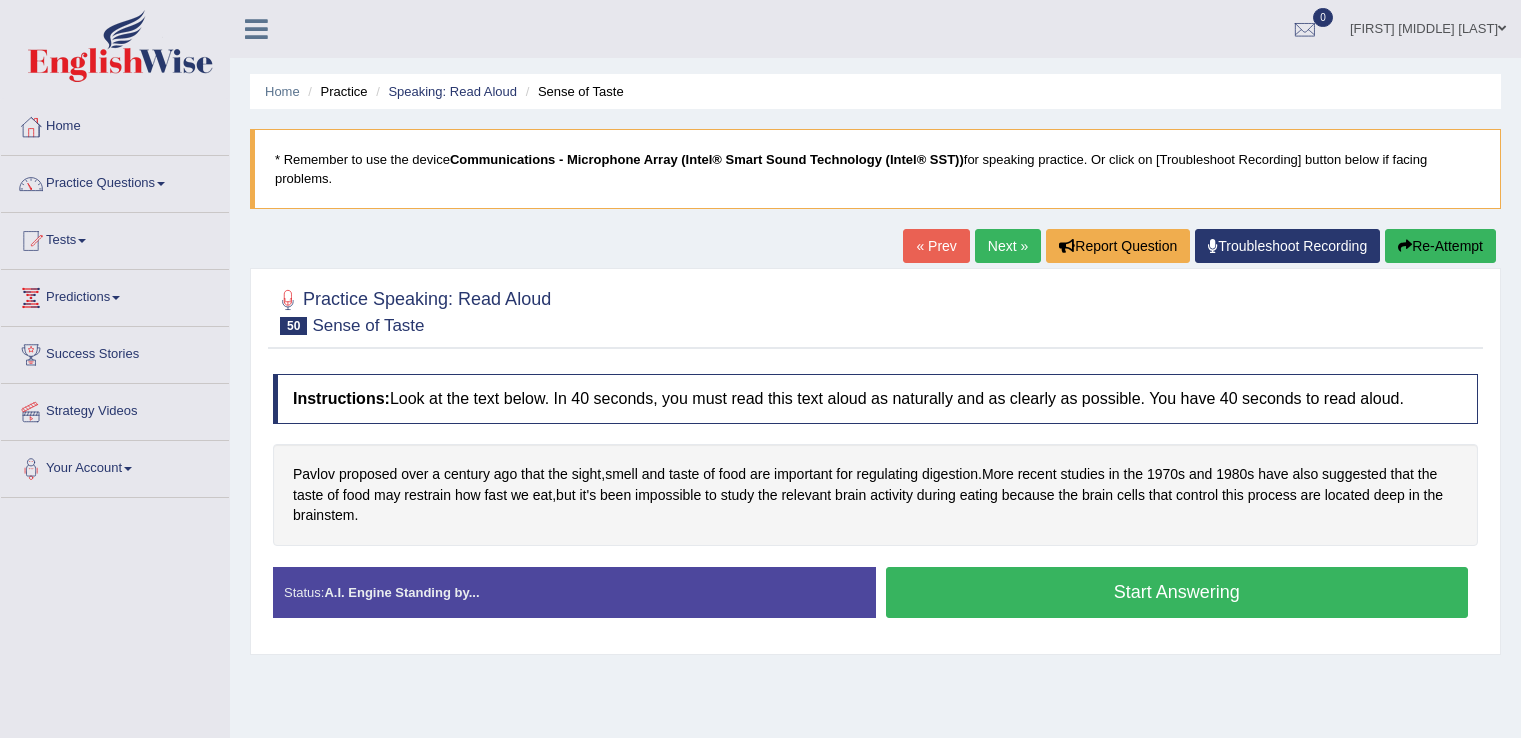 scroll, scrollTop: 0, scrollLeft: 0, axis: both 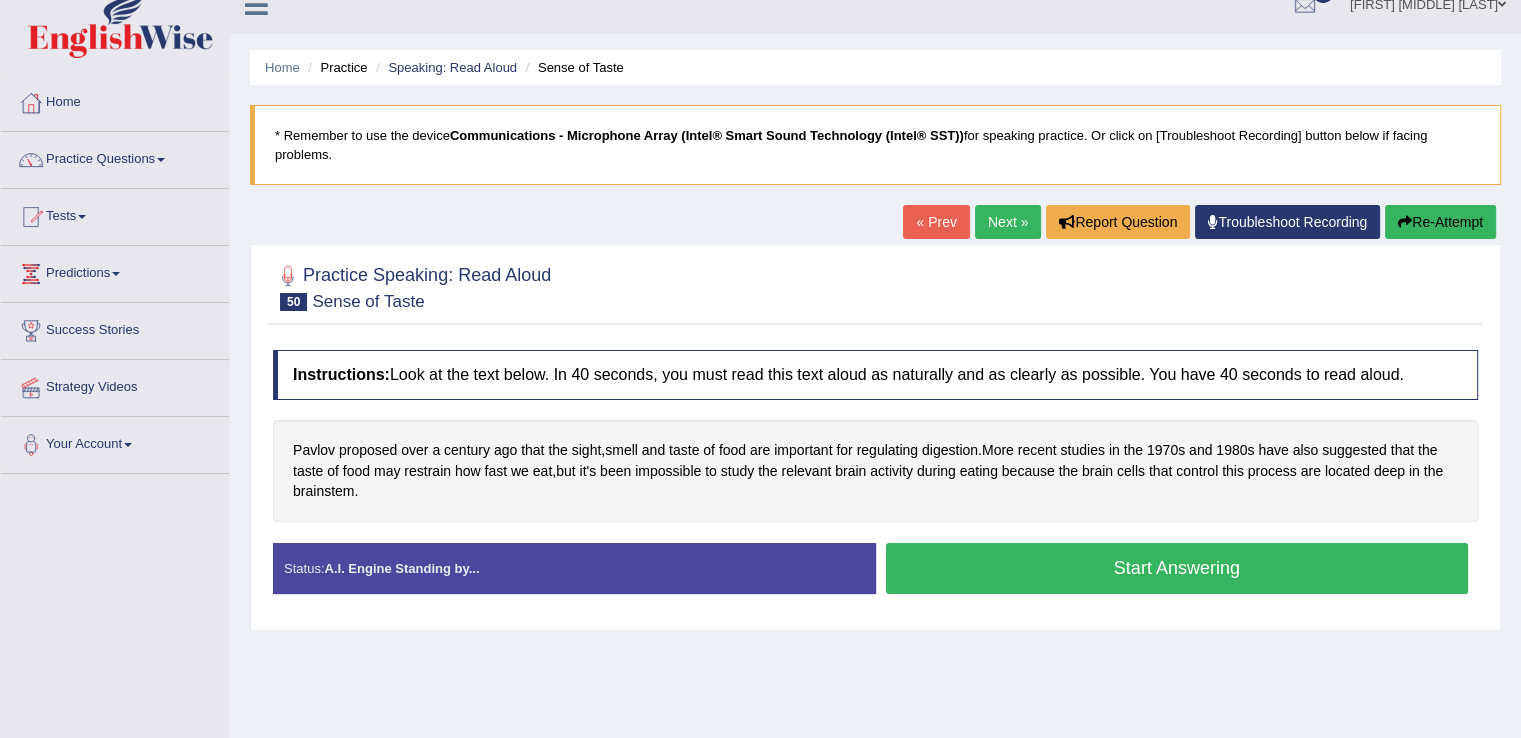 click on "Start Answering" at bounding box center (1177, 568) 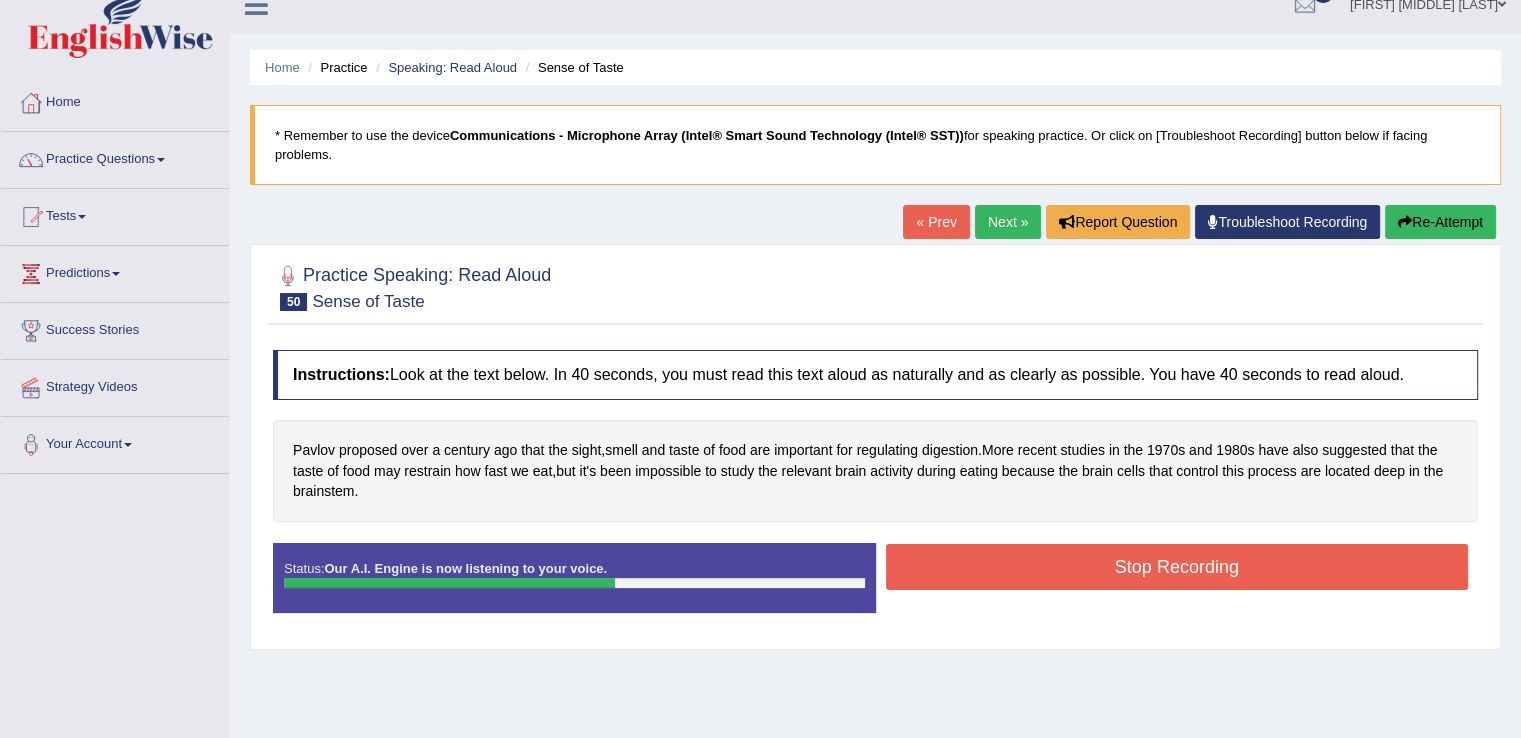 click on "Stop Recording" at bounding box center (1177, 567) 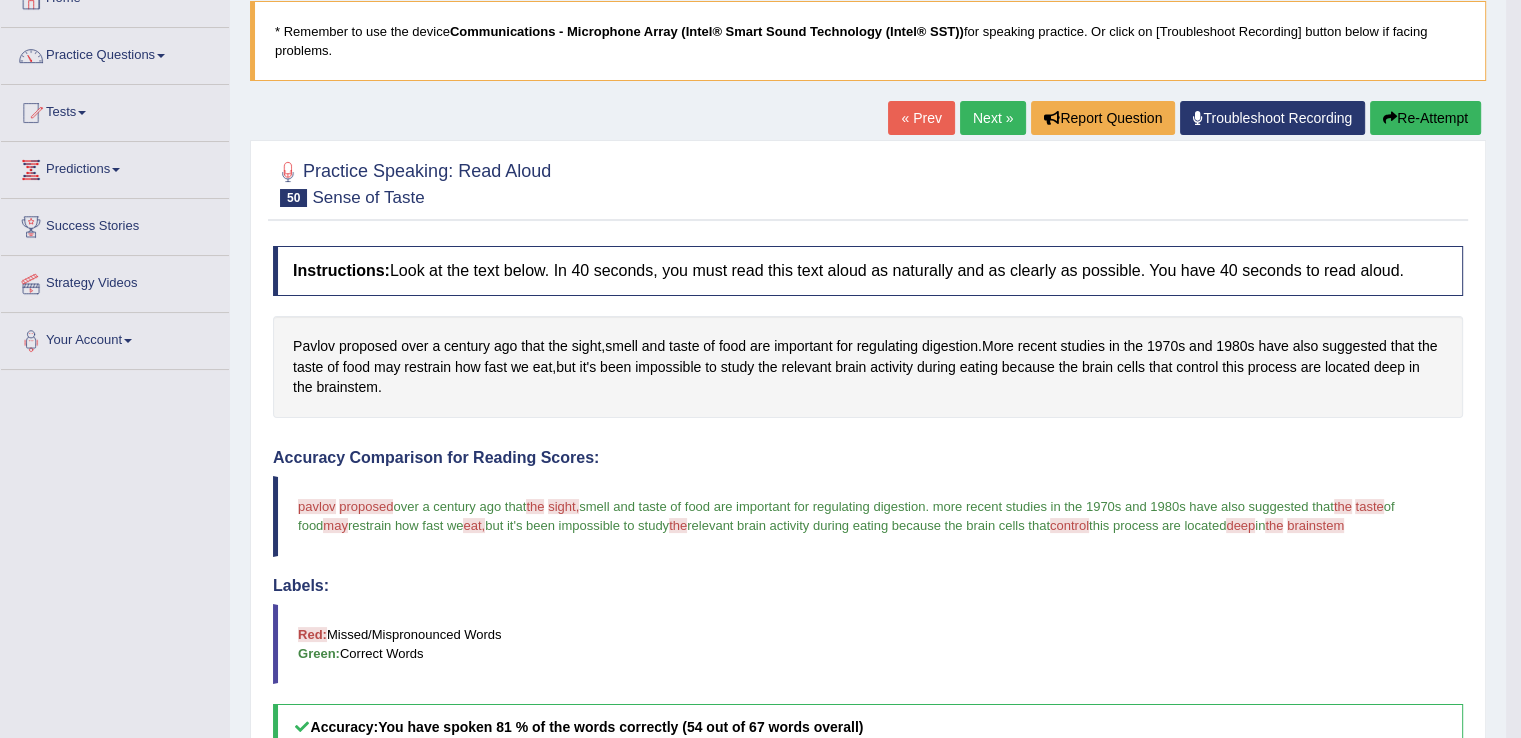 scroll, scrollTop: 123, scrollLeft: 0, axis: vertical 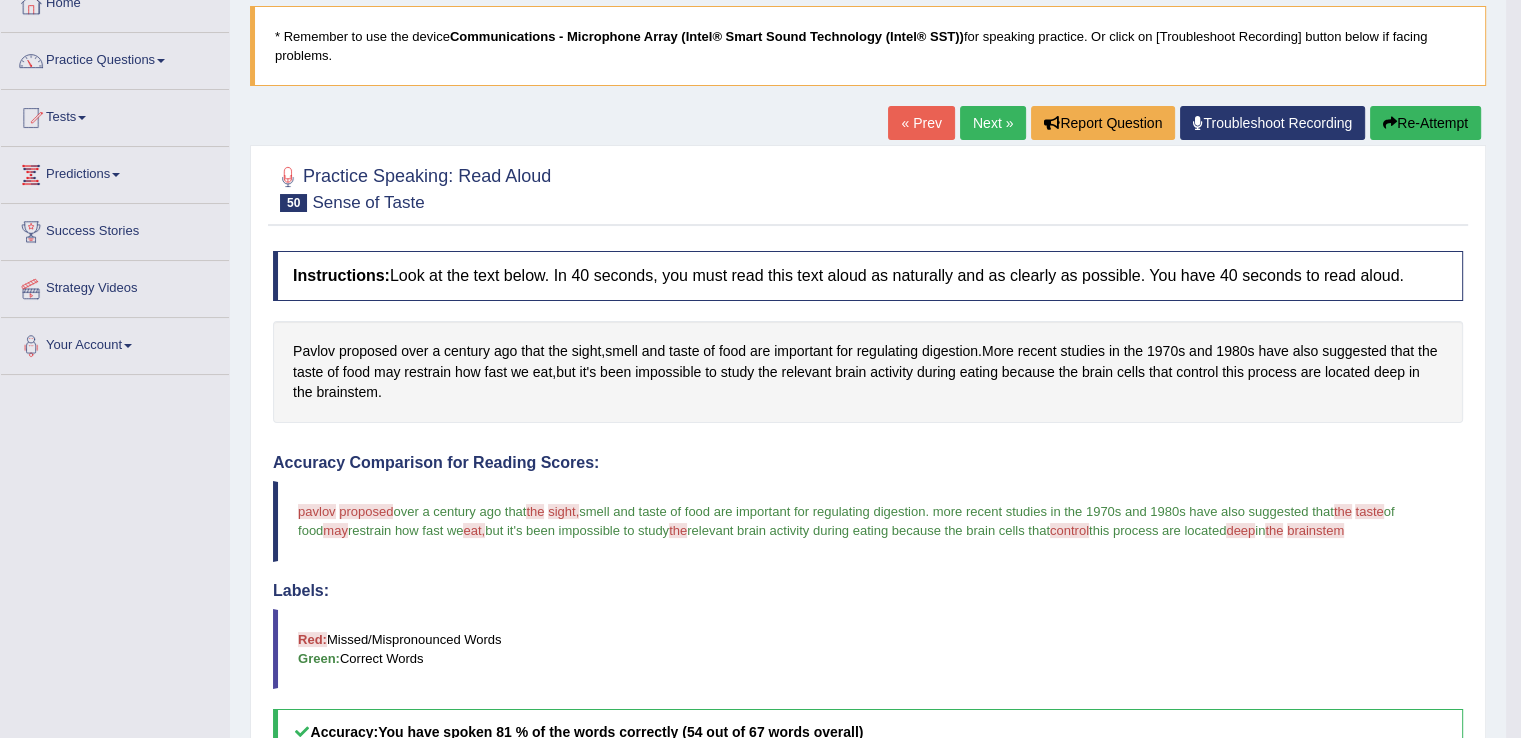 click on "Next »" at bounding box center (993, 123) 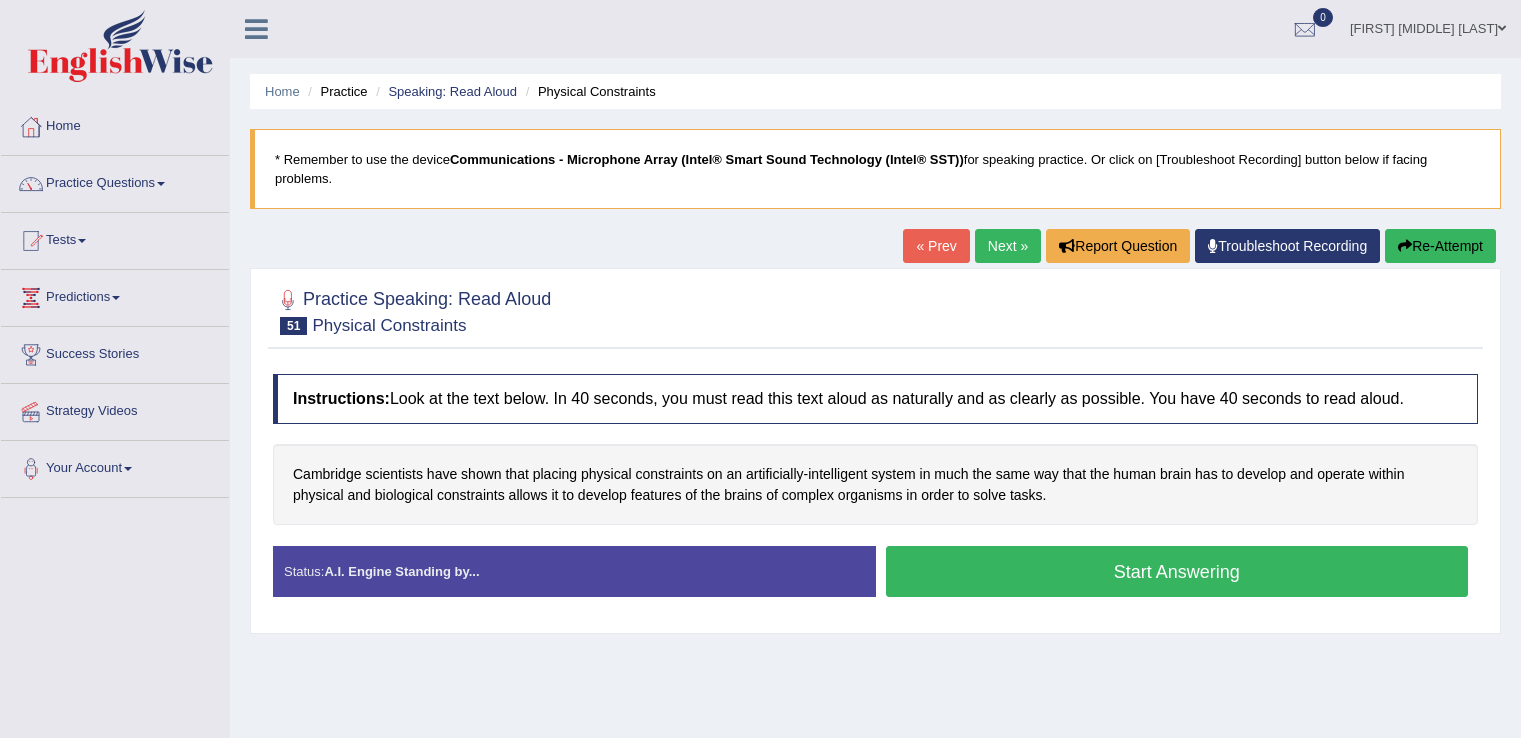 scroll, scrollTop: 0, scrollLeft: 0, axis: both 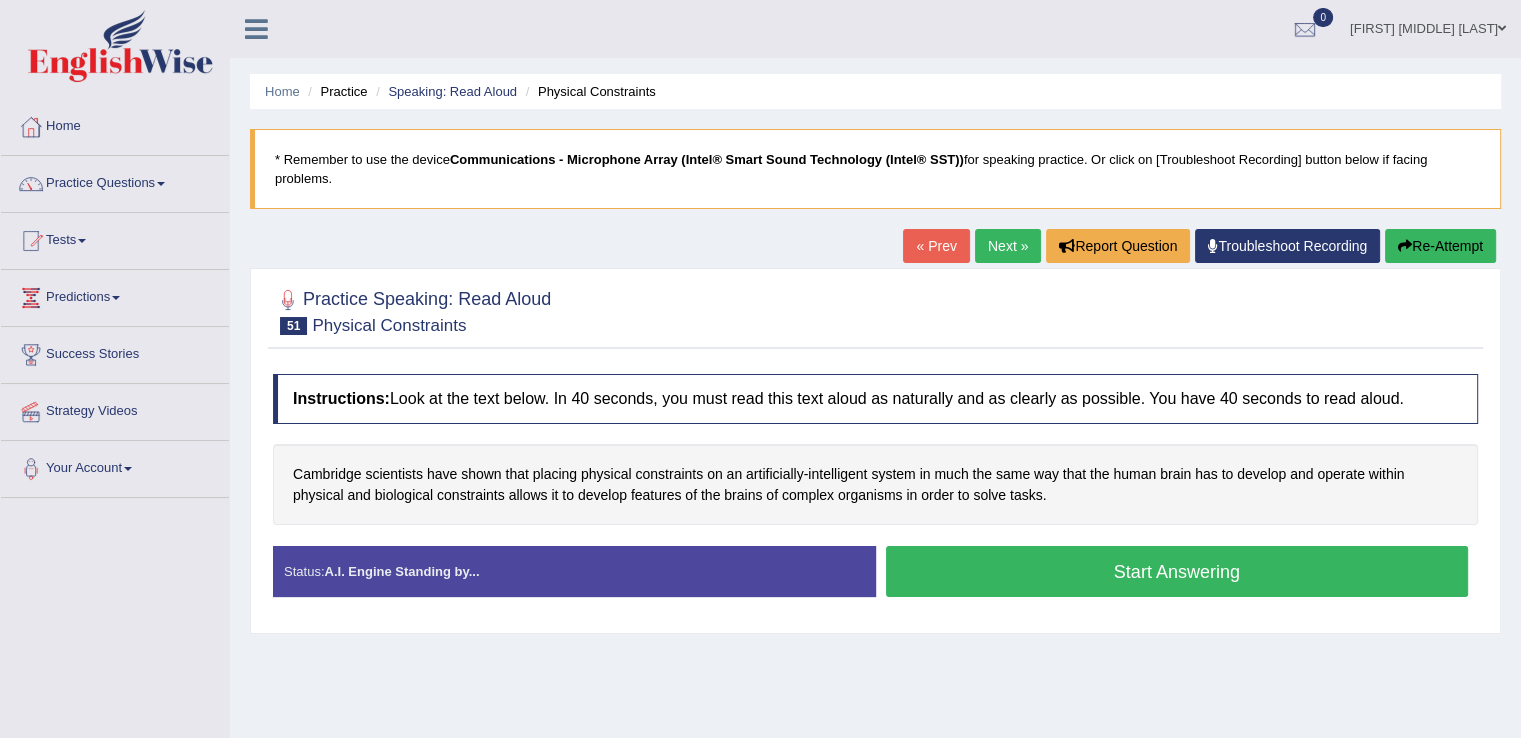 click on "Start Answering" at bounding box center [1177, 571] 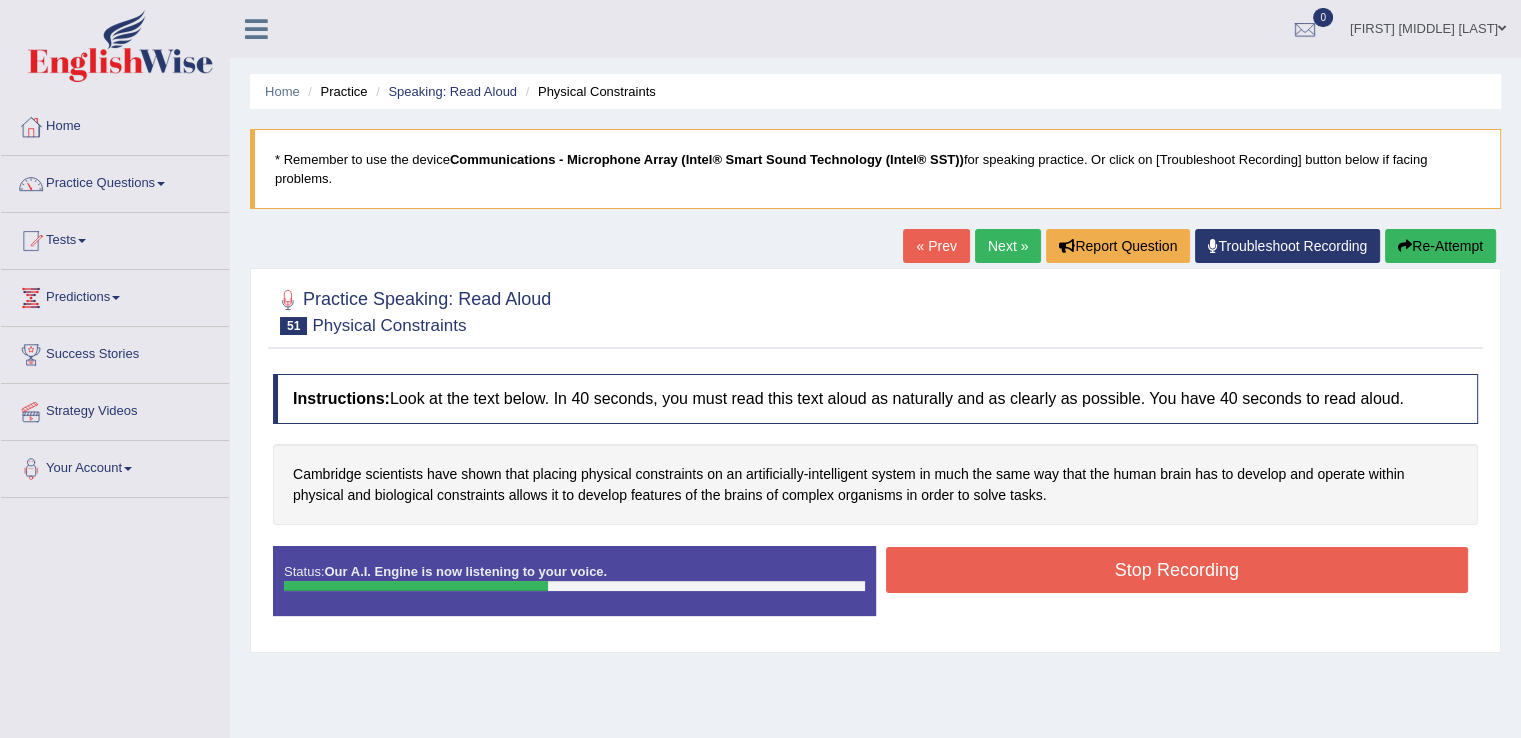 click on "Stop Recording" at bounding box center [1177, 570] 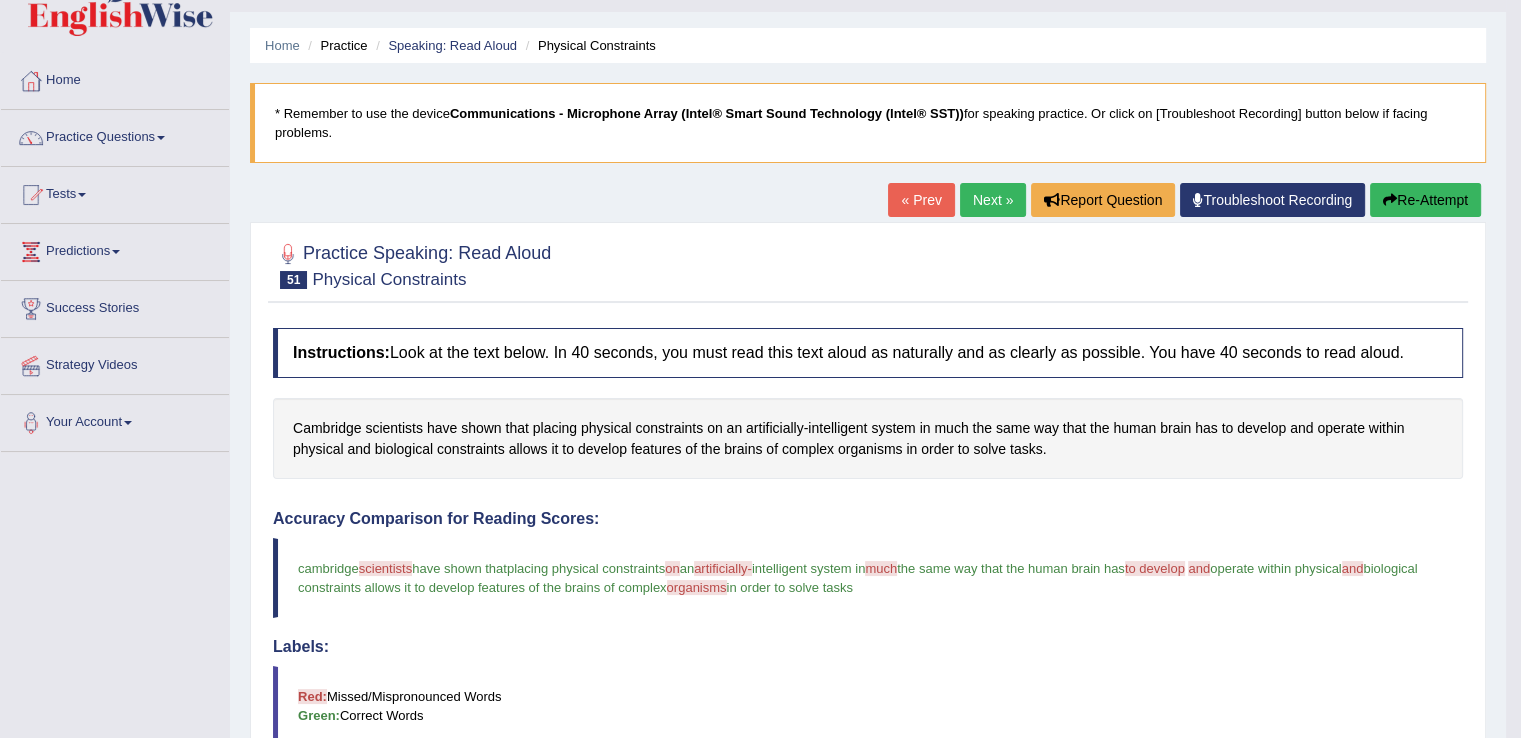 scroll, scrollTop: 0, scrollLeft: 0, axis: both 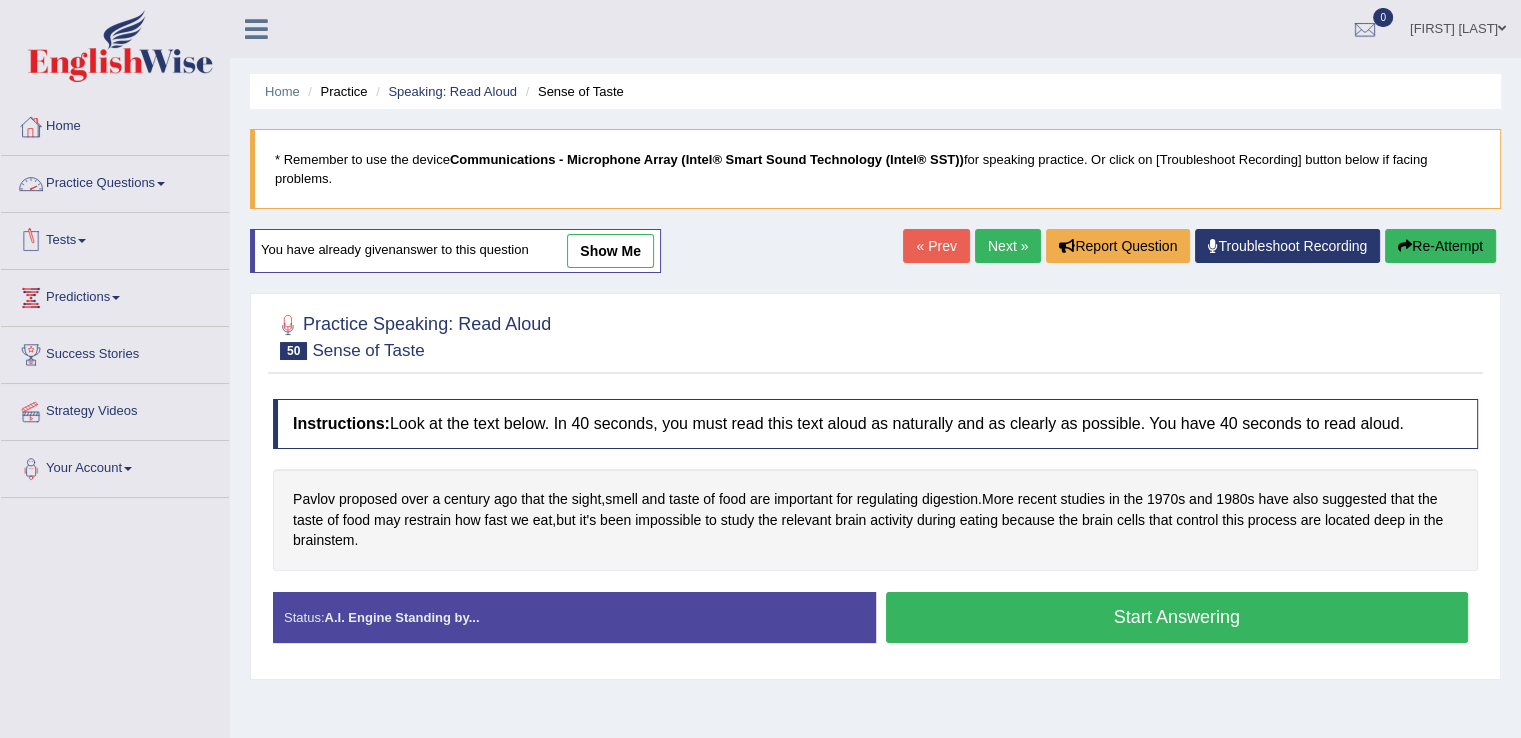 click at bounding box center [161, 184] 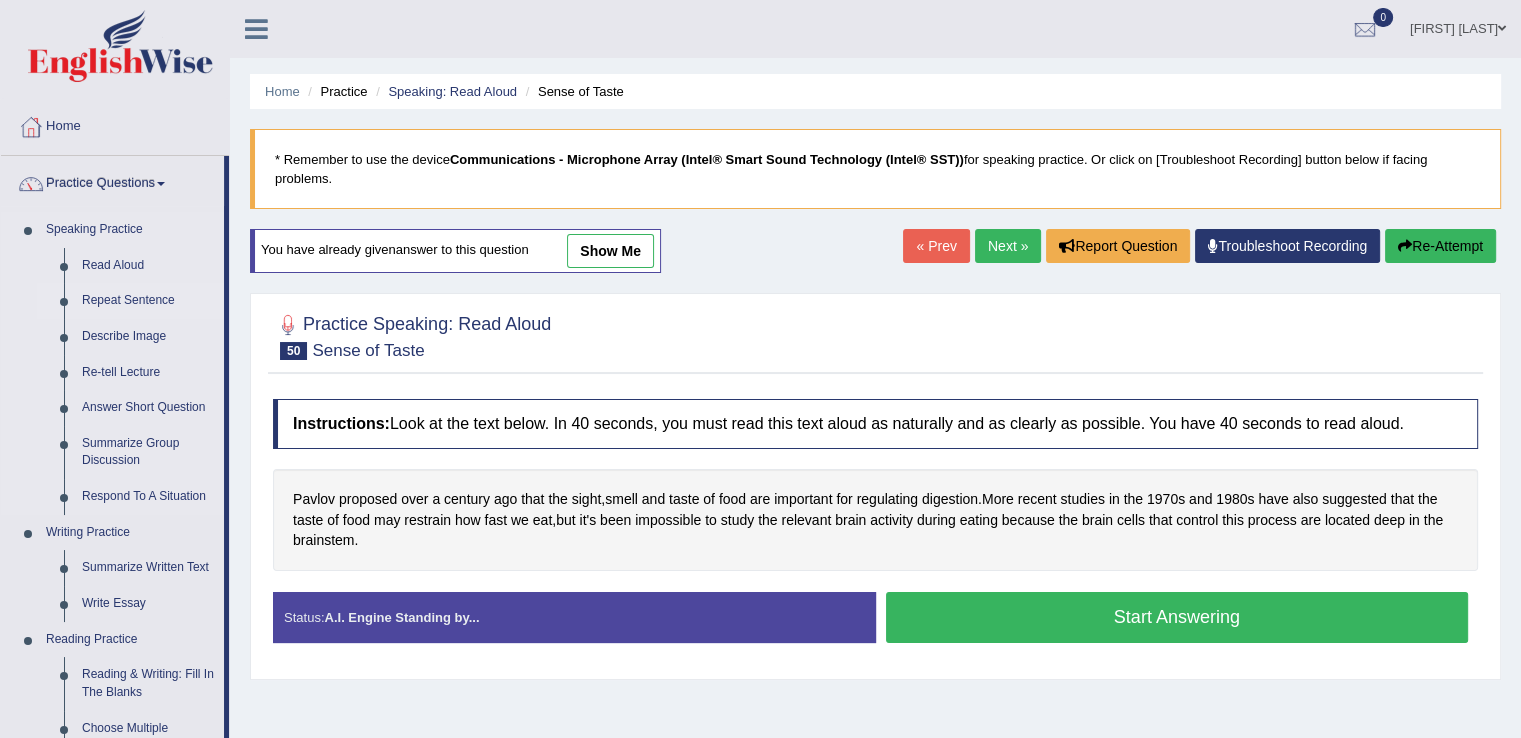 click on "Repeat Sentence" at bounding box center [148, 301] 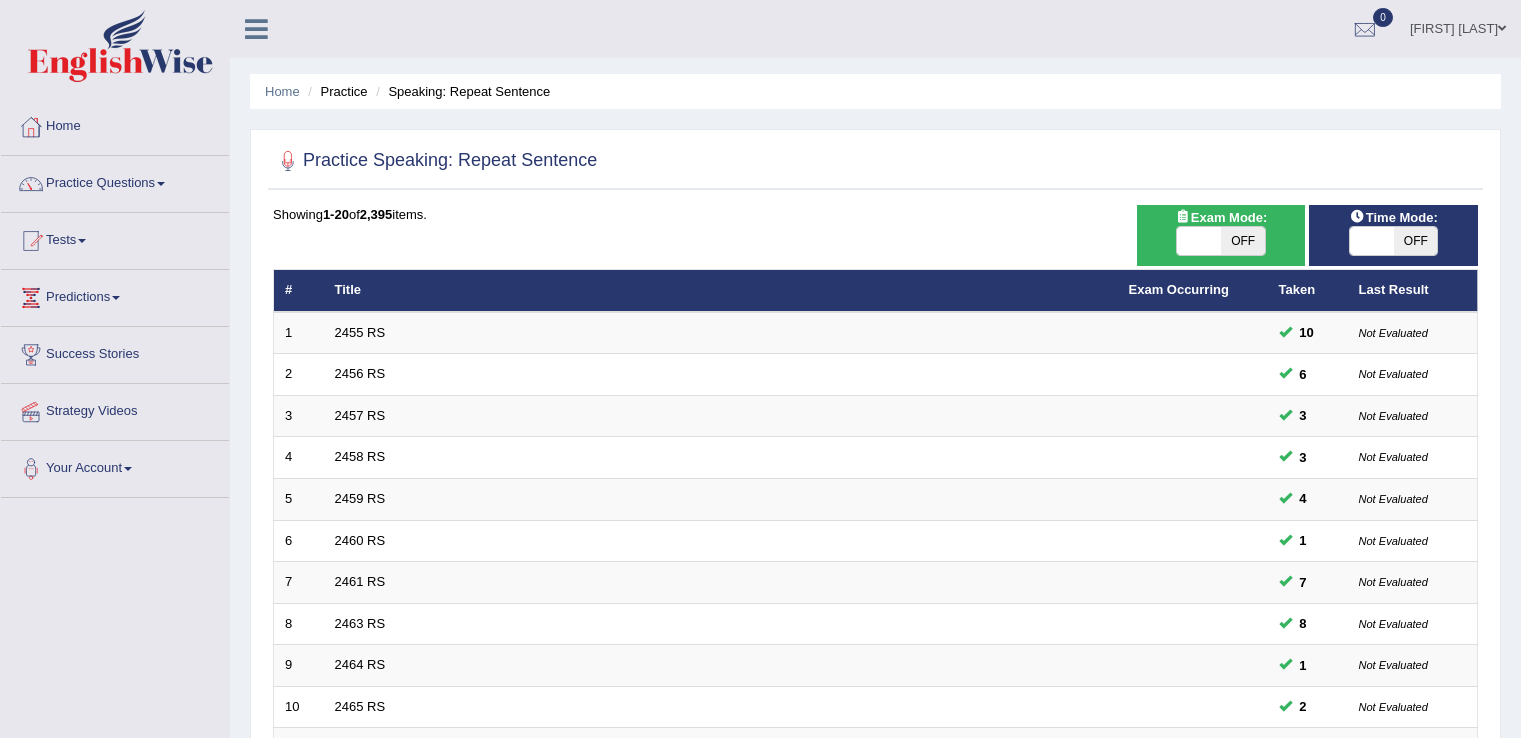 scroll, scrollTop: 0, scrollLeft: 0, axis: both 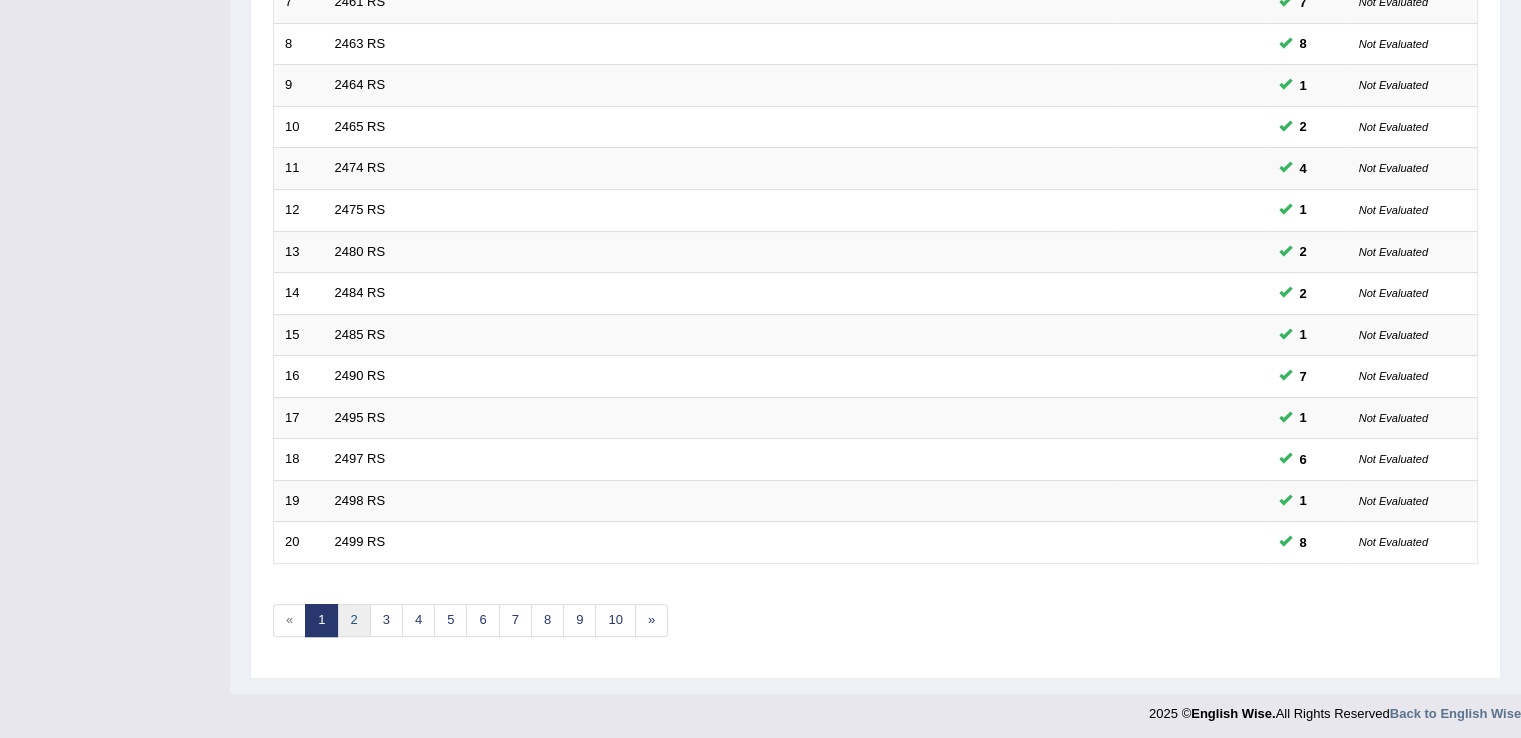 click on "2" at bounding box center (353, 620) 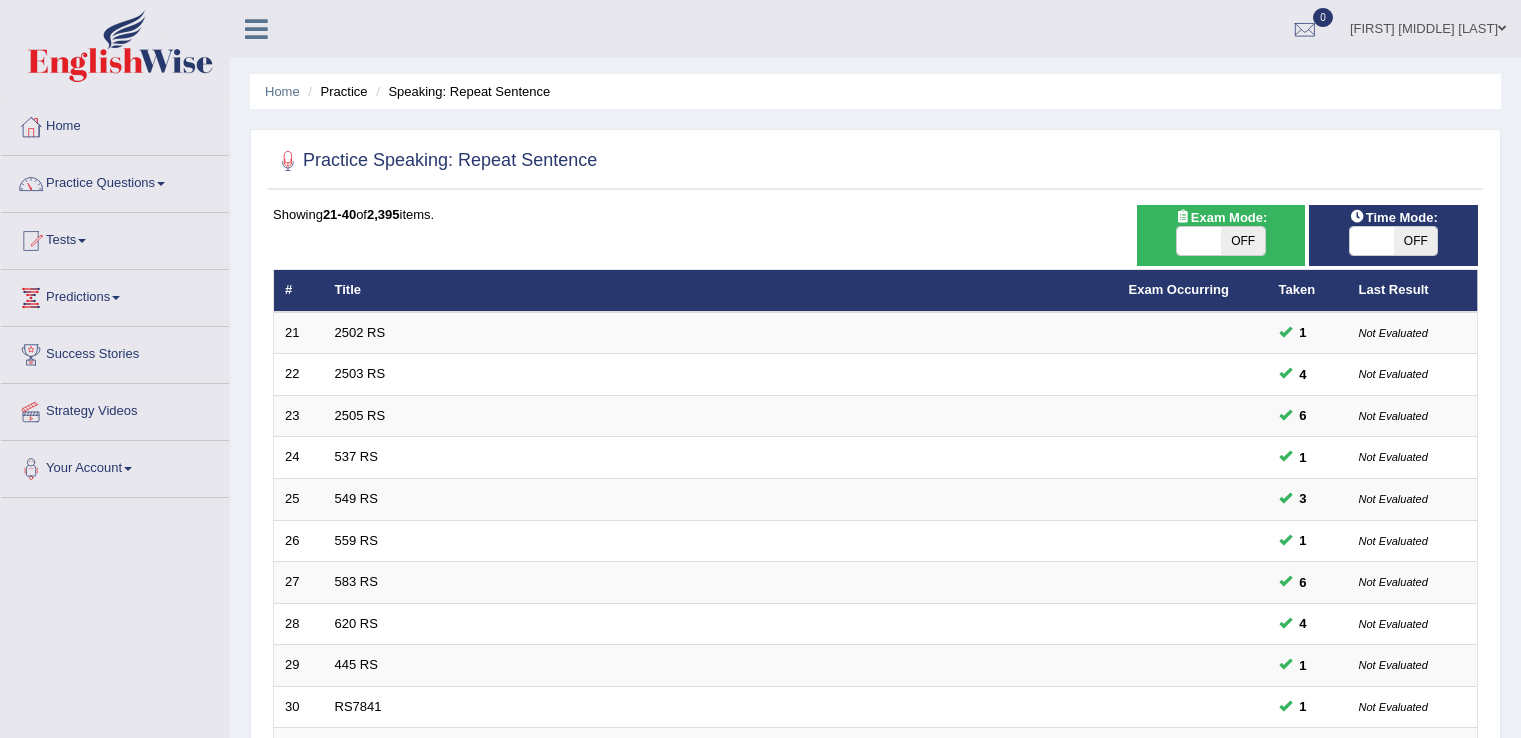 scroll, scrollTop: 0, scrollLeft: 0, axis: both 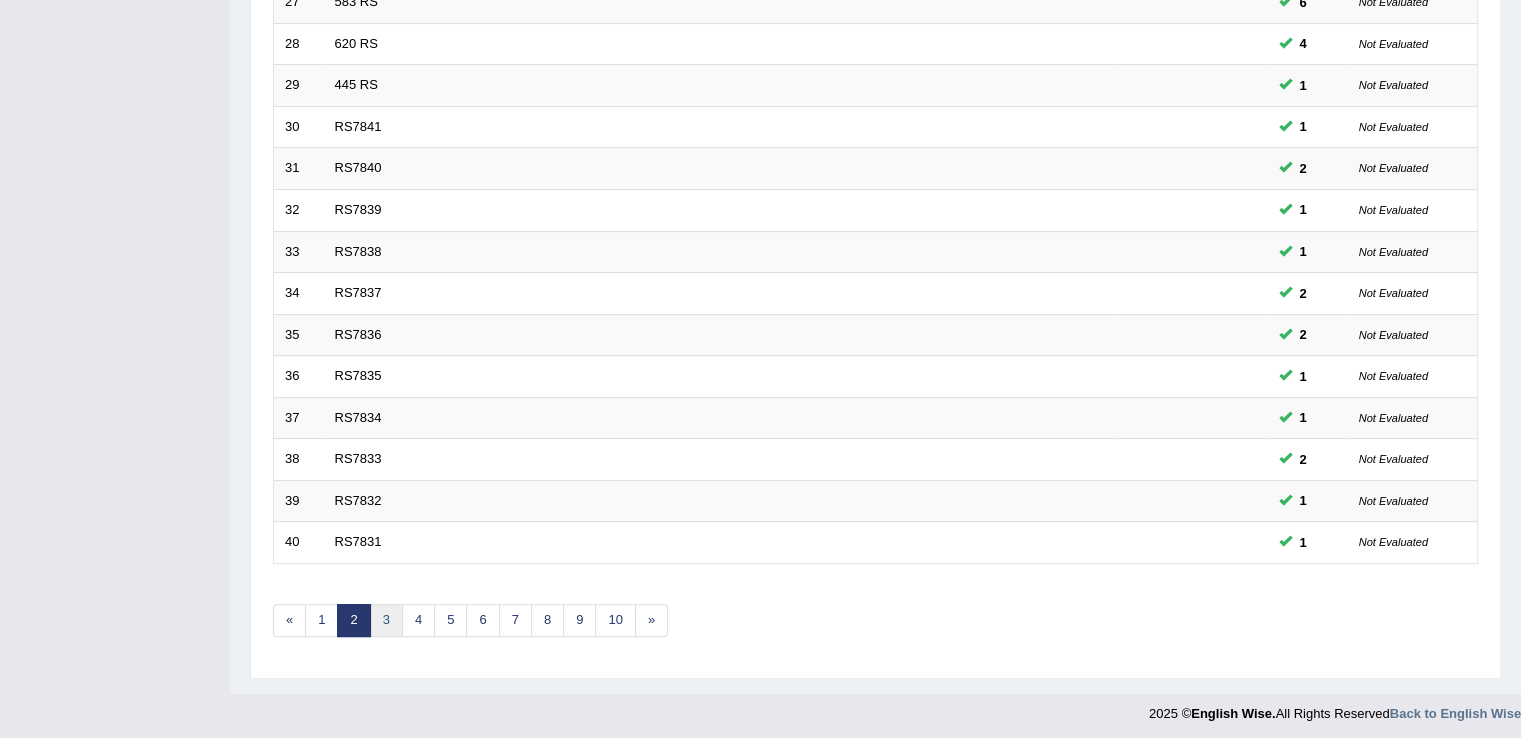 click on "3" at bounding box center [386, 620] 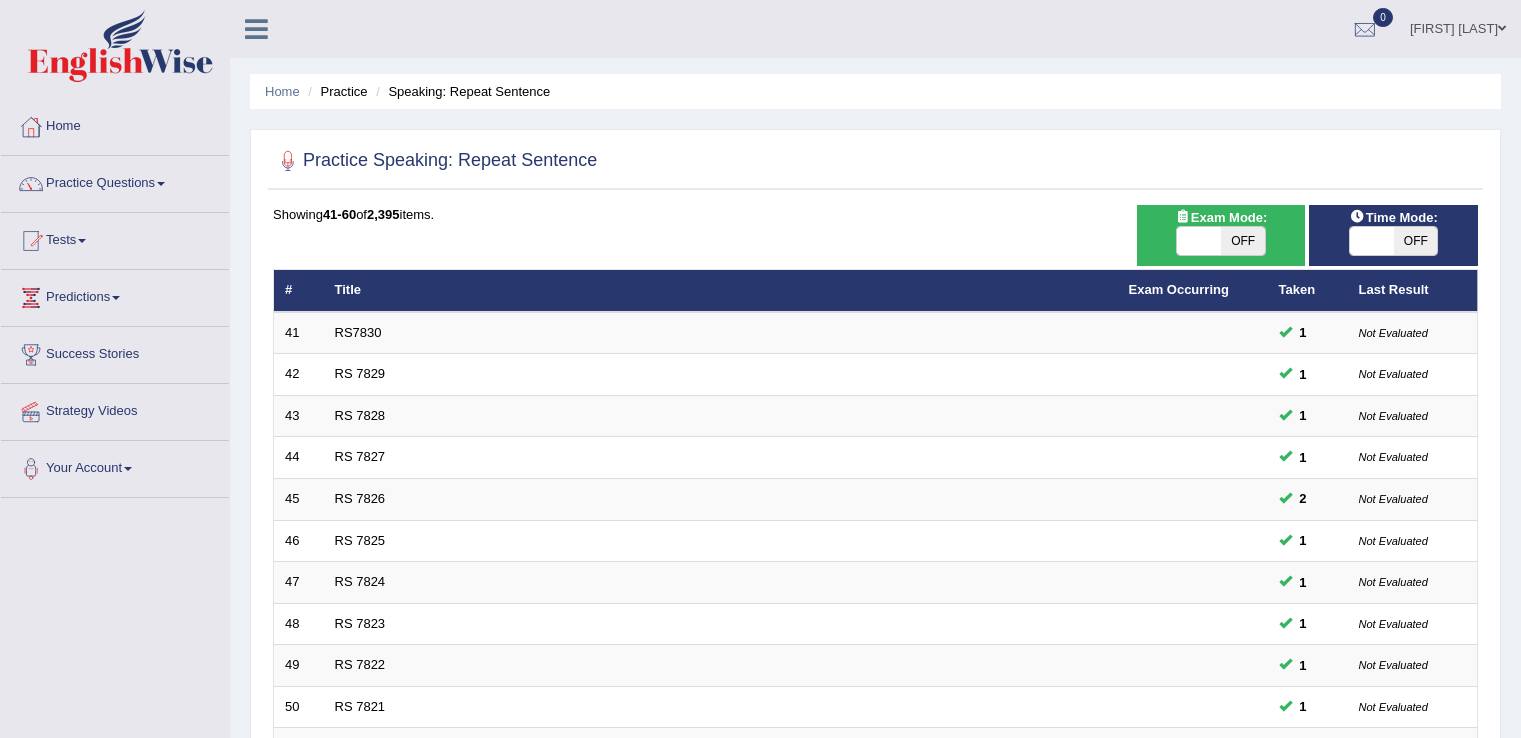 scroll, scrollTop: 580, scrollLeft: 0, axis: vertical 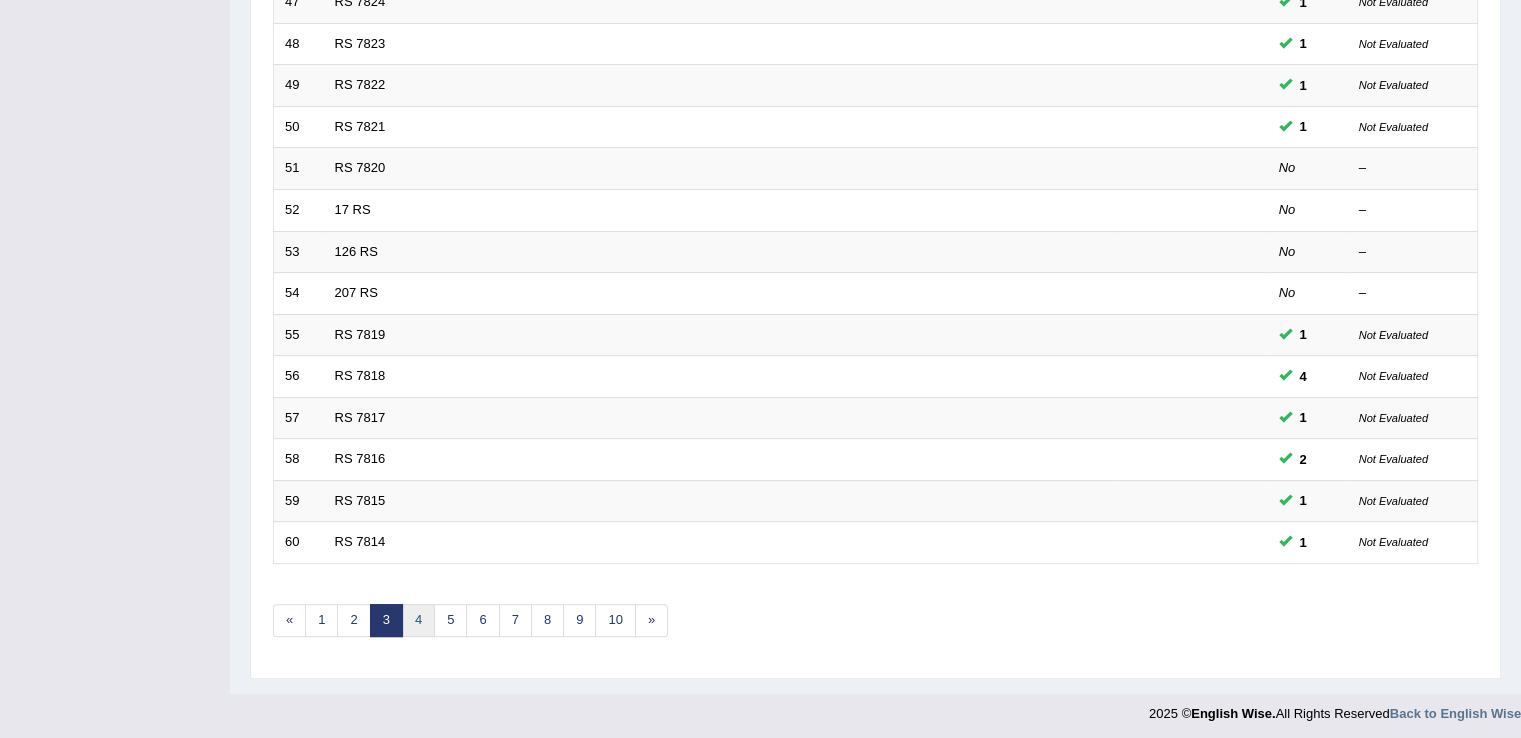 click on "4" at bounding box center [418, 620] 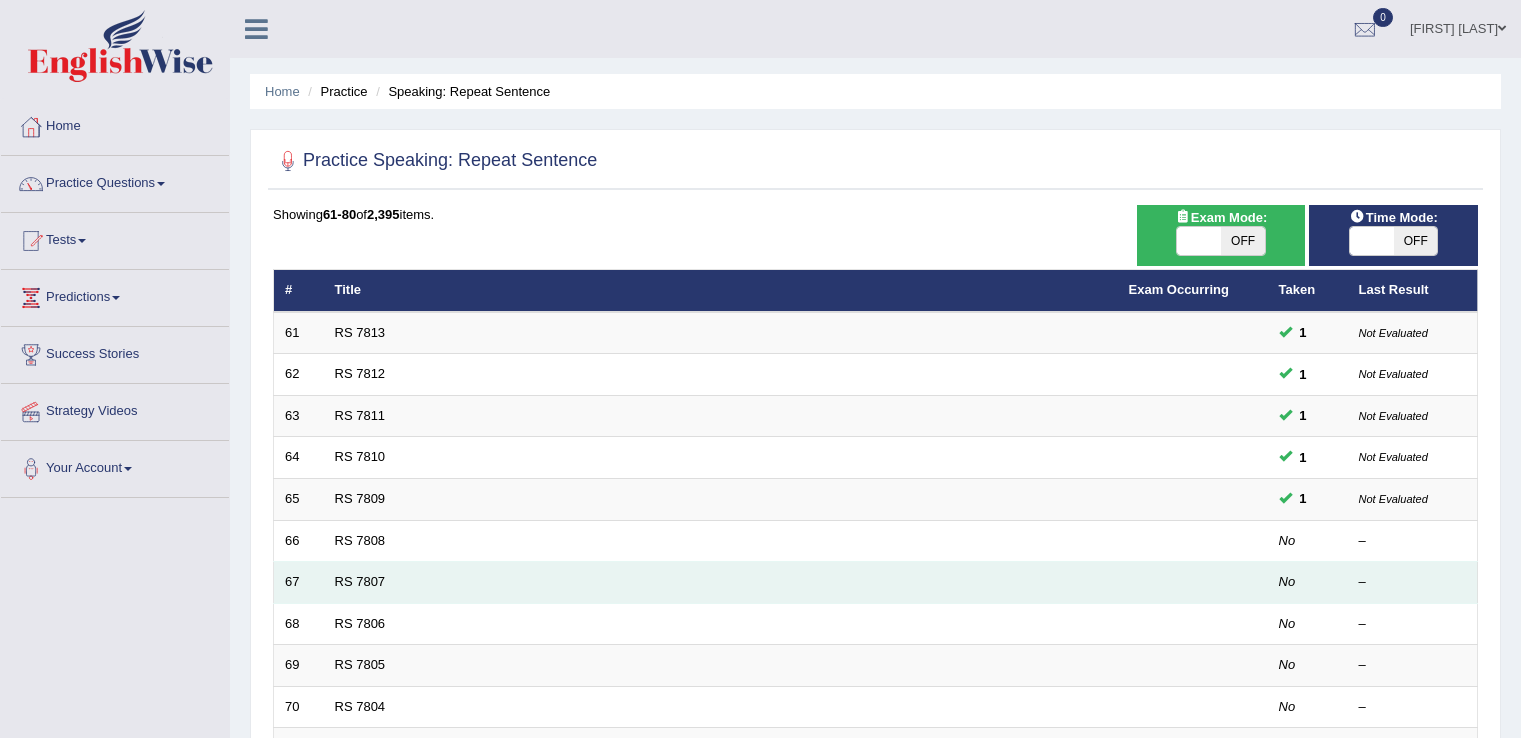 scroll, scrollTop: 0, scrollLeft: 0, axis: both 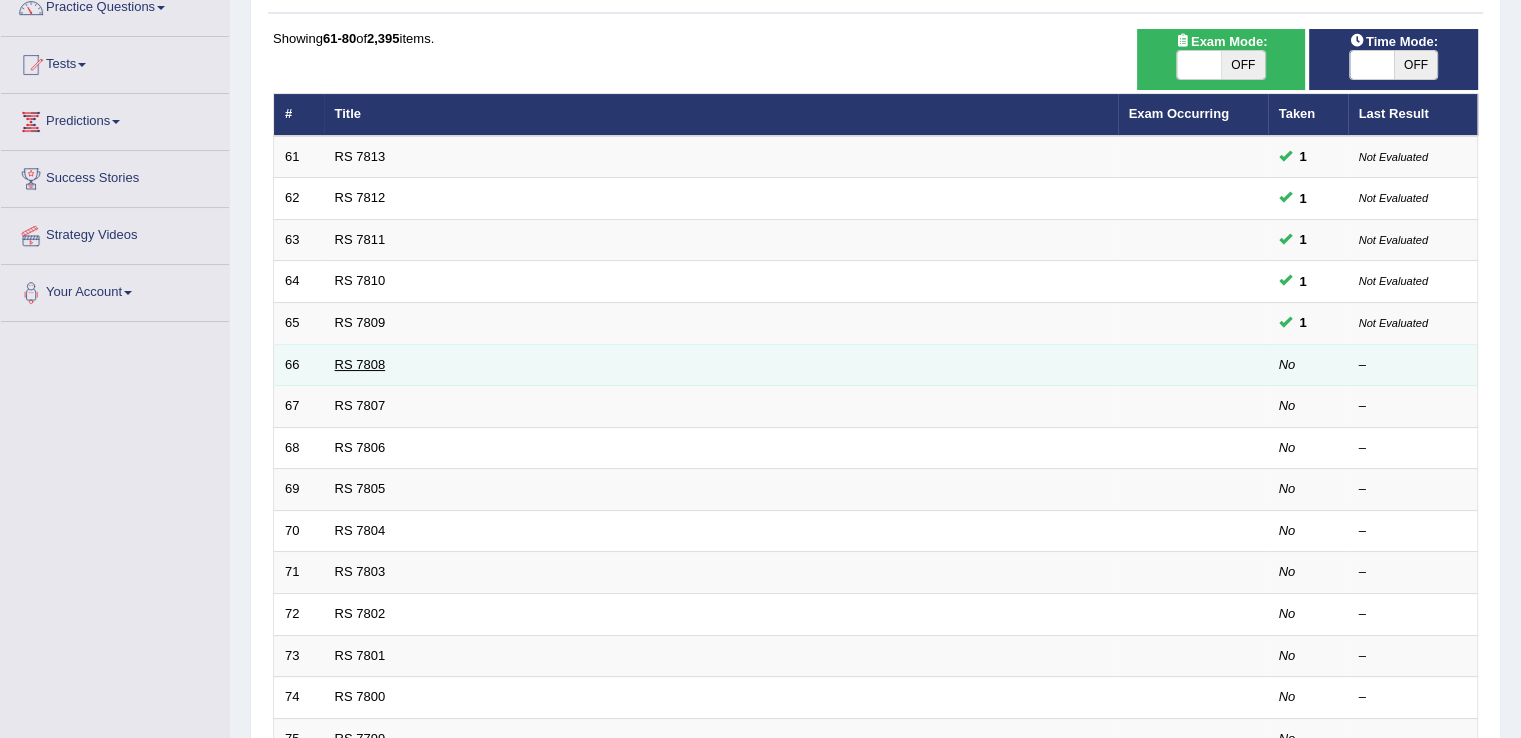 click on "RS 7808" at bounding box center (360, 364) 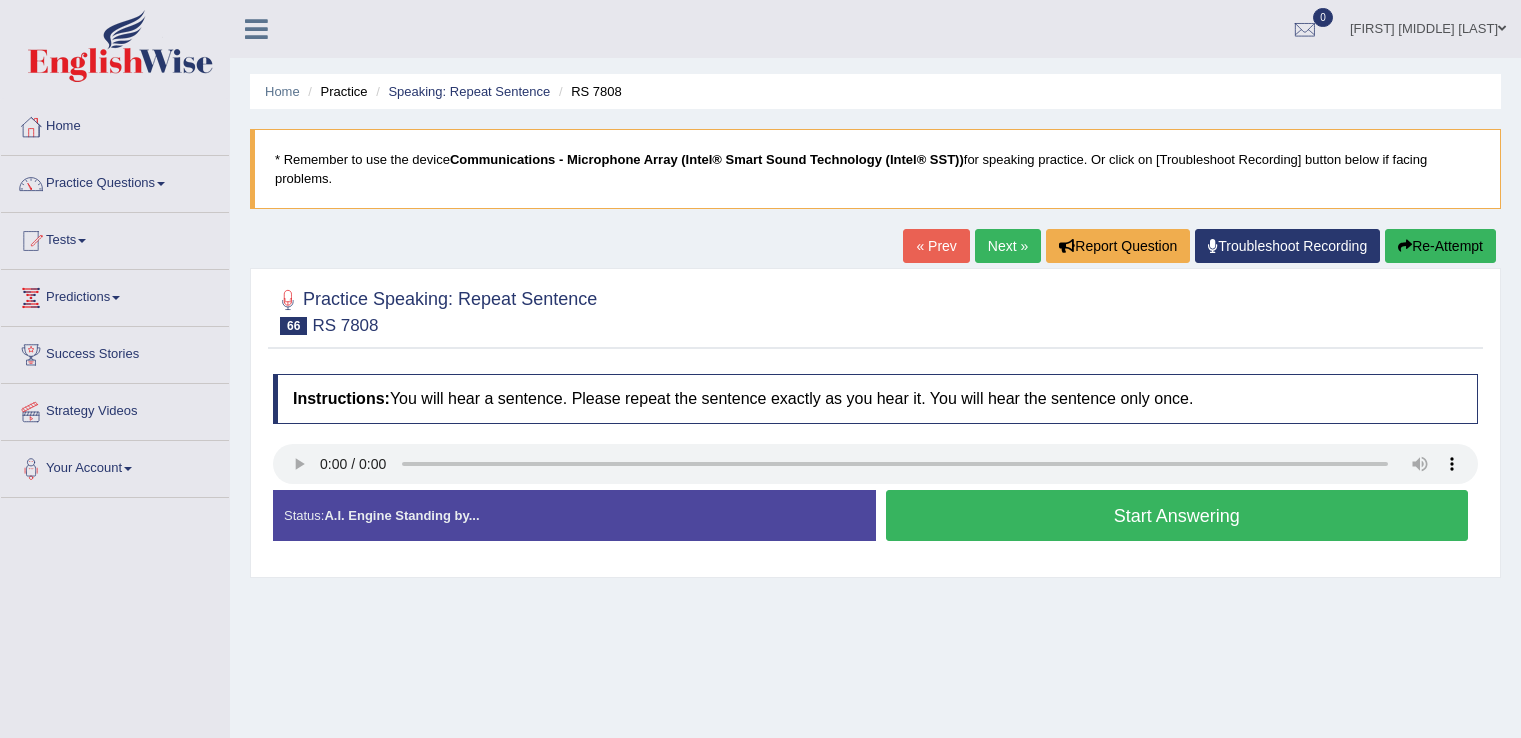 scroll, scrollTop: 0, scrollLeft: 0, axis: both 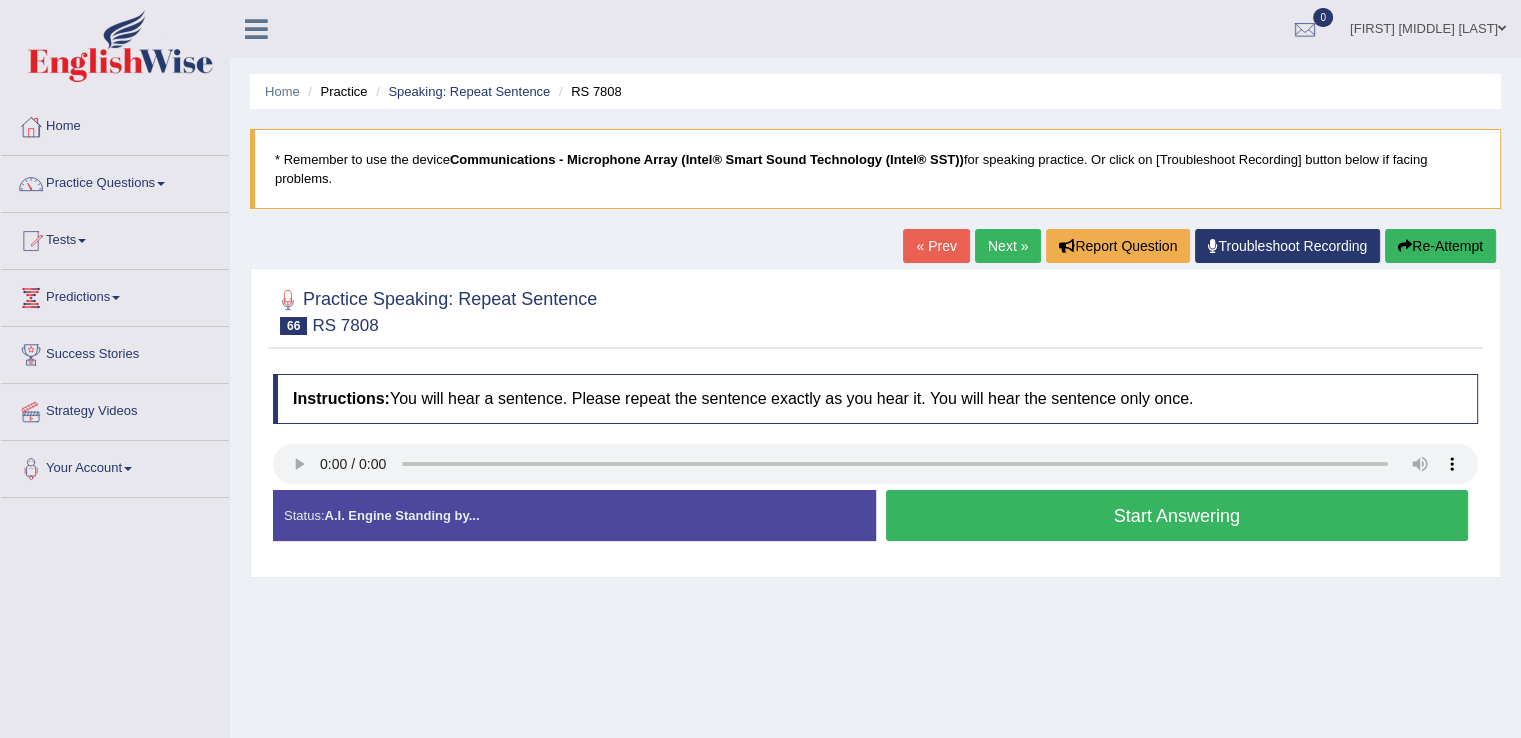 click on "Start Answering" at bounding box center (1177, 515) 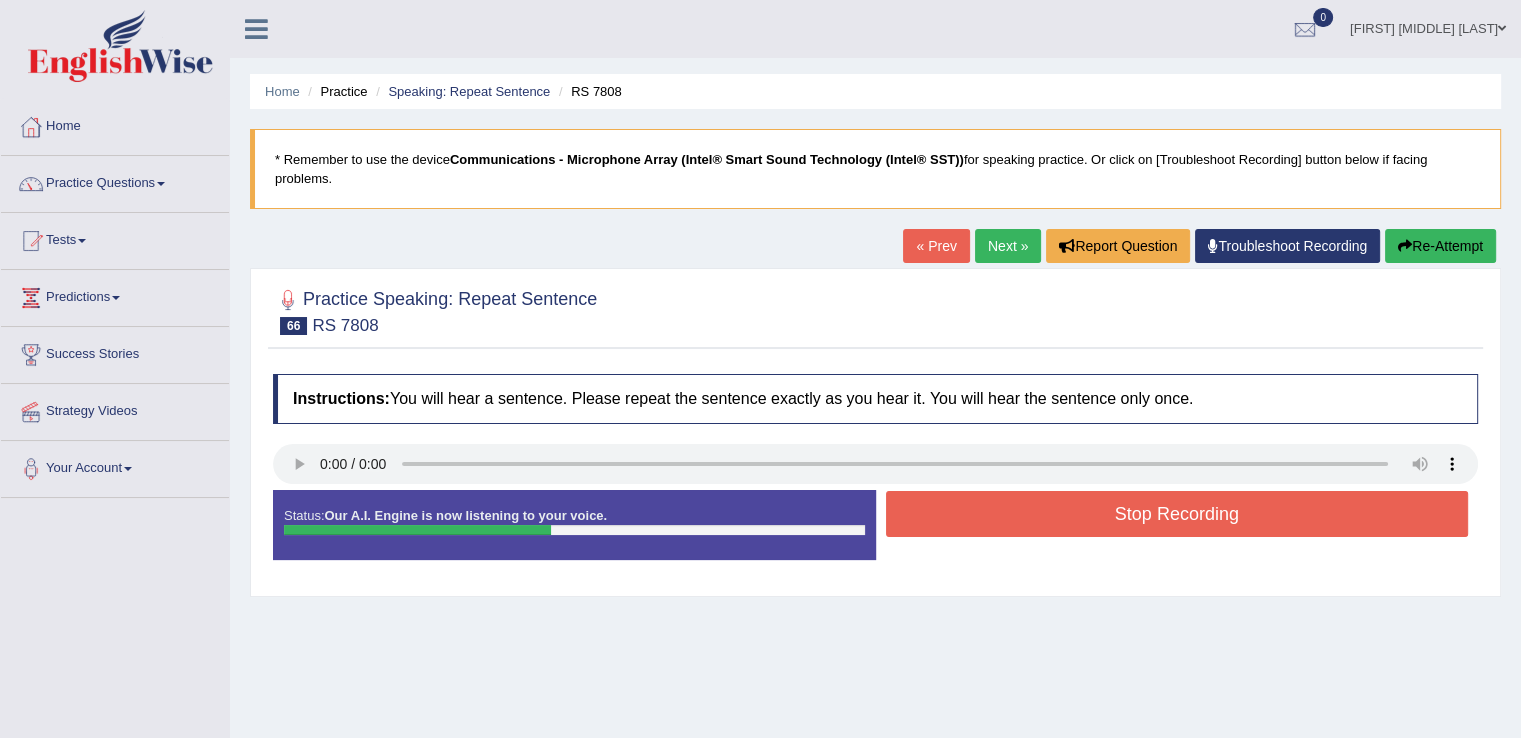 click on "Stop Recording" at bounding box center (1177, 514) 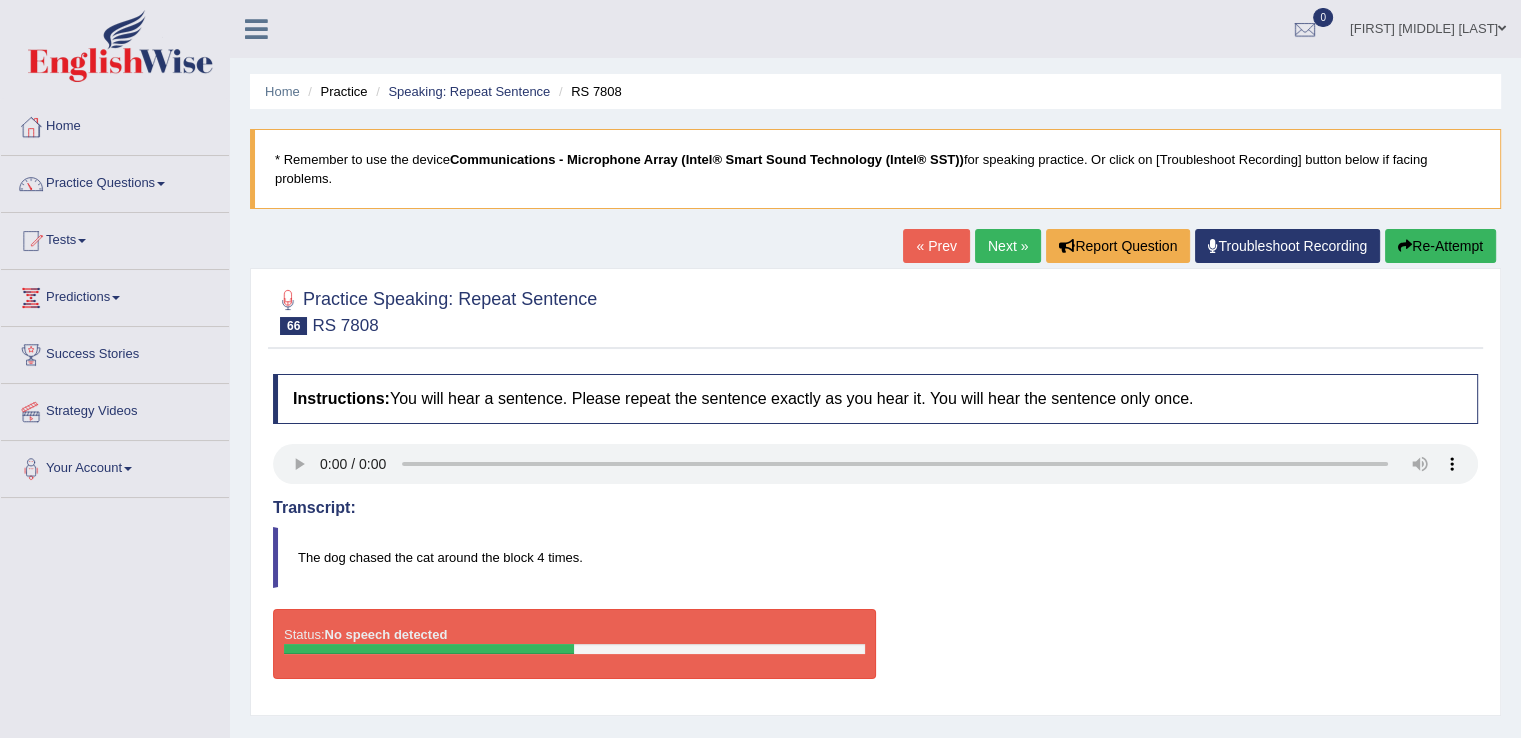 click on "Re-Attempt" at bounding box center (1440, 246) 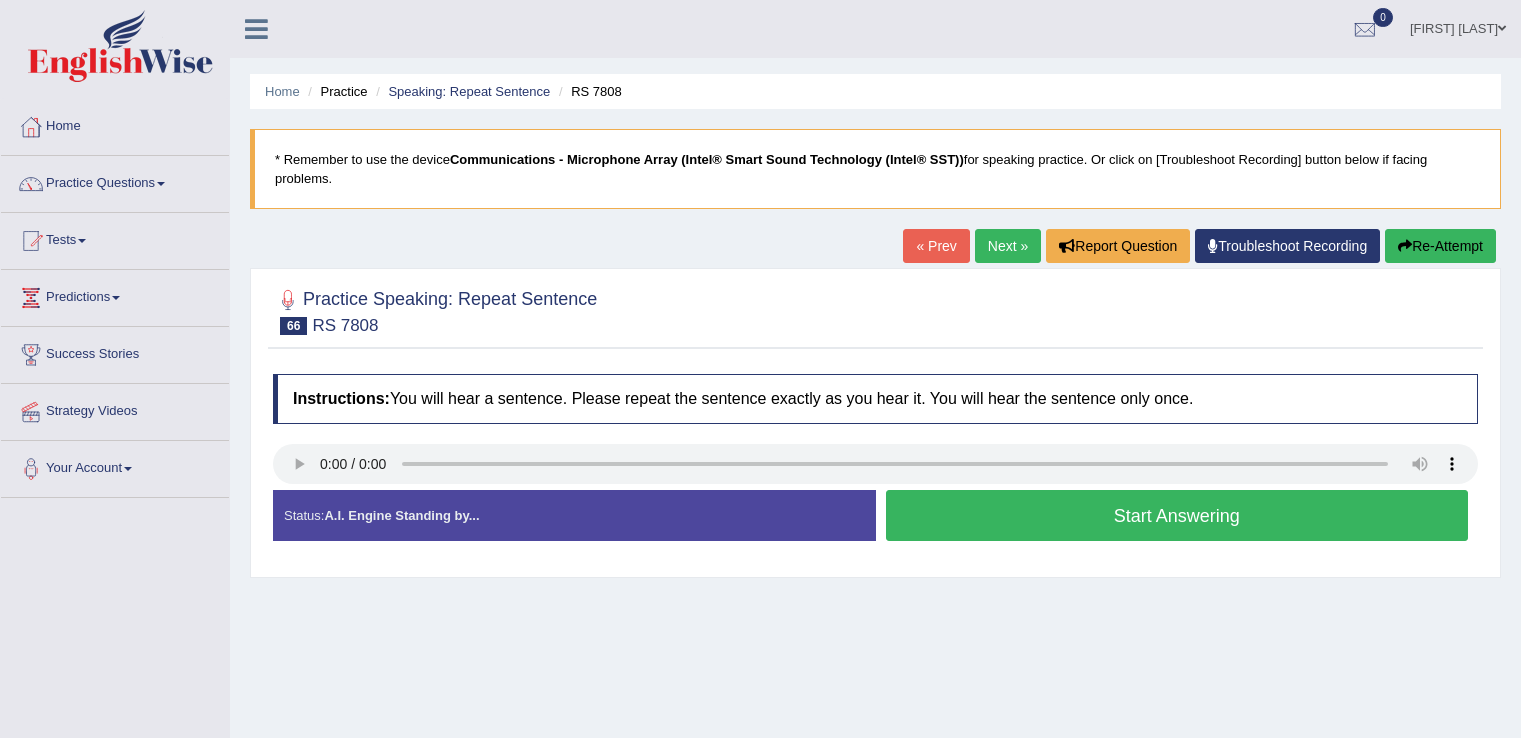 scroll, scrollTop: 0, scrollLeft: 0, axis: both 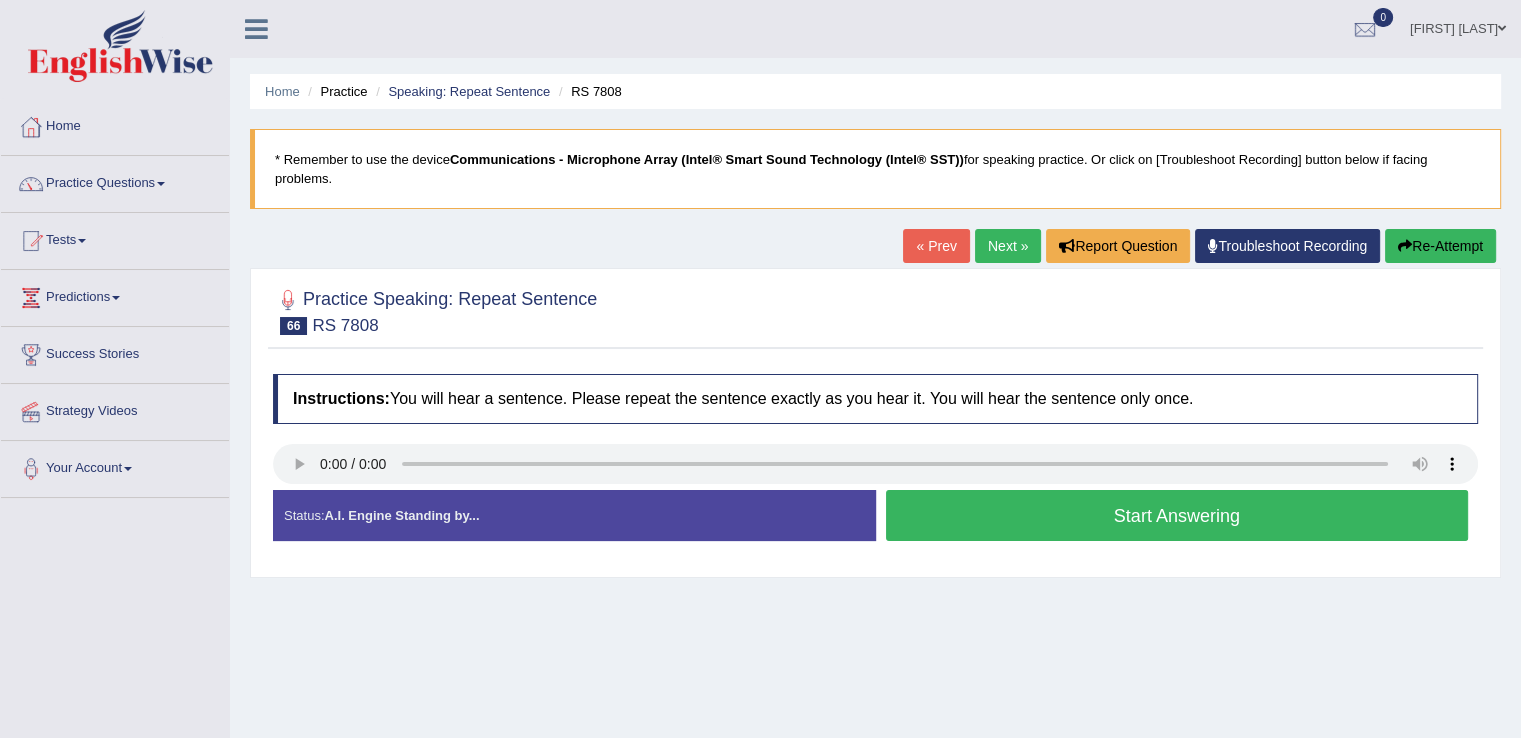 click on "Start Answering" at bounding box center [1177, 515] 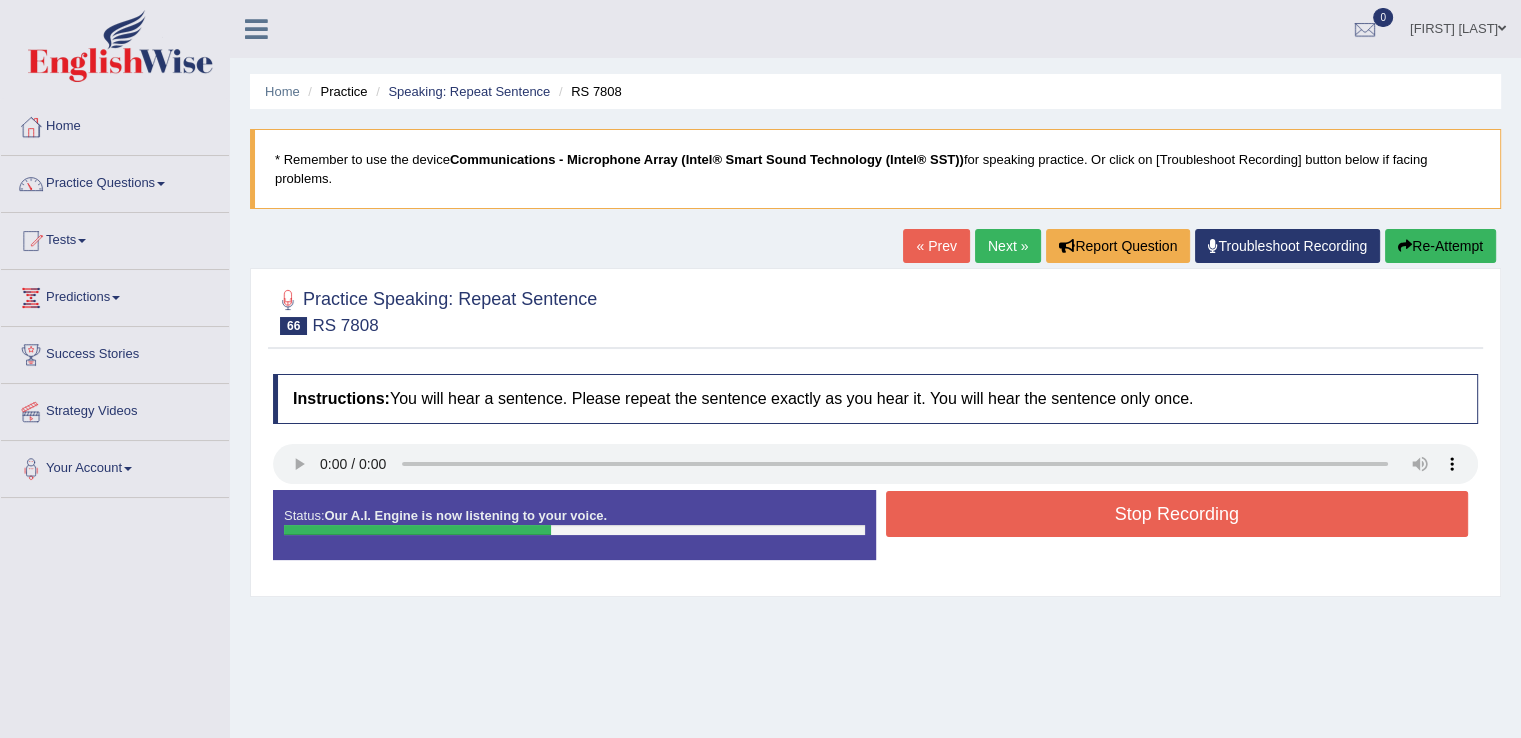 click on "Stop Recording" at bounding box center (1177, 514) 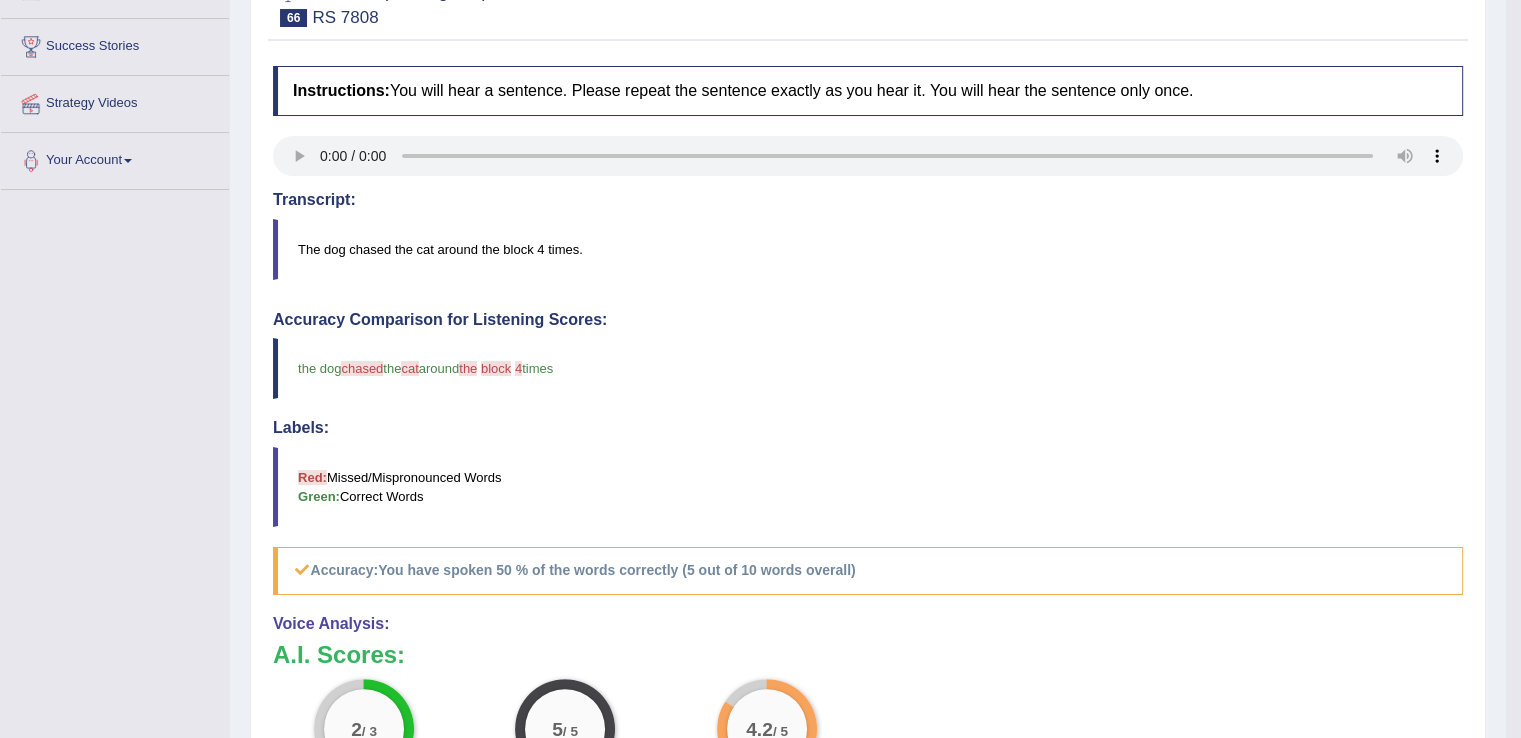 scroll, scrollTop: 0, scrollLeft: 0, axis: both 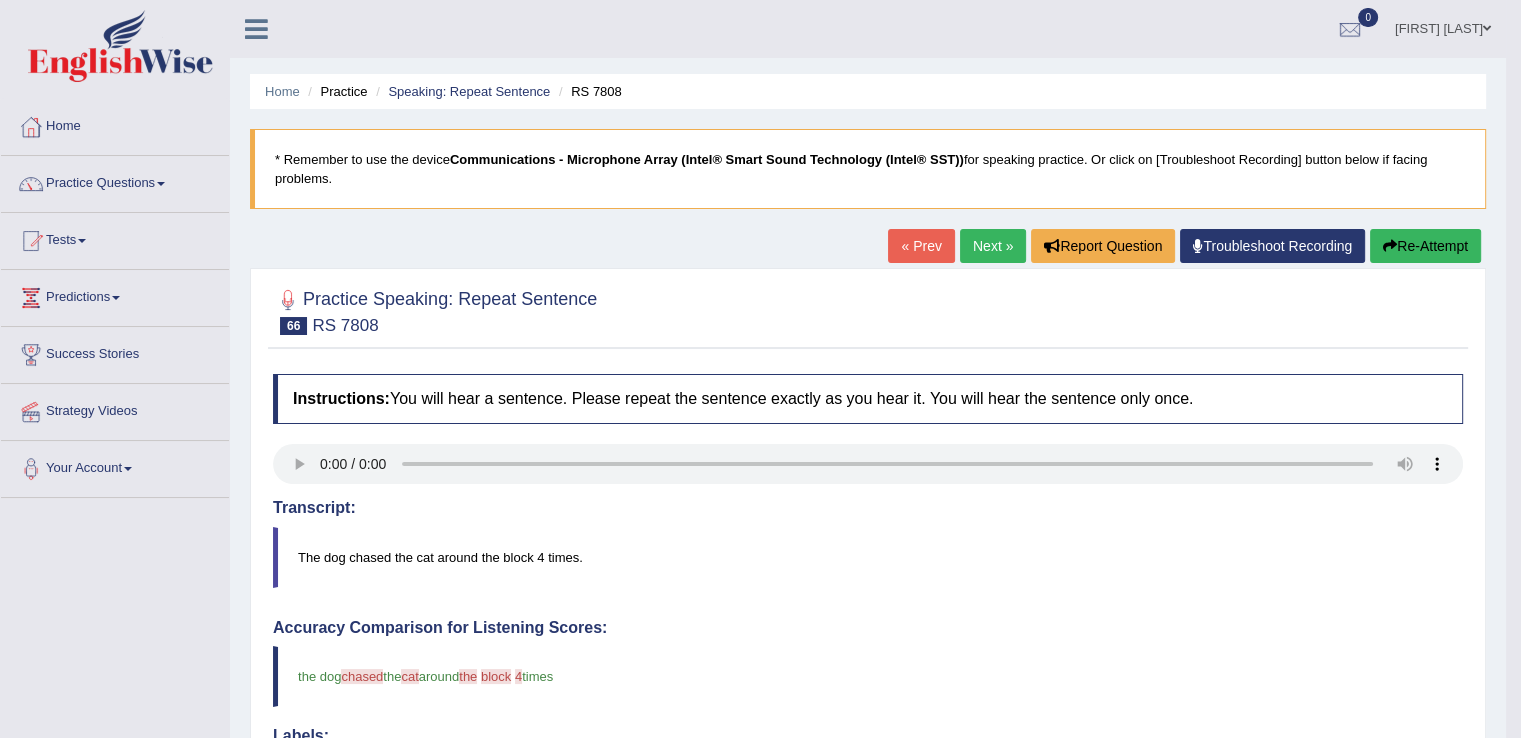 click on "Next »" at bounding box center (993, 246) 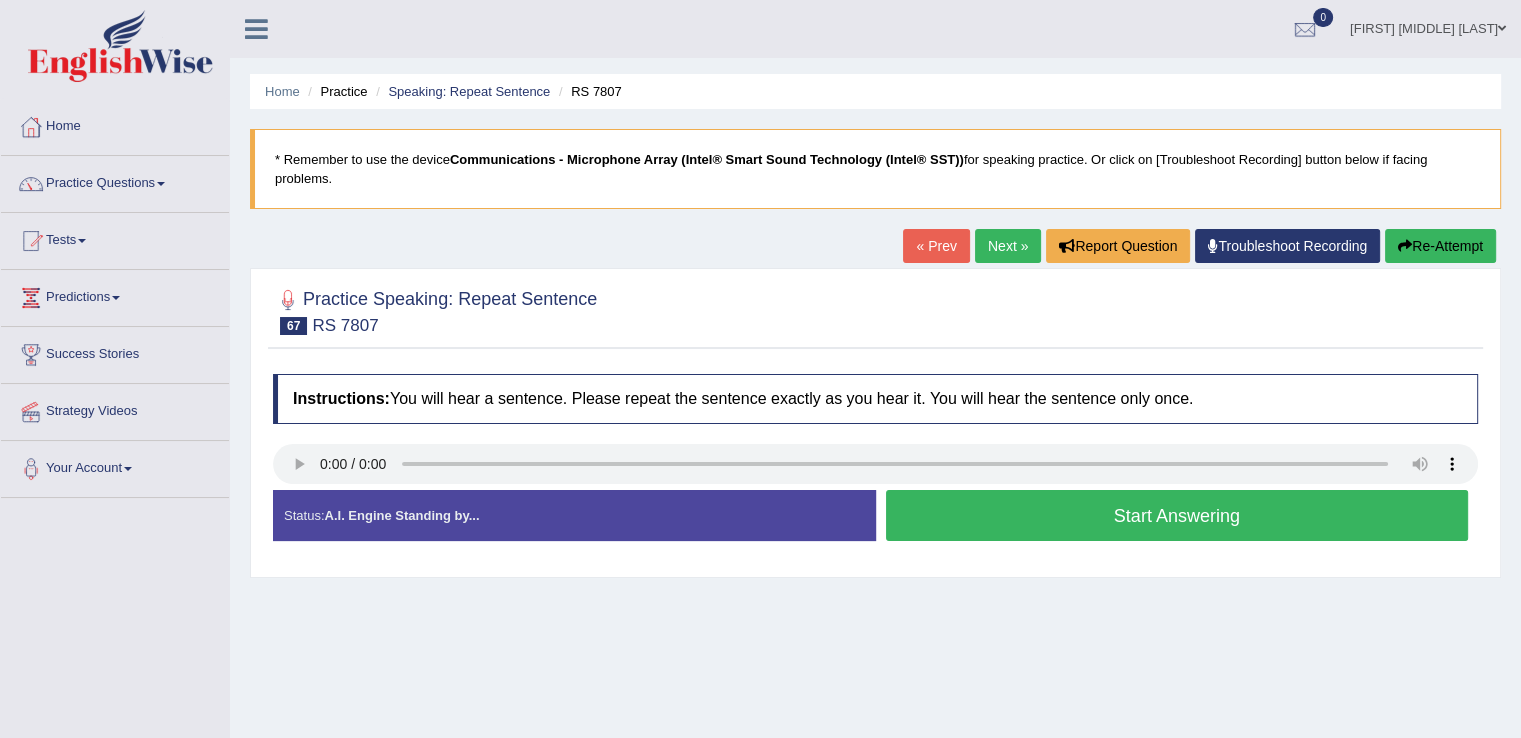 scroll, scrollTop: 76, scrollLeft: 0, axis: vertical 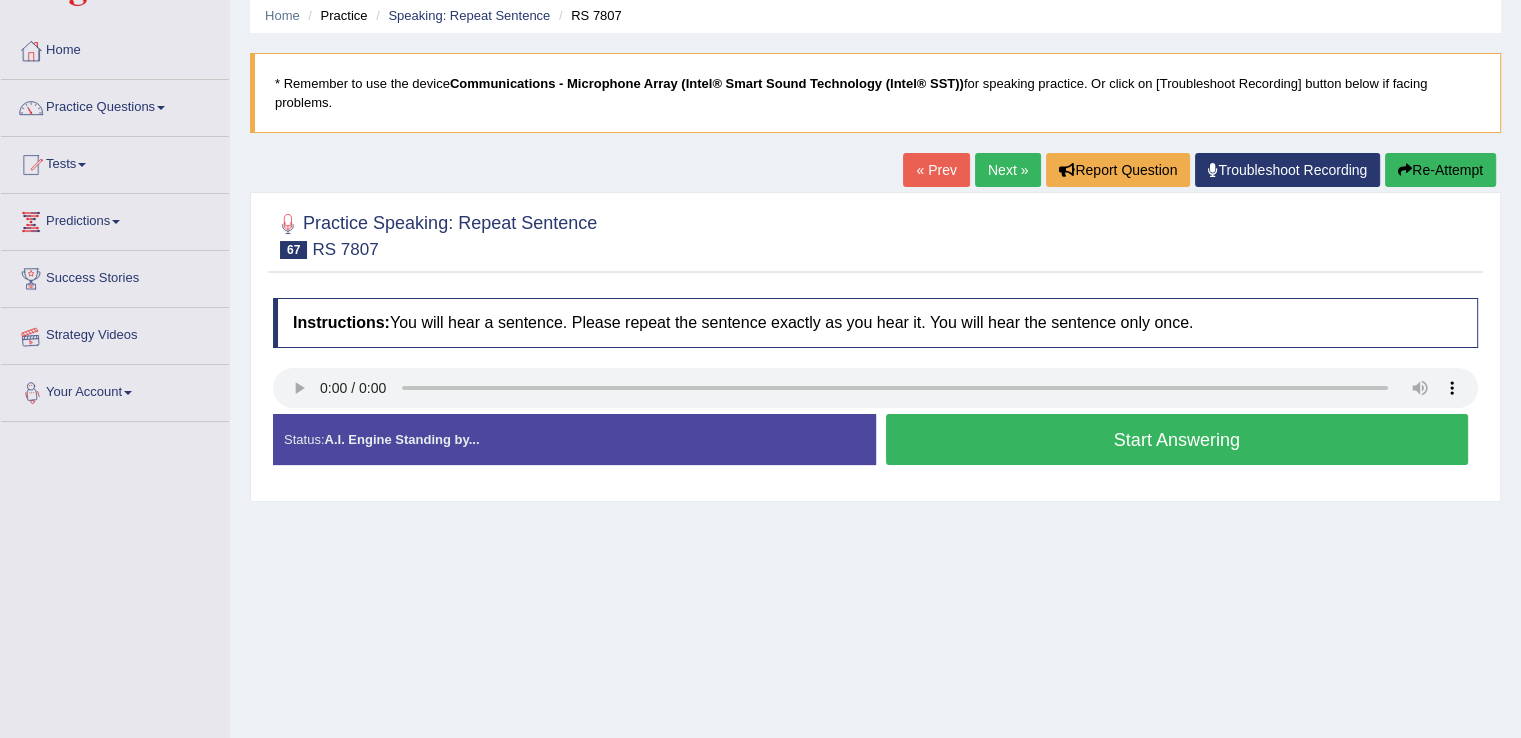 click on "Strategy Videos" at bounding box center [115, 333] 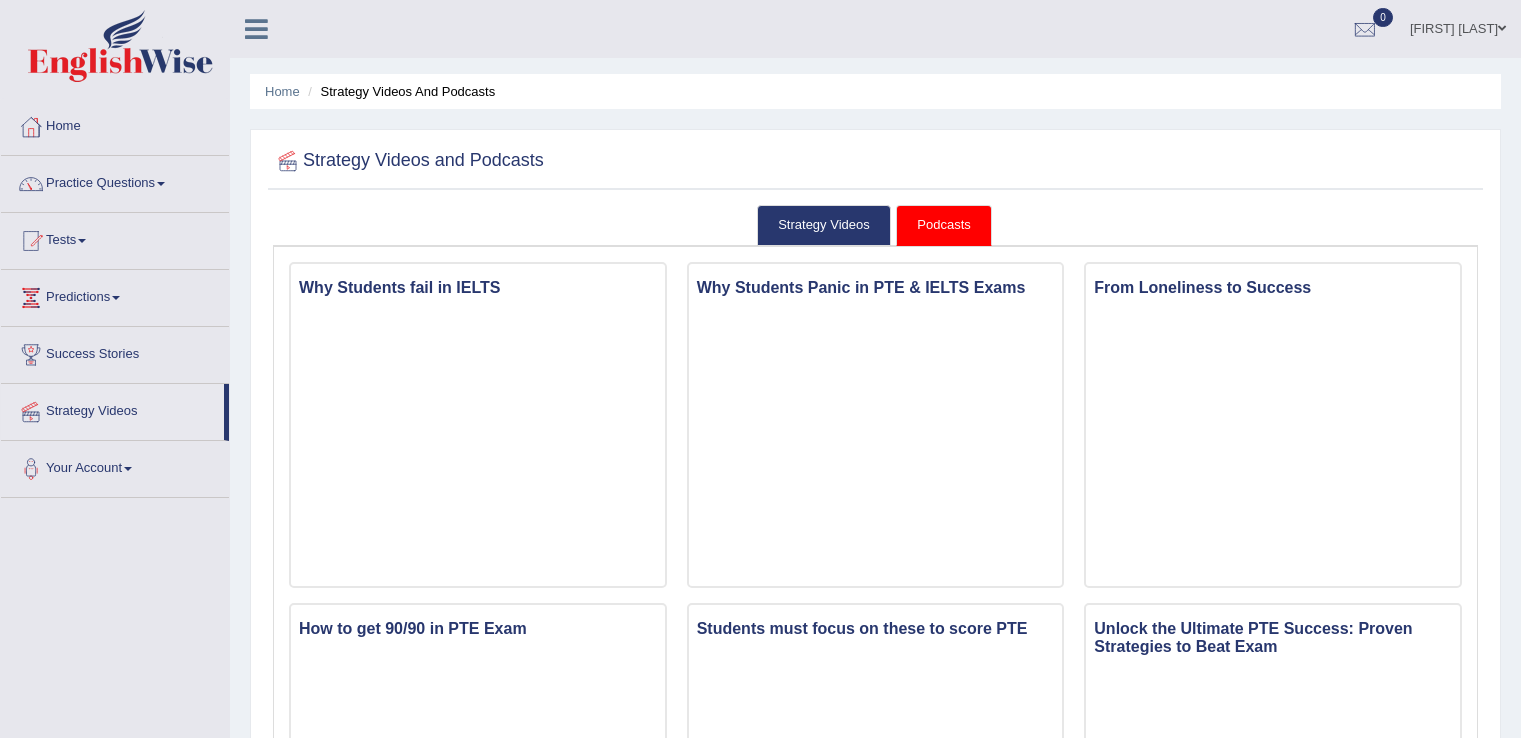 scroll, scrollTop: 0, scrollLeft: 0, axis: both 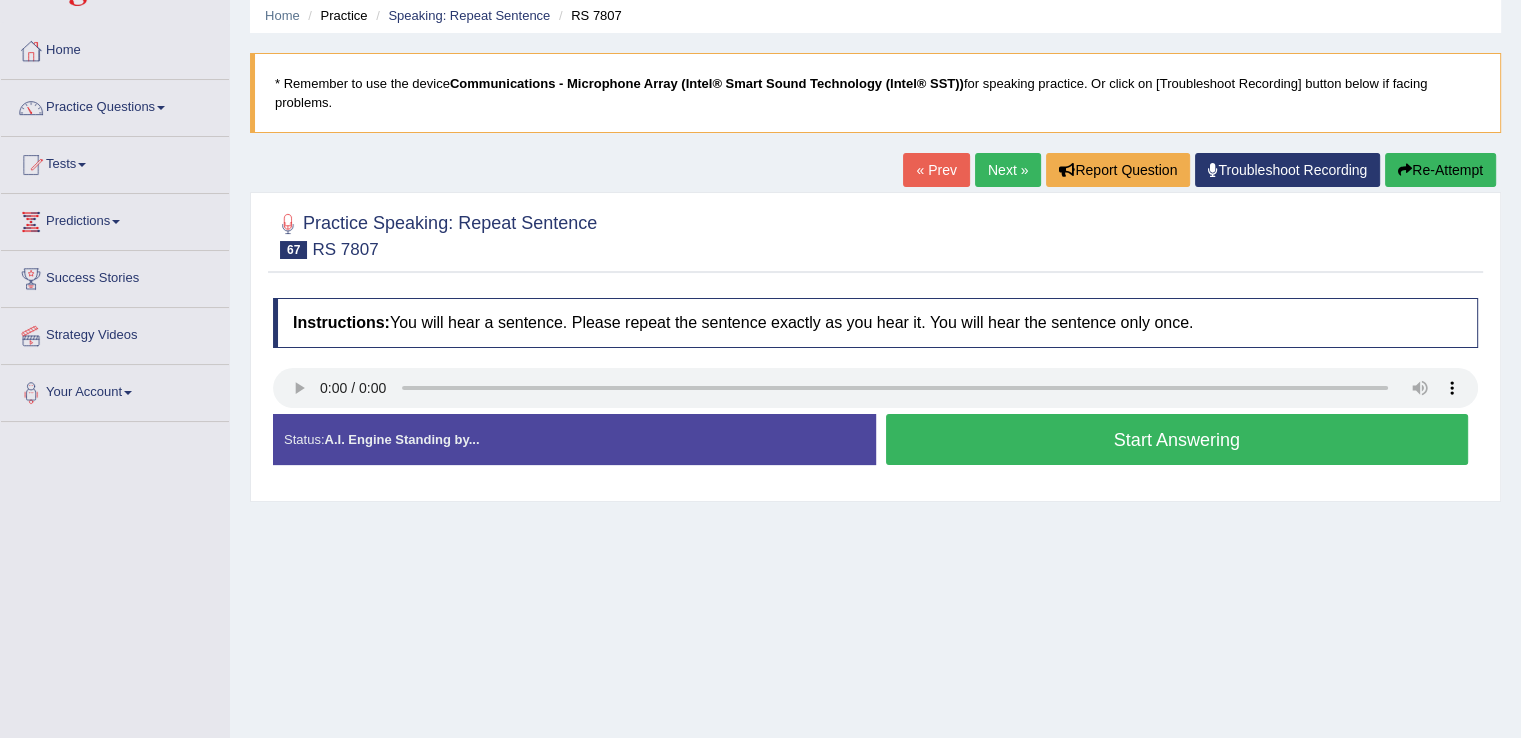 click on "Start Answering" at bounding box center [1177, 439] 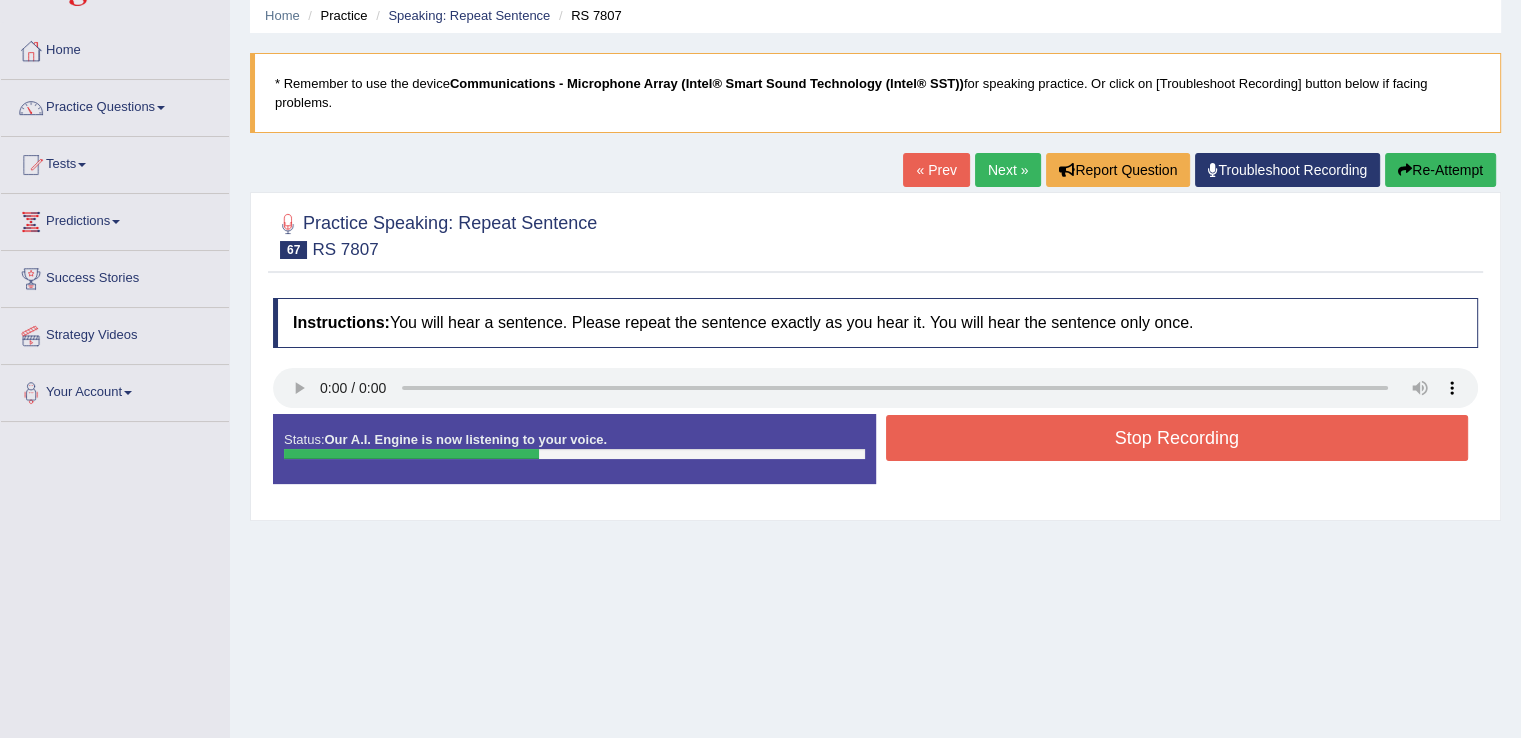 click on "Stop Recording" at bounding box center [1177, 438] 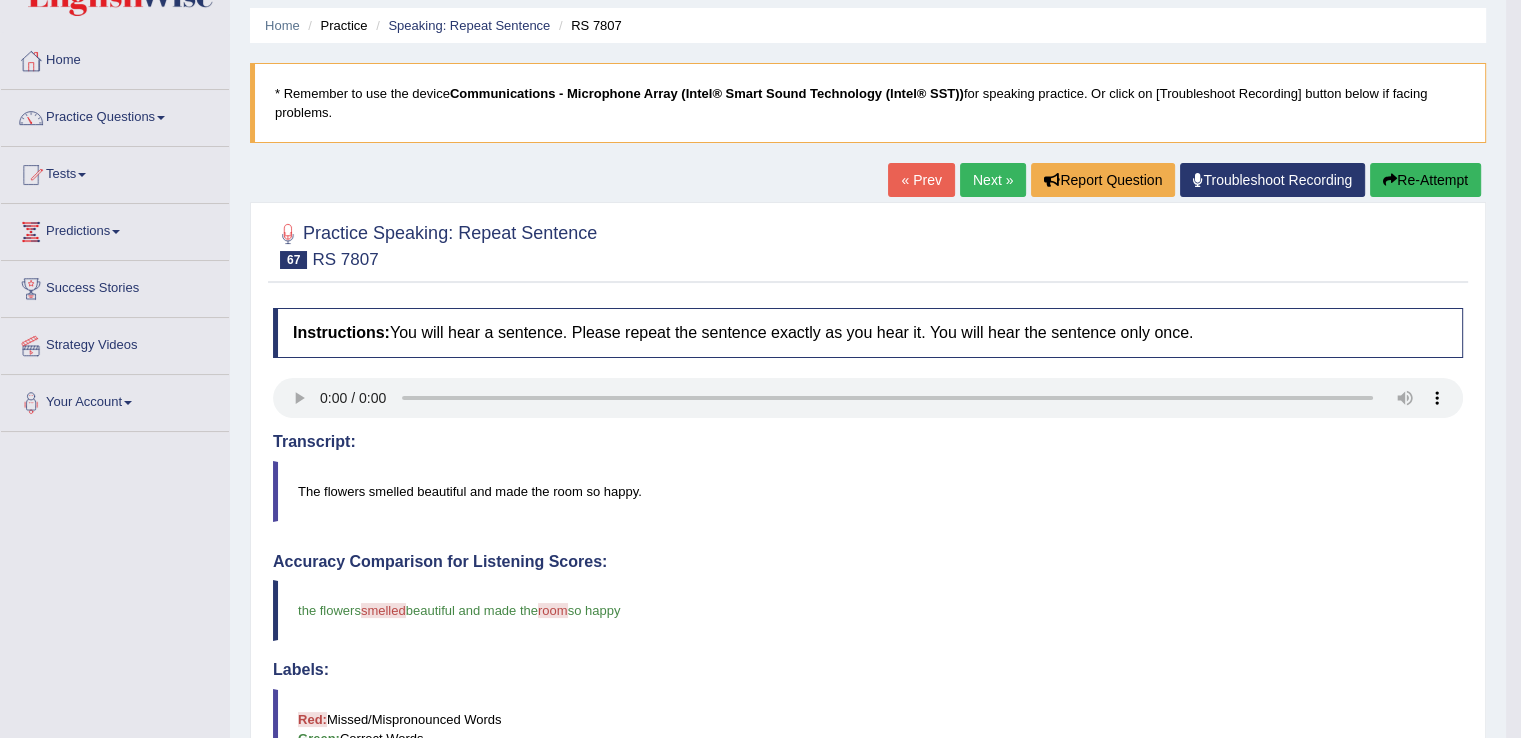 scroll, scrollTop: 60, scrollLeft: 0, axis: vertical 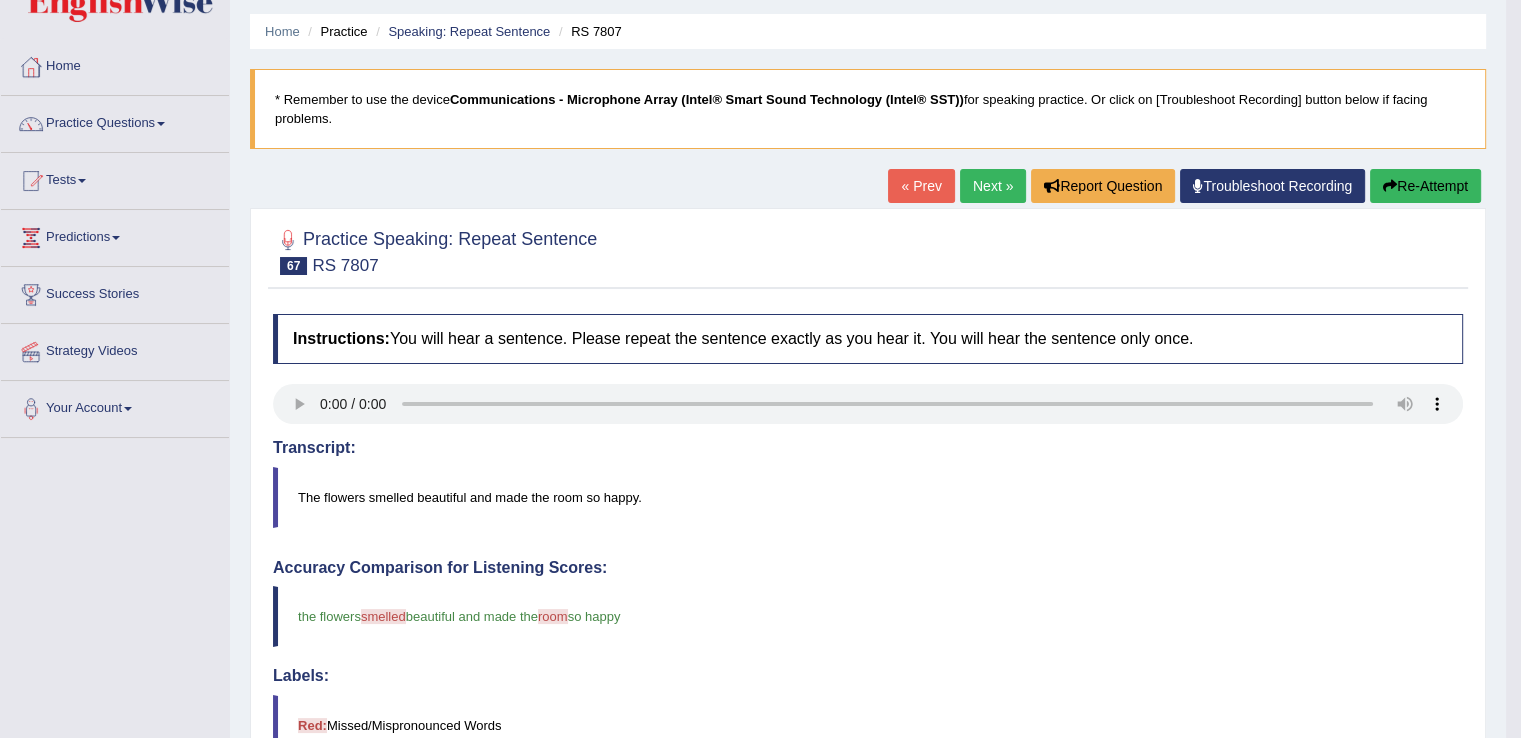 click on "Next »" at bounding box center [993, 186] 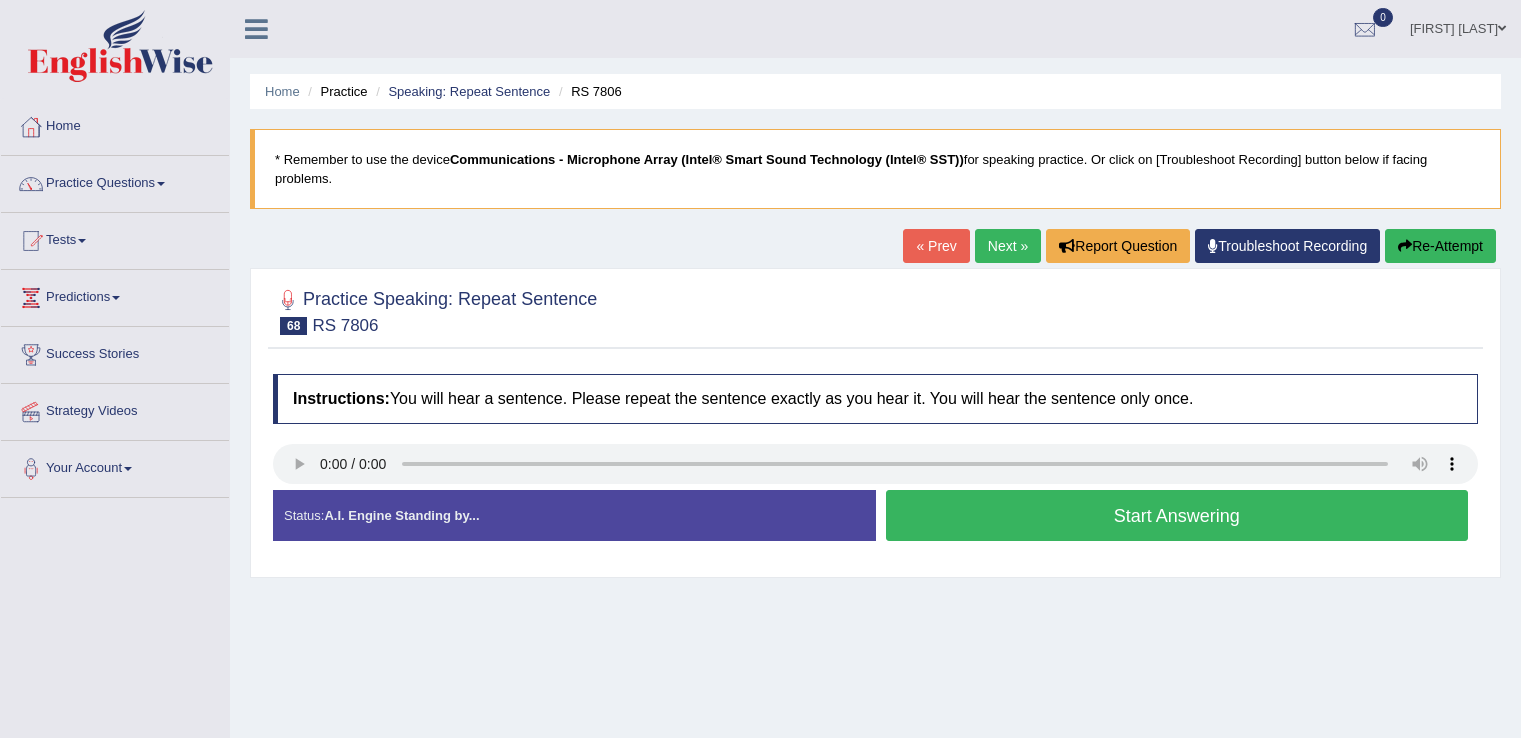 scroll, scrollTop: 0, scrollLeft: 0, axis: both 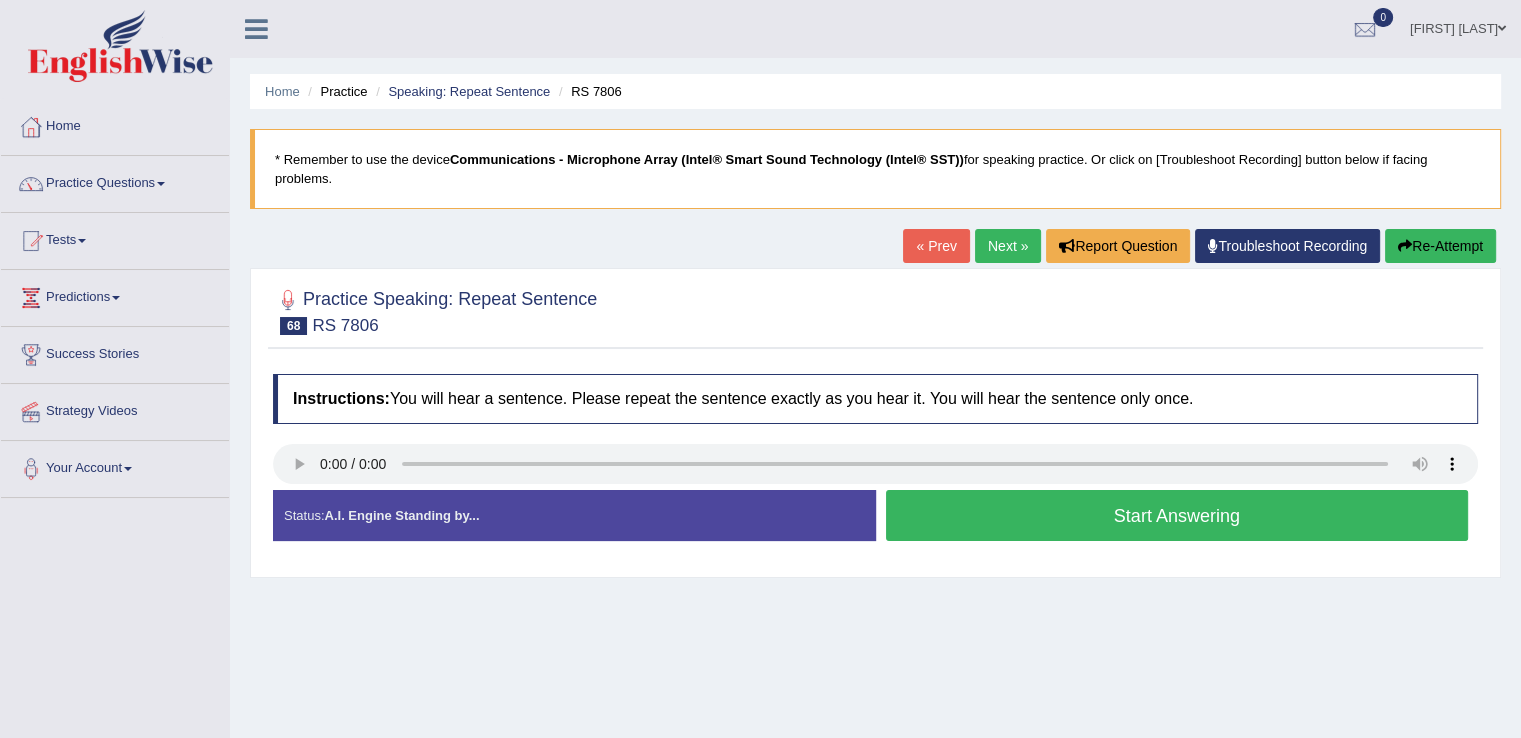 click on "Start Answering" at bounding box center (1177, 515) 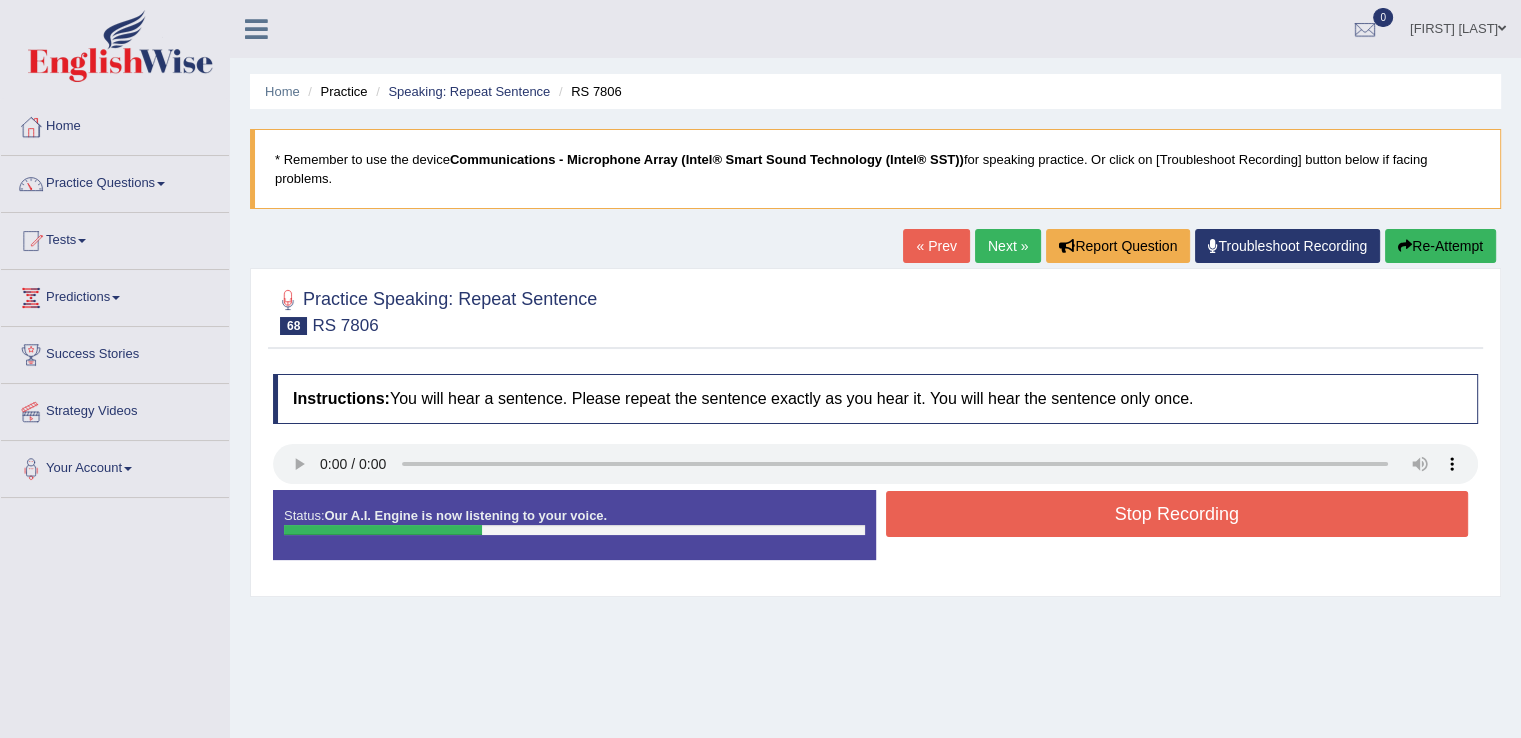 click on "Stop Recording" at bounding box center [1177, 514] 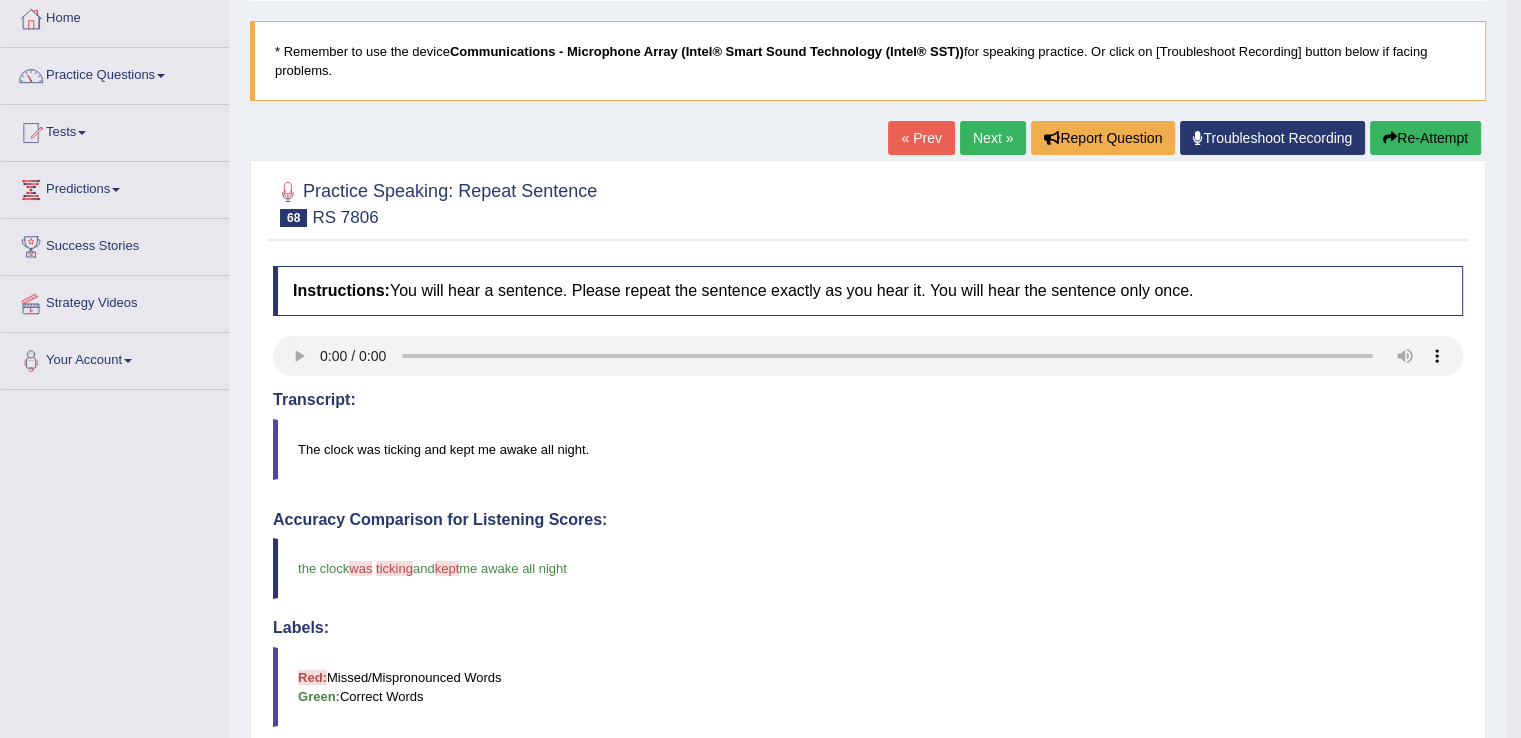 scroll, scrollTop: 92, scrollLeft: 0, axis: vertical 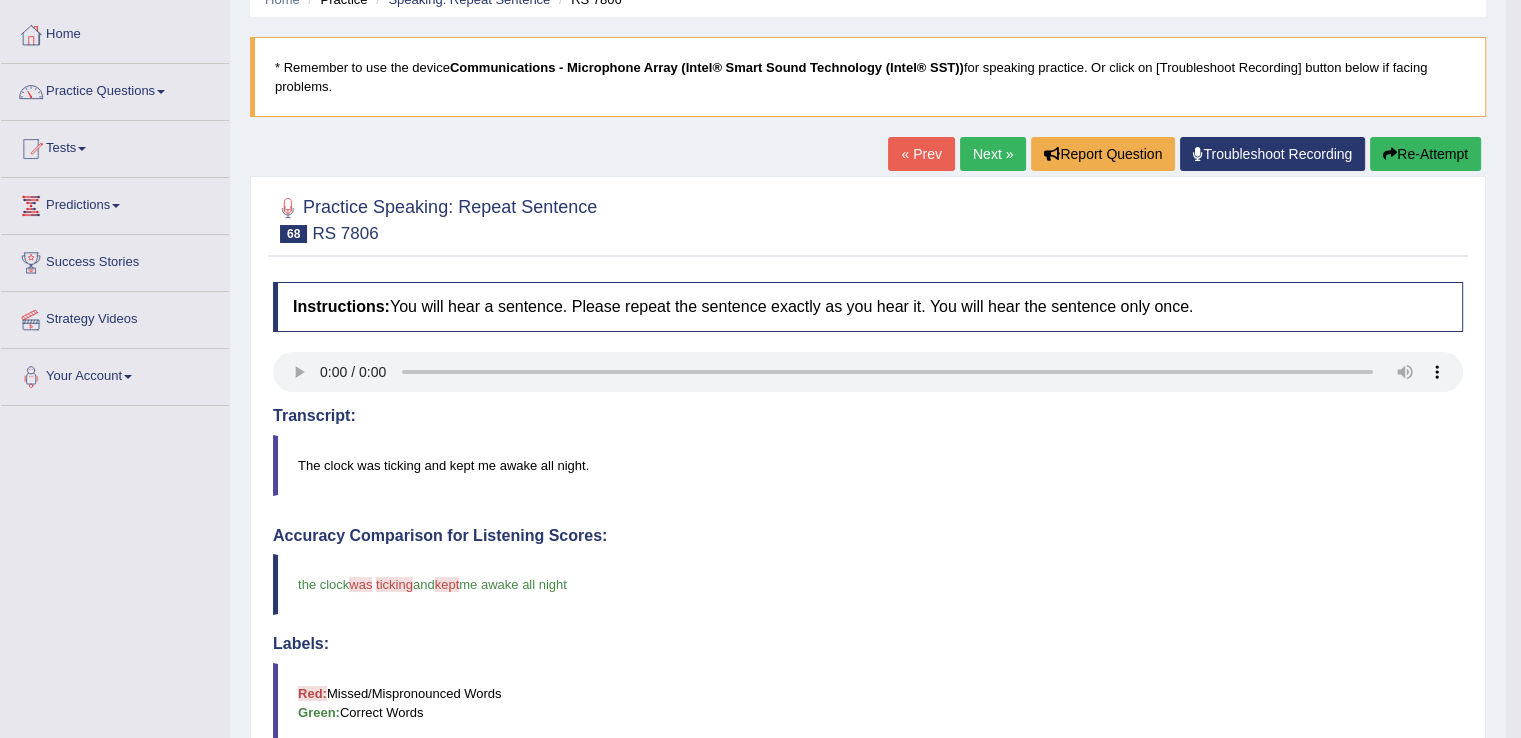 click on "Next »" at bounding box center (993, 154) 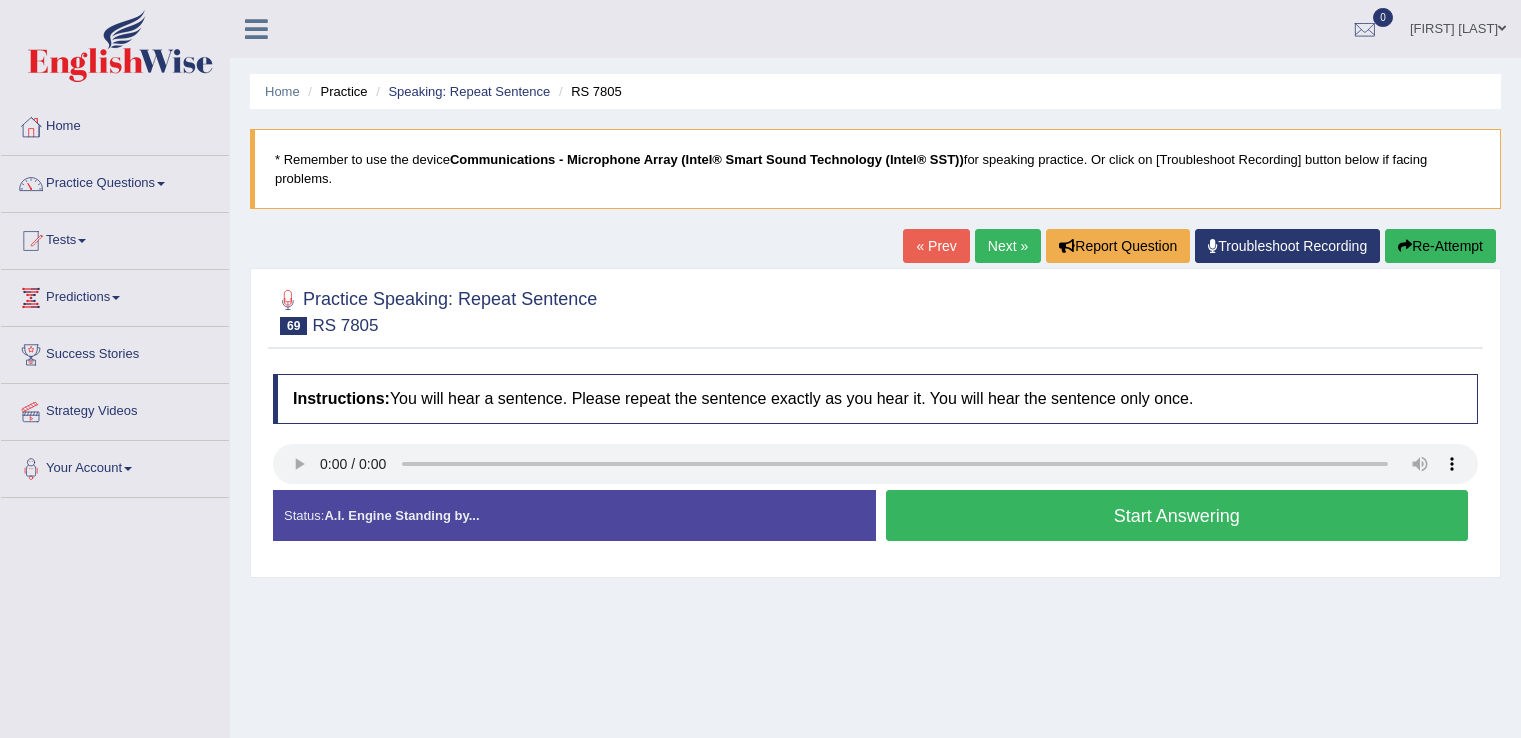 scroll, scrollTop: 0, scrollLeft: 0, axis: both 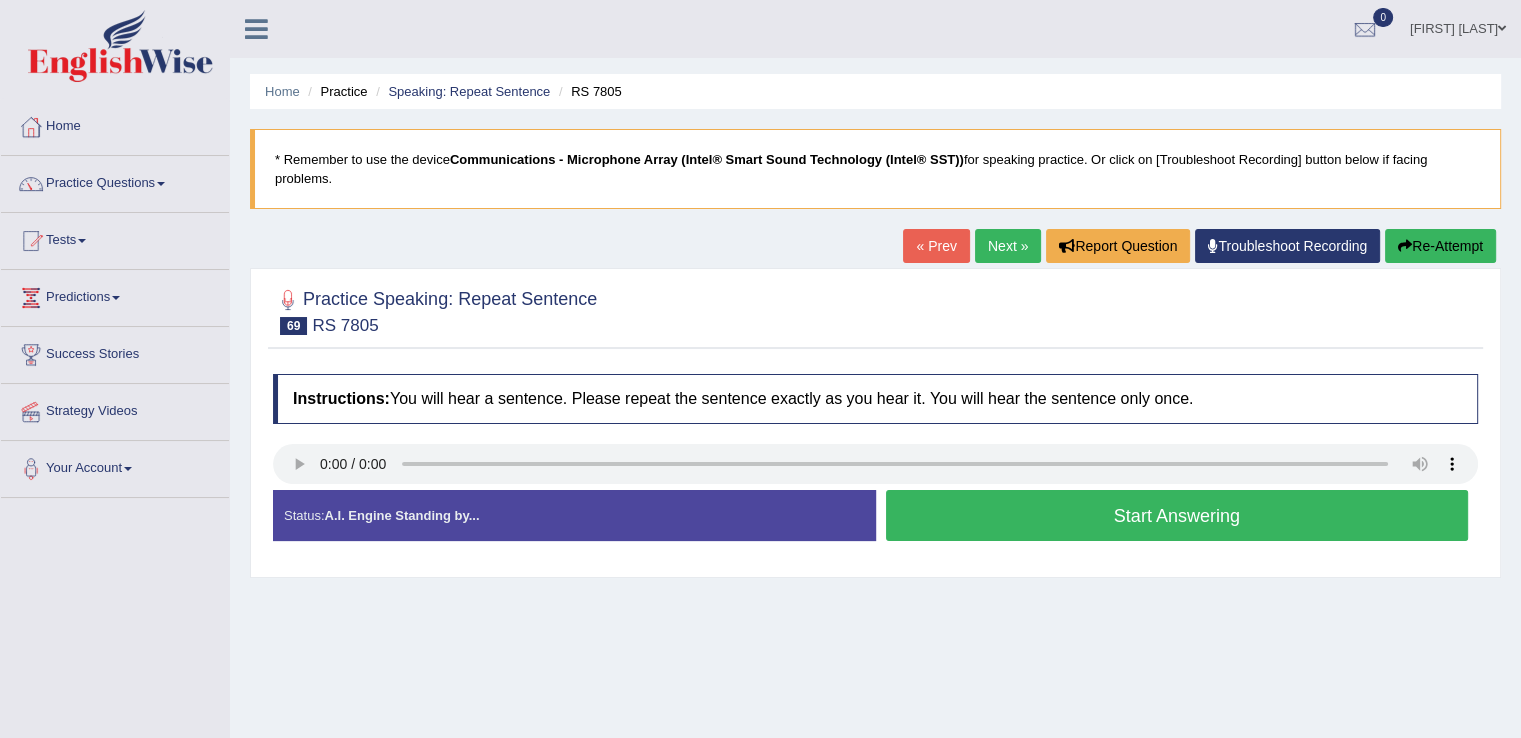 click on "Start Answering" at bounding box center [1177, 515] 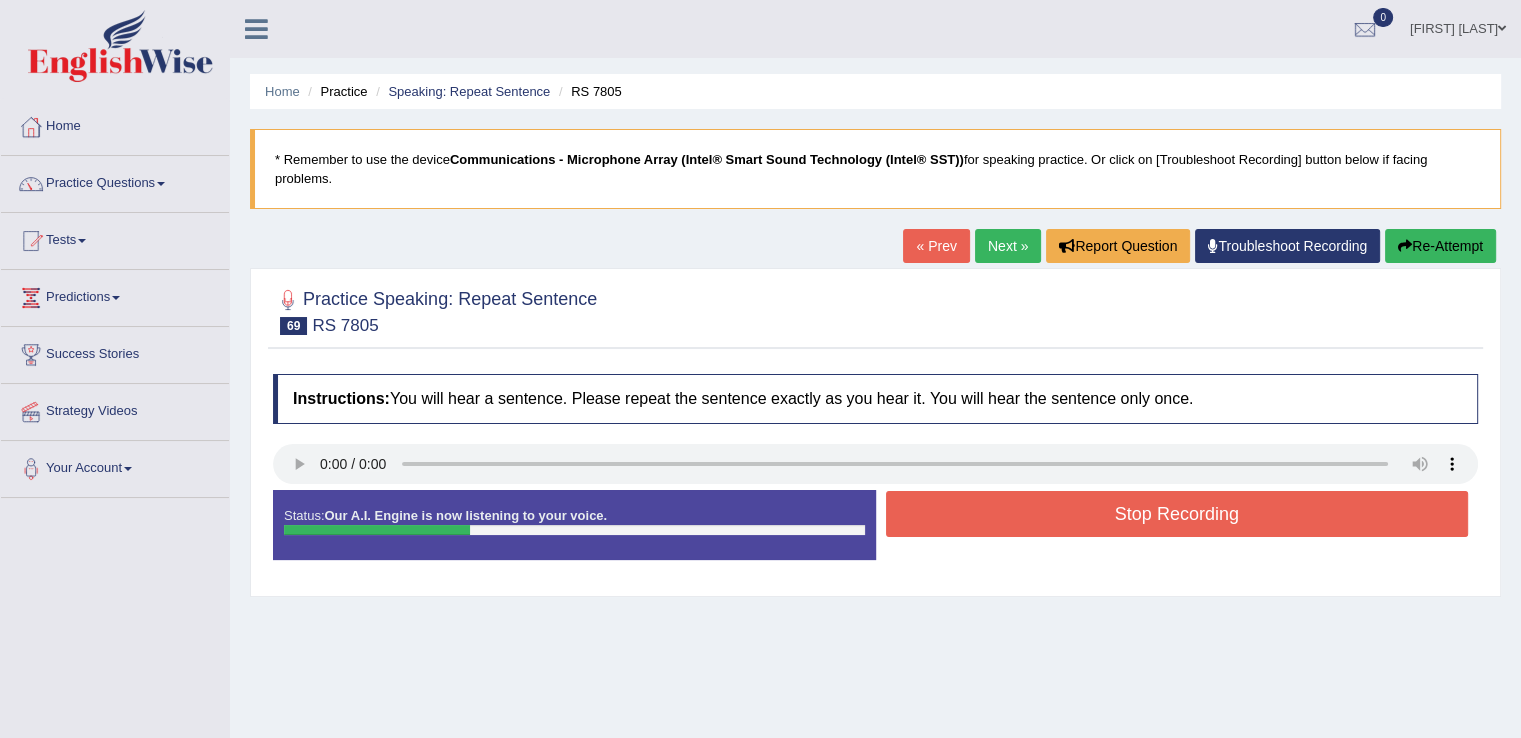 click on "Stop Recording" at bounding box center (1177, 514) 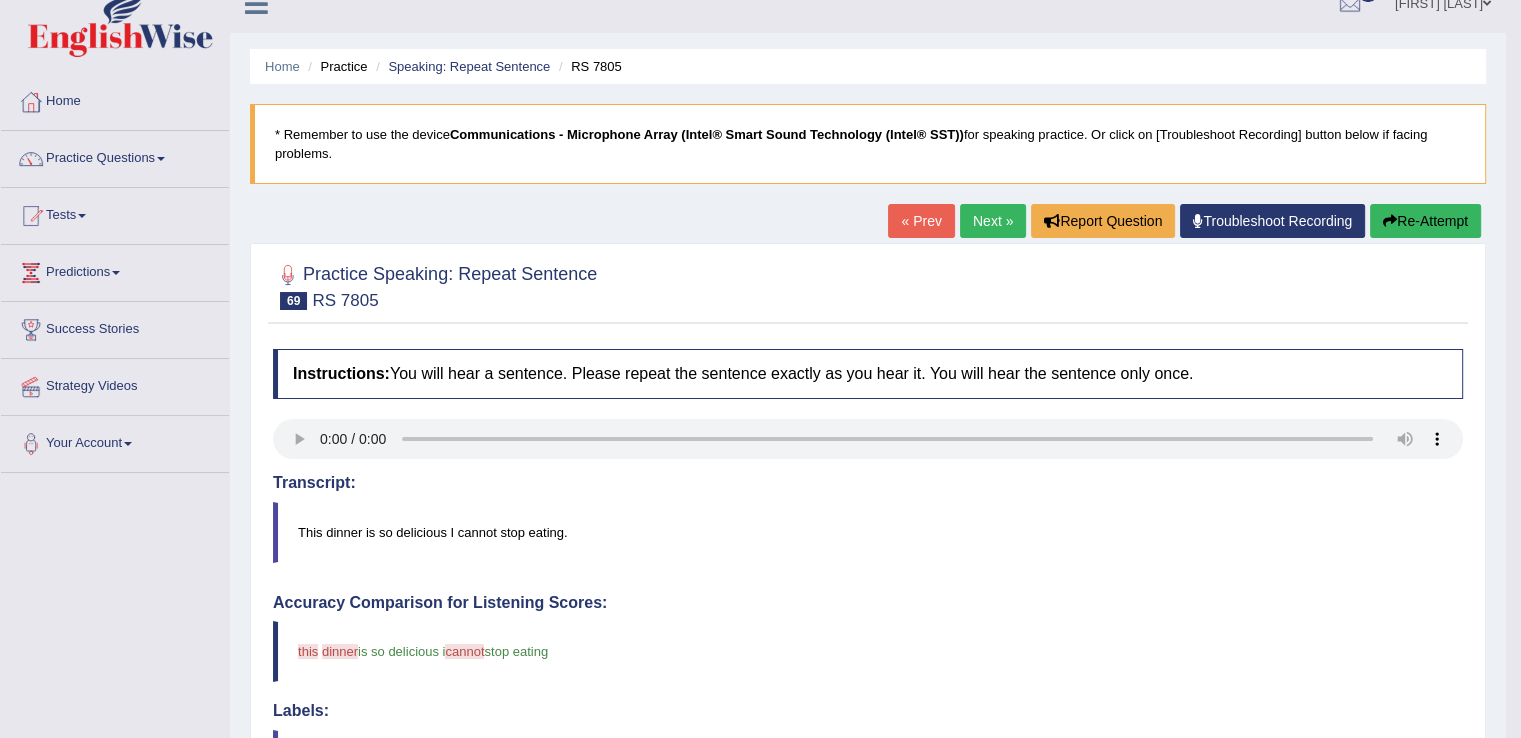 scroll, scrollTop: 21, scrollLeft: 0, axis: vertical 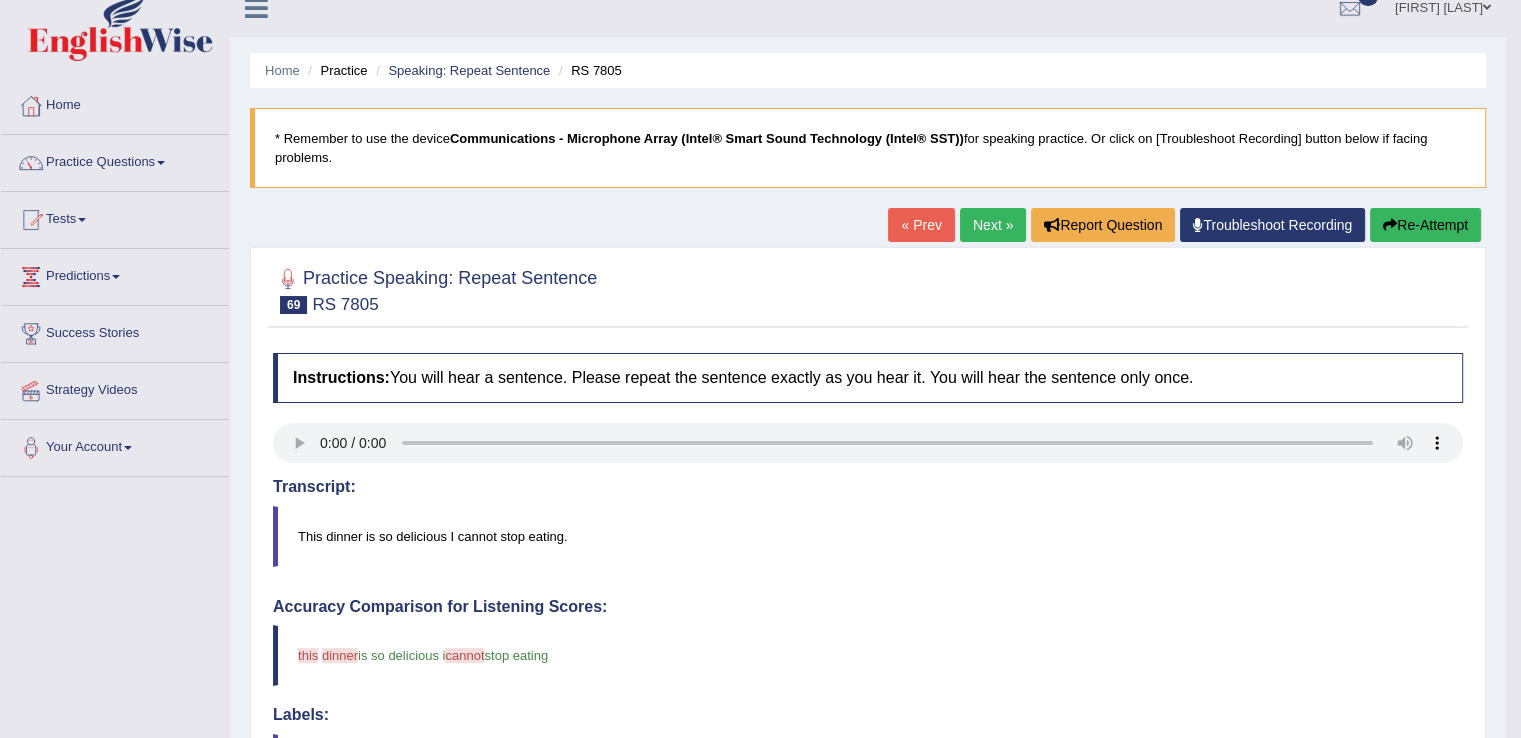 click on "Next »" at bounding box center (993, 225) 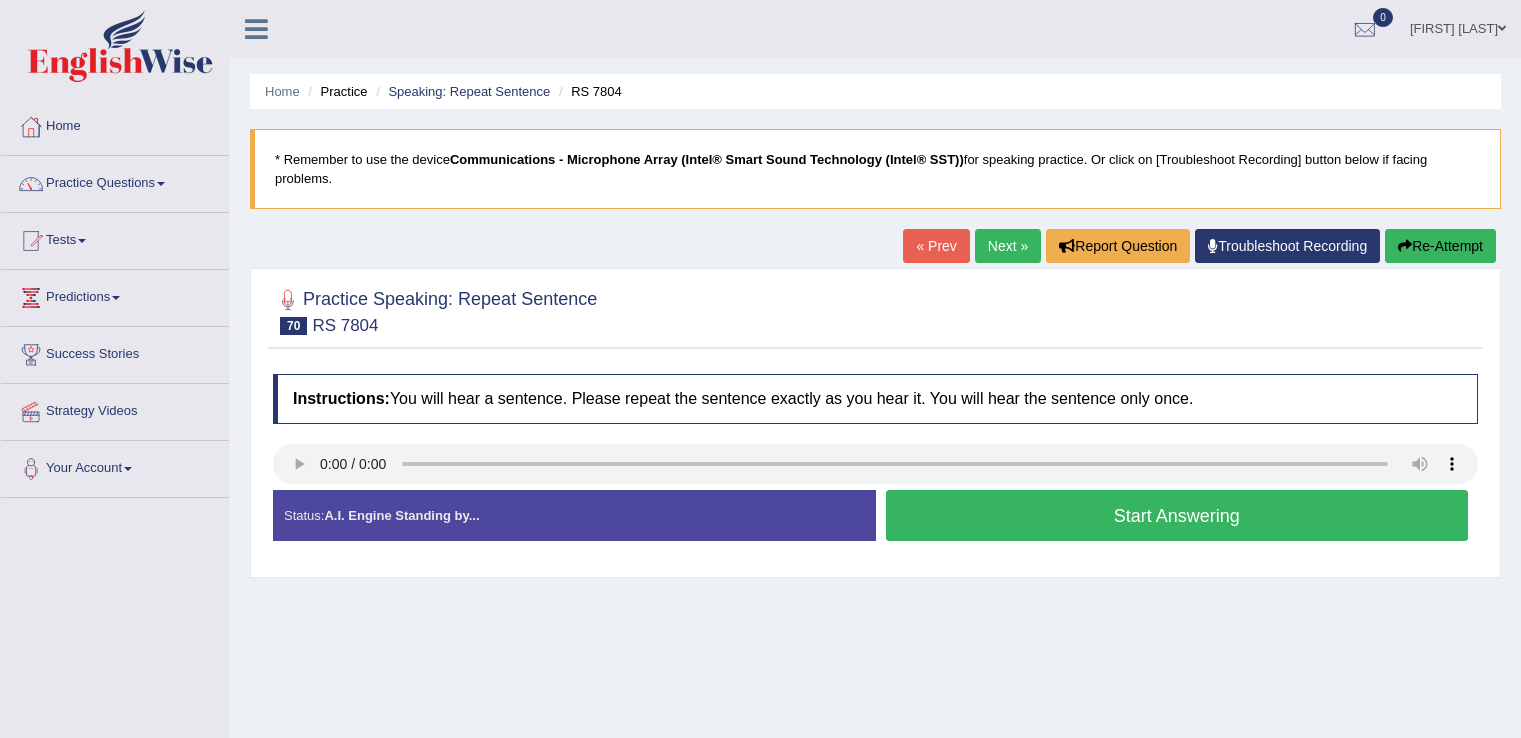 scroll, scrollTop: 0, scrollLeft: 0, axis: both 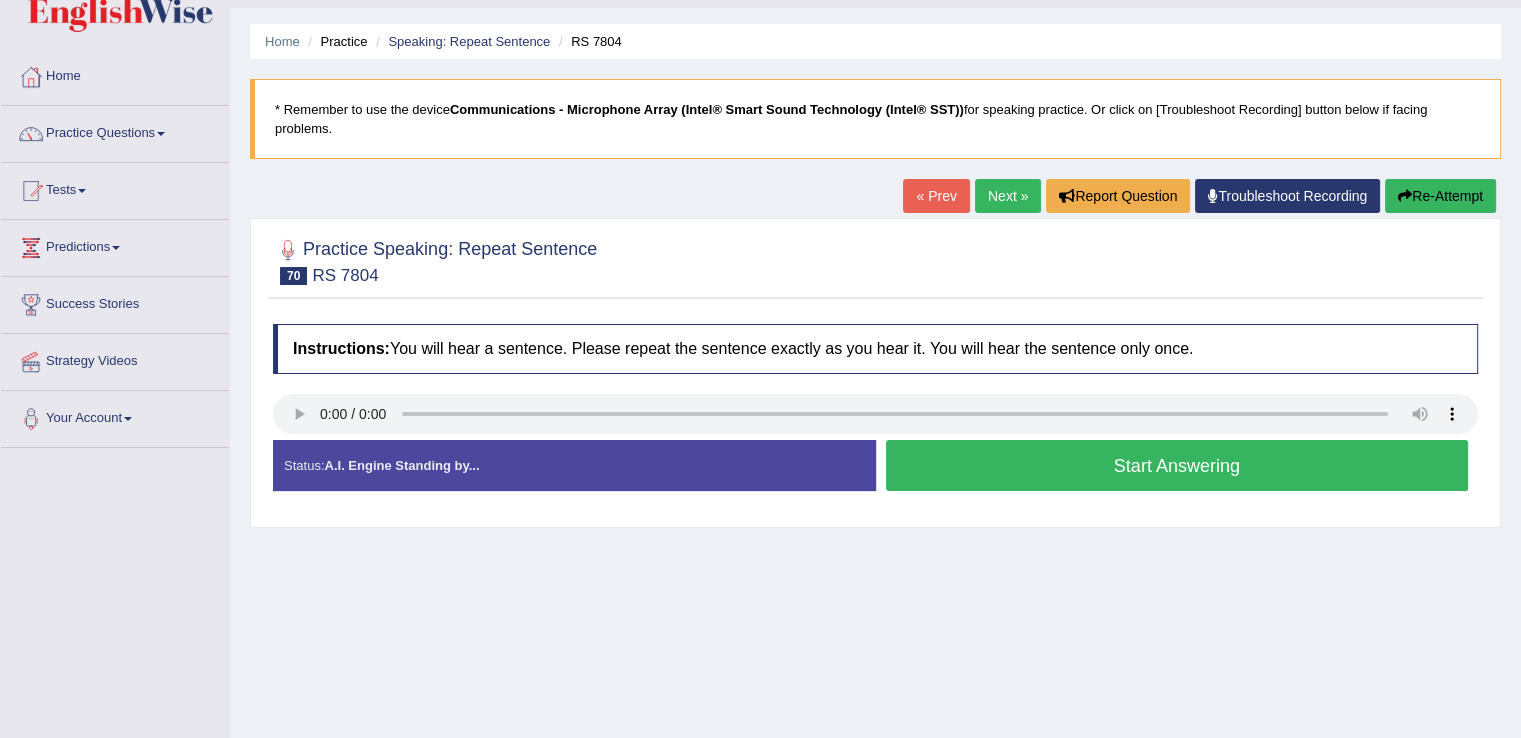 click on "Start Answering" at bounding box center [1177, 465] 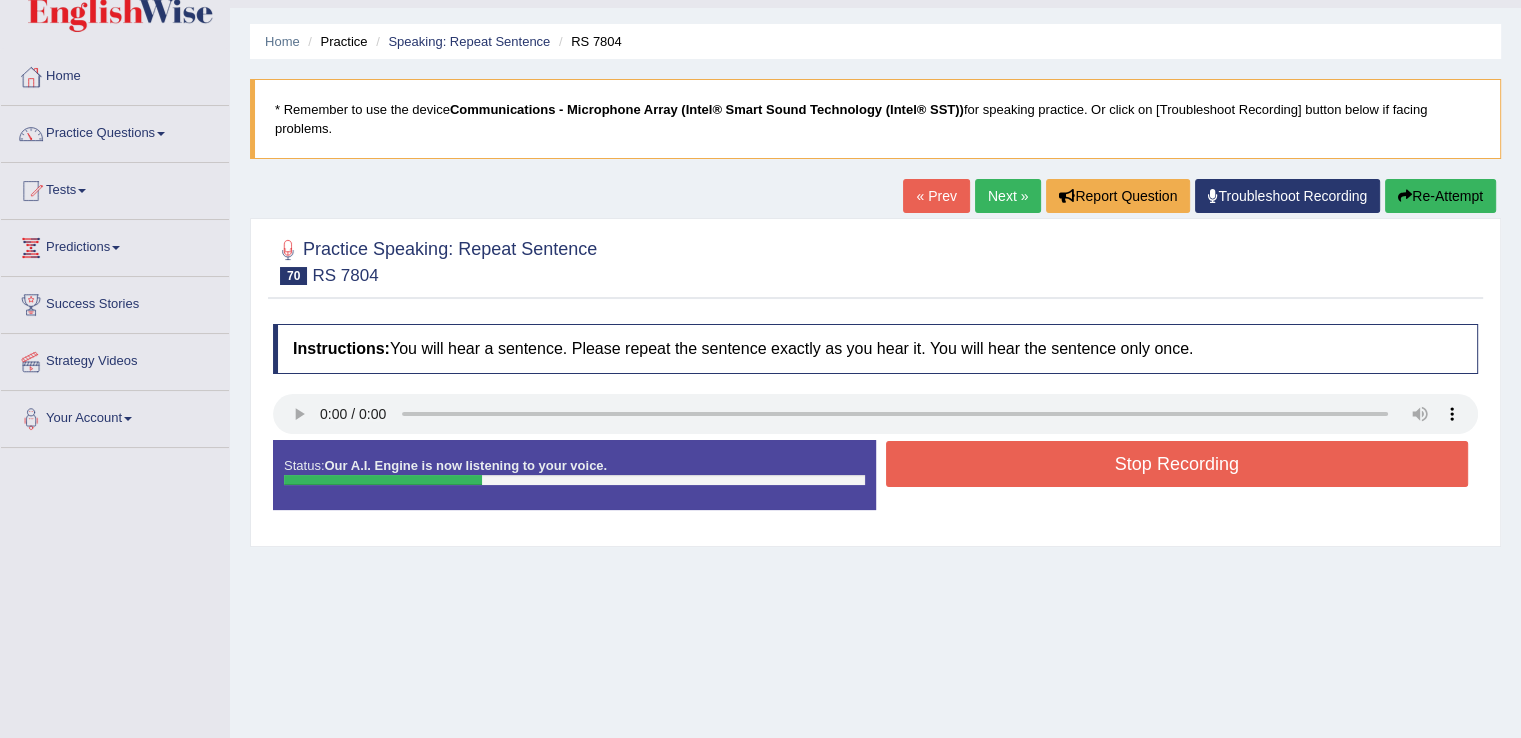 click on "Stop Recording" at bounding box center [1177, 464] 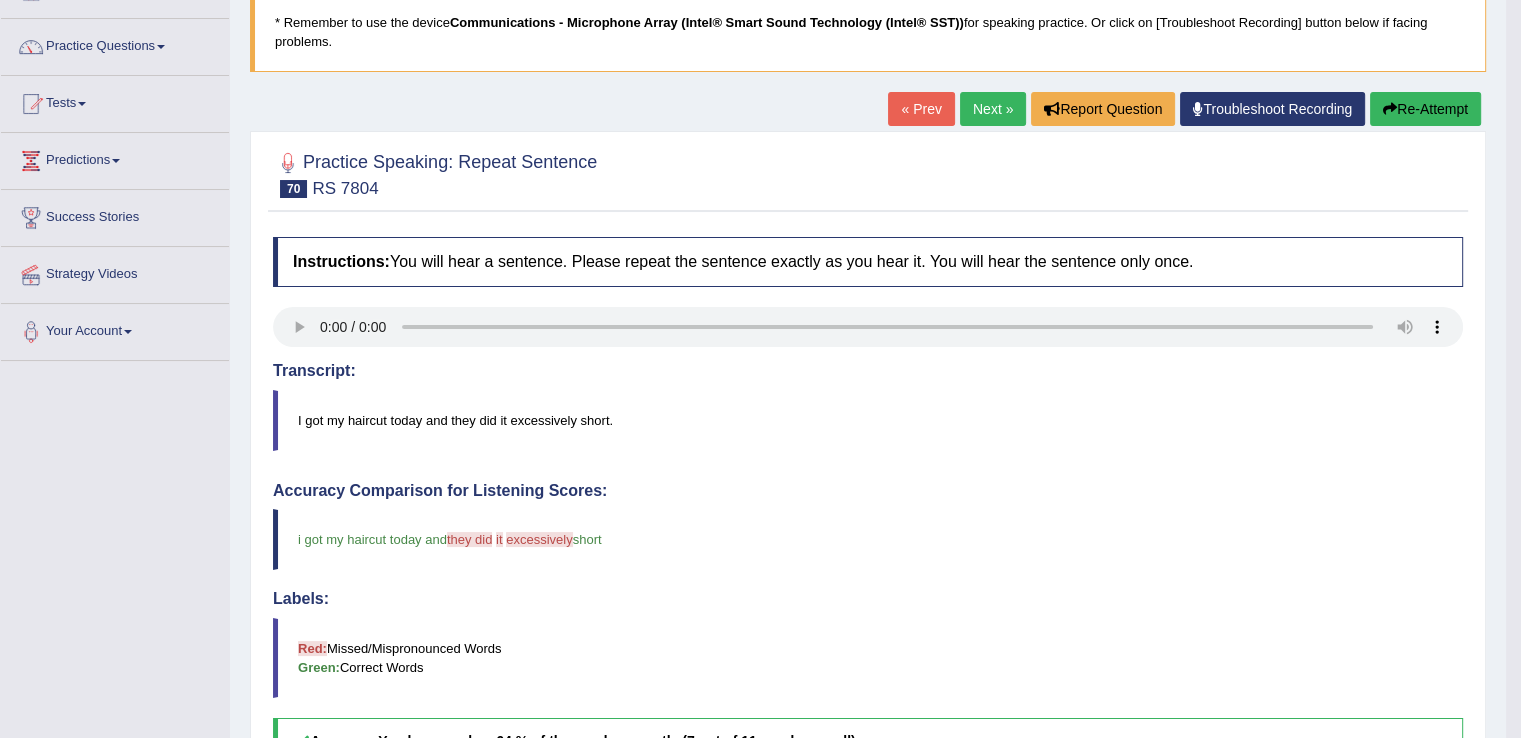 scroll, scrollTop: 107, scrollLeft: 0, axis: vertical 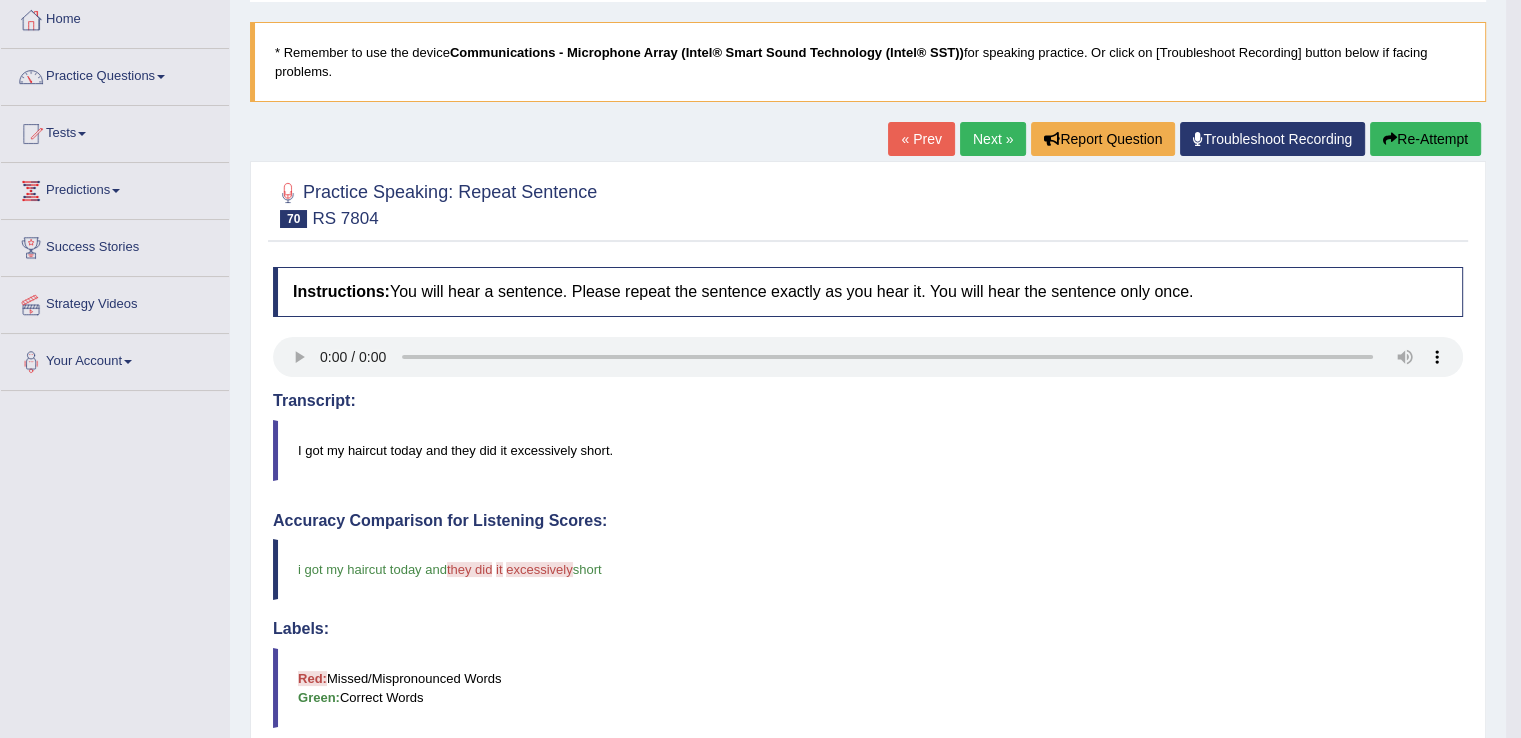 click on "Next »" at bounding box center [993, 139] 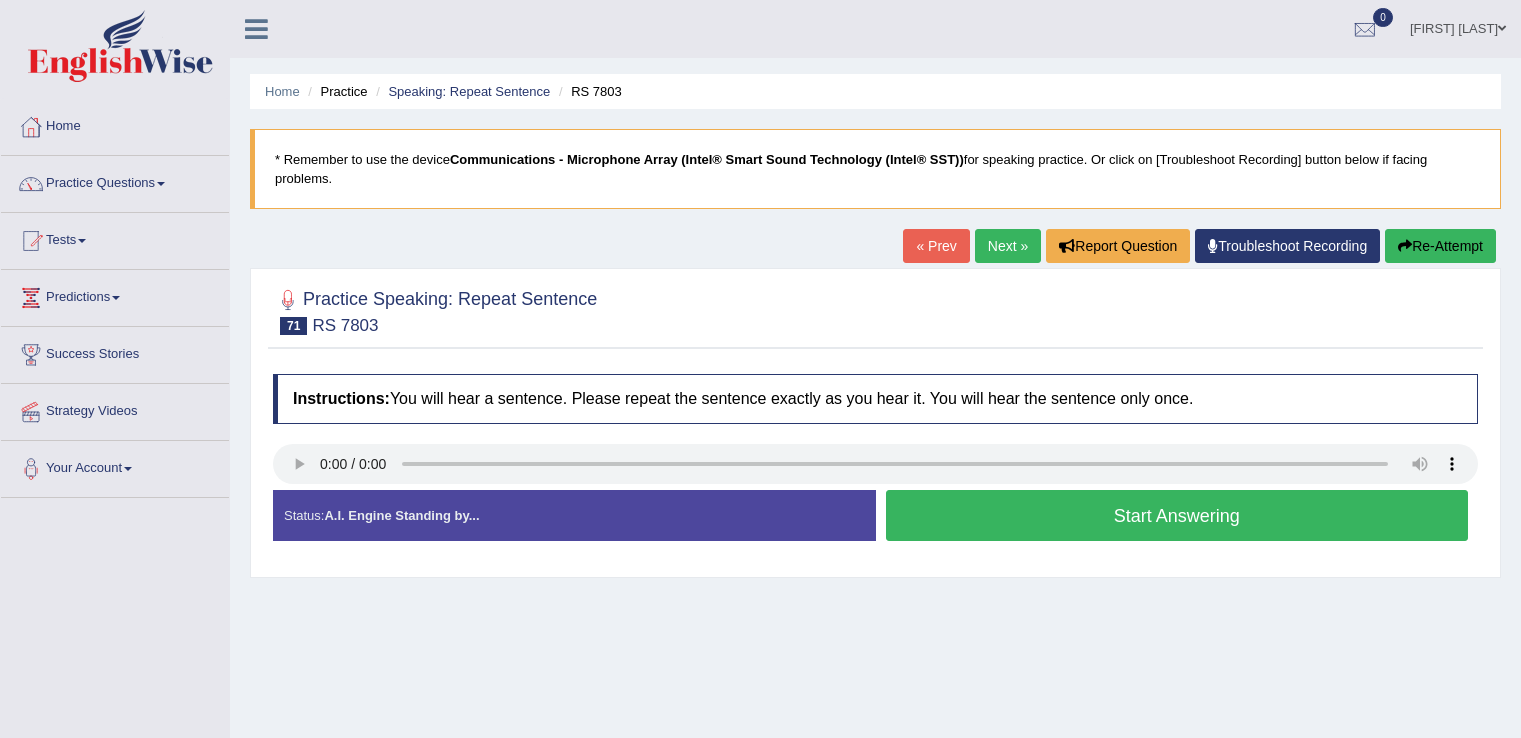 scroll, scrollTop: 0, scrollLeft: 0, axis: both 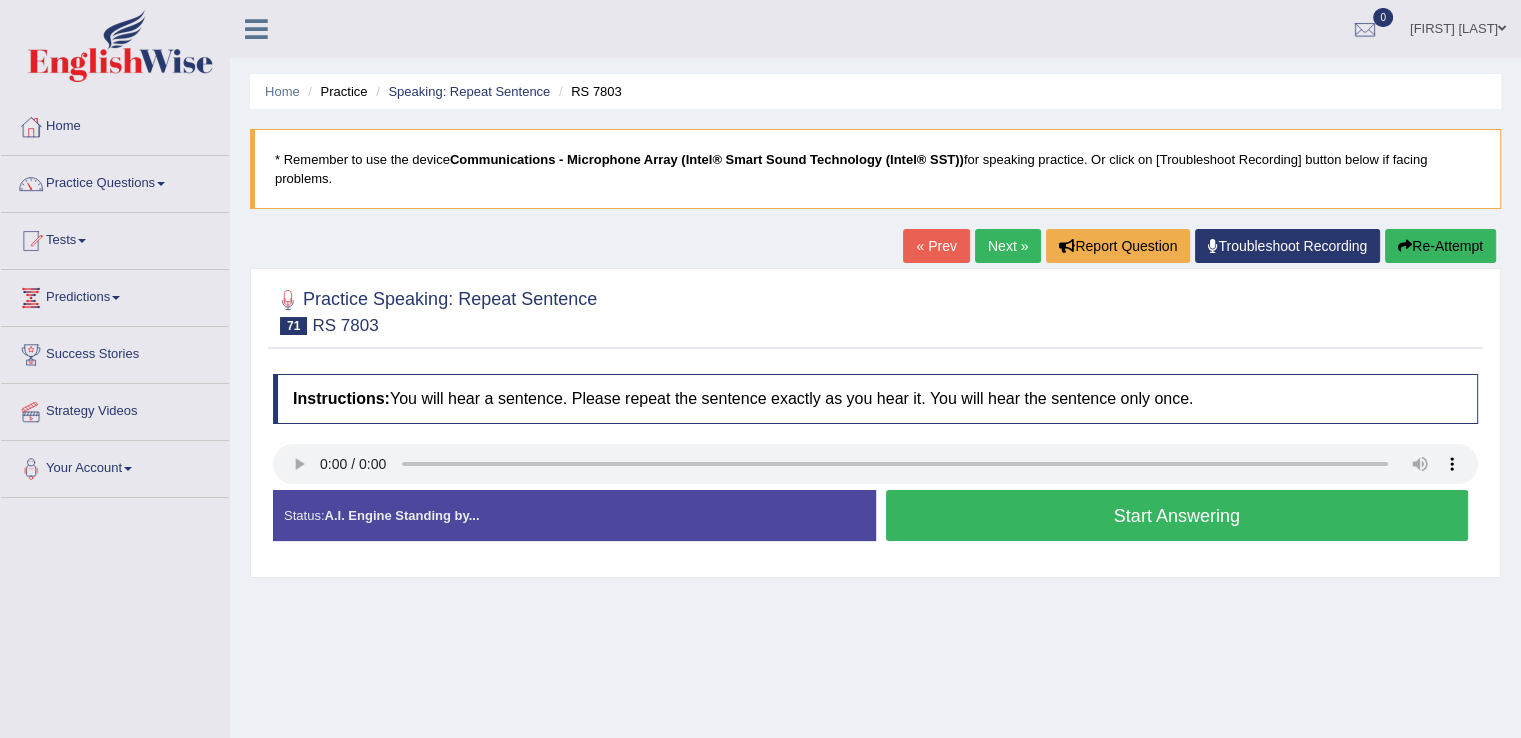 click on "Start Answering" at bounding box center (1177, 515) 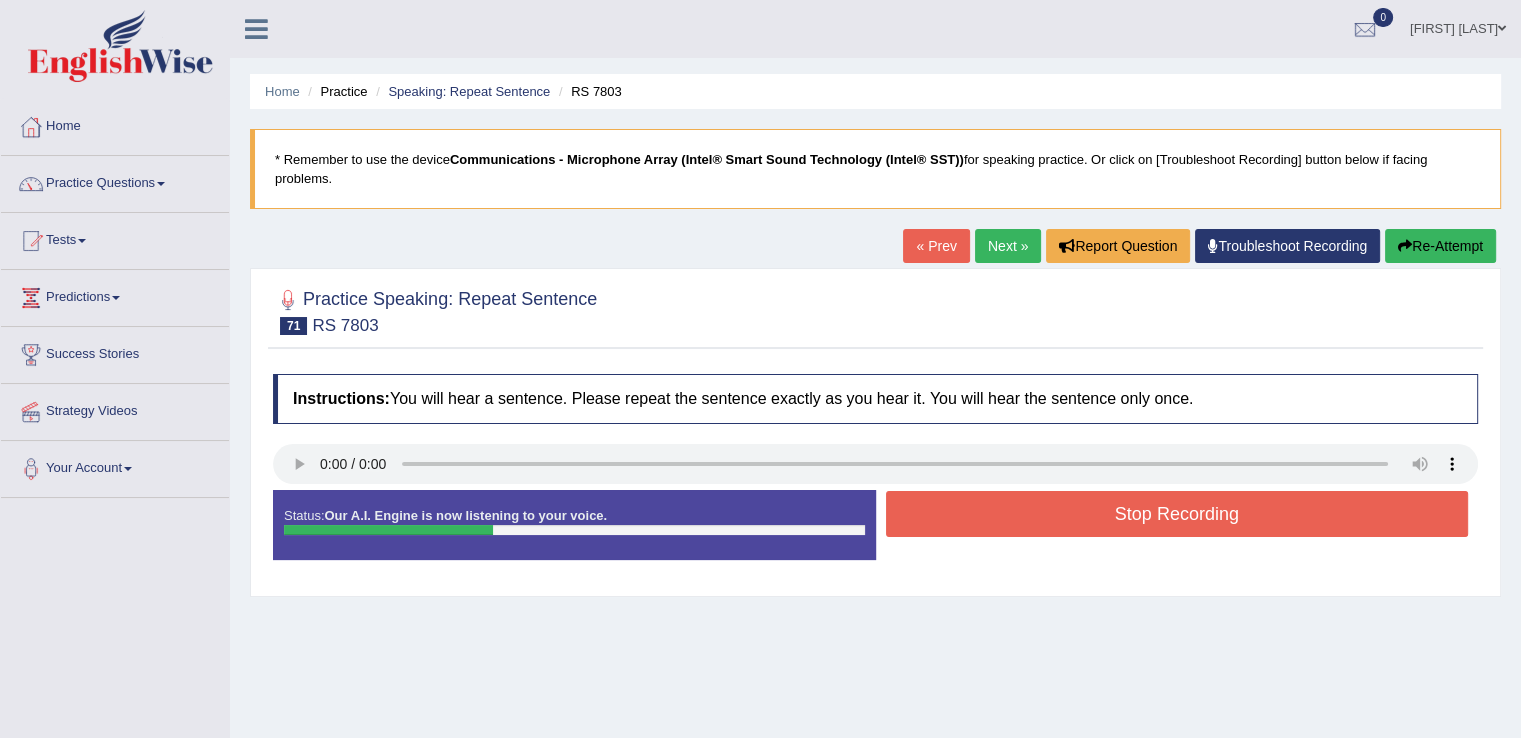 click on "Stop Recording" at bounding box center [1177, 514] 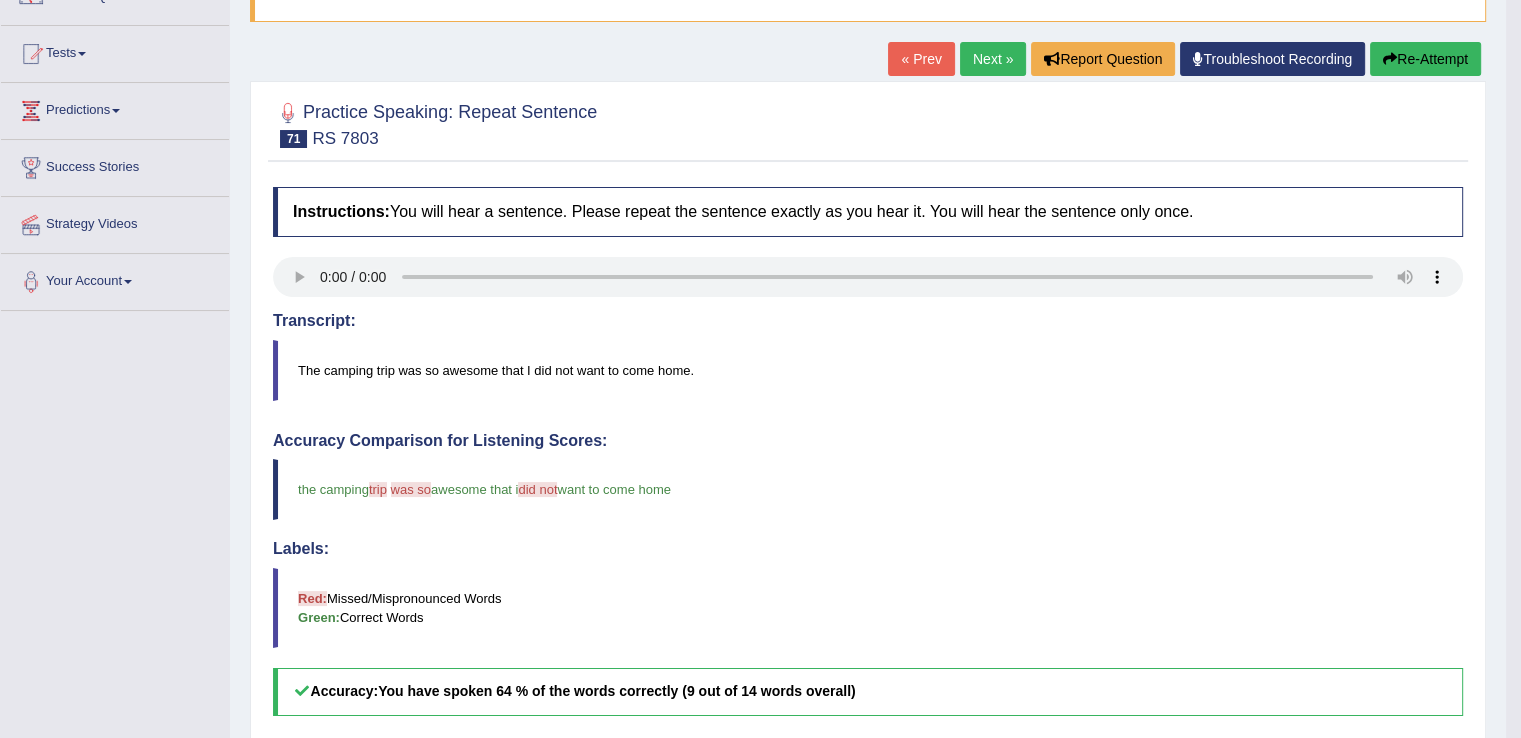 scroll, scrollTop: 172, scrollLeft: 0, axis: vertical 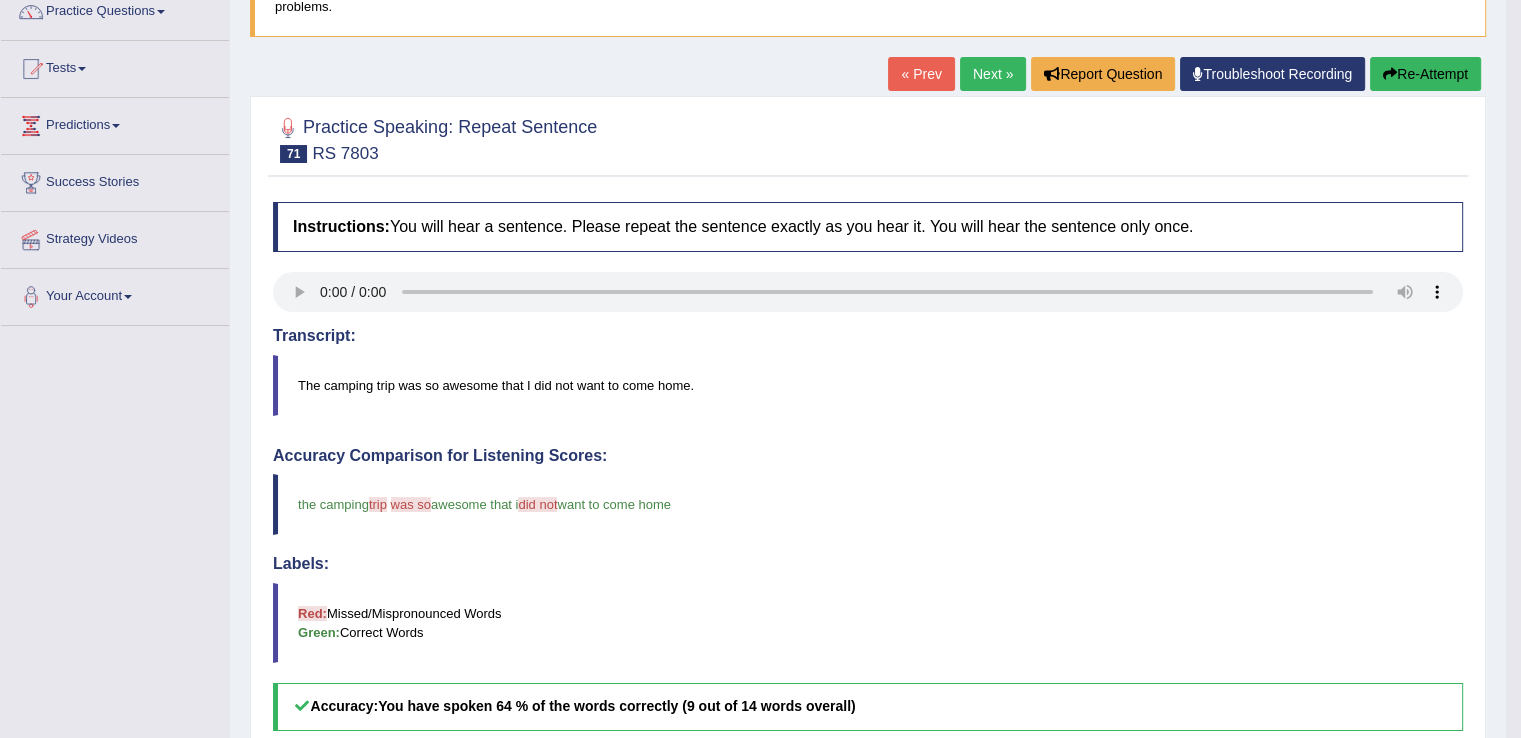 click on "Next »" at bounding box center [993, 74] 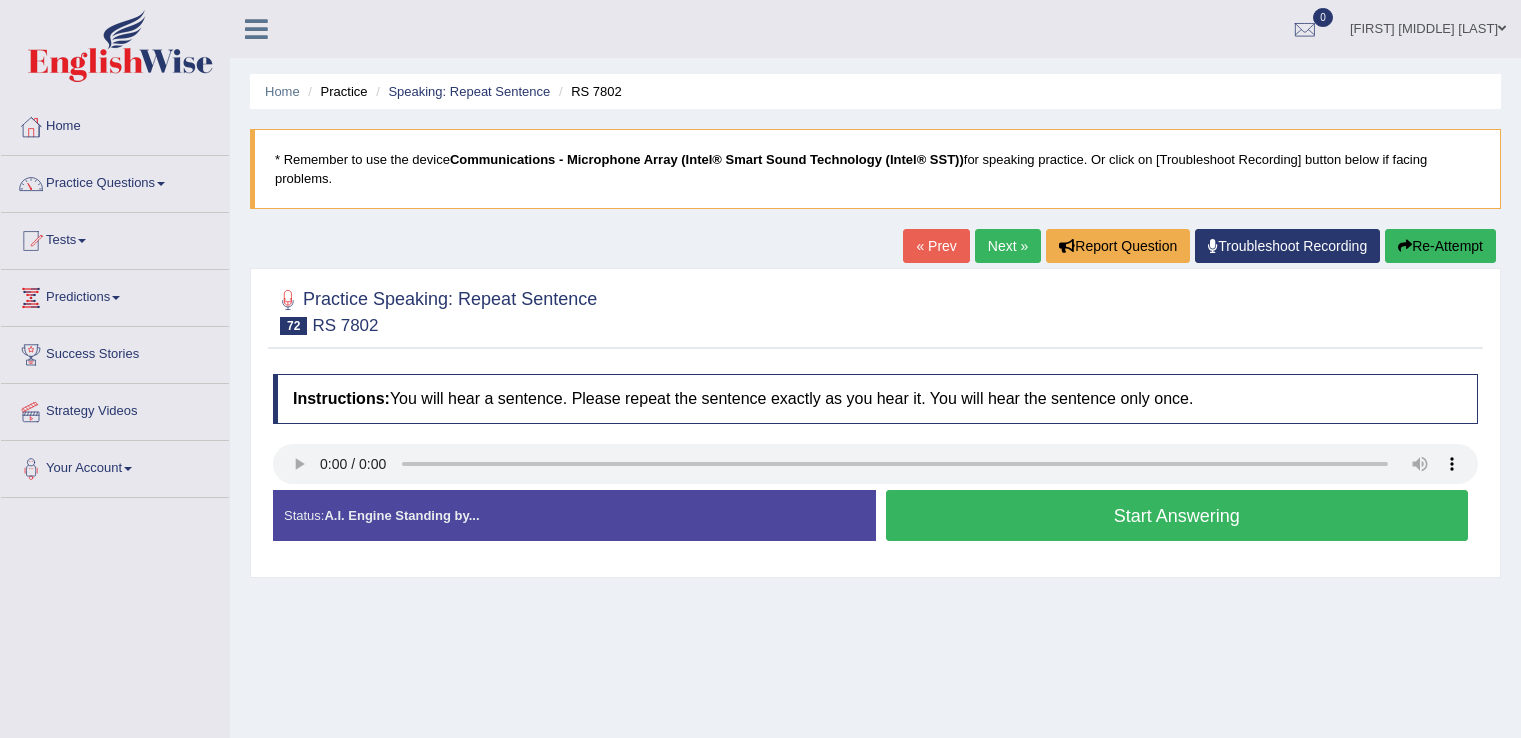 scroll, scrollTop: 0, scrollLeft: 0, axis: both 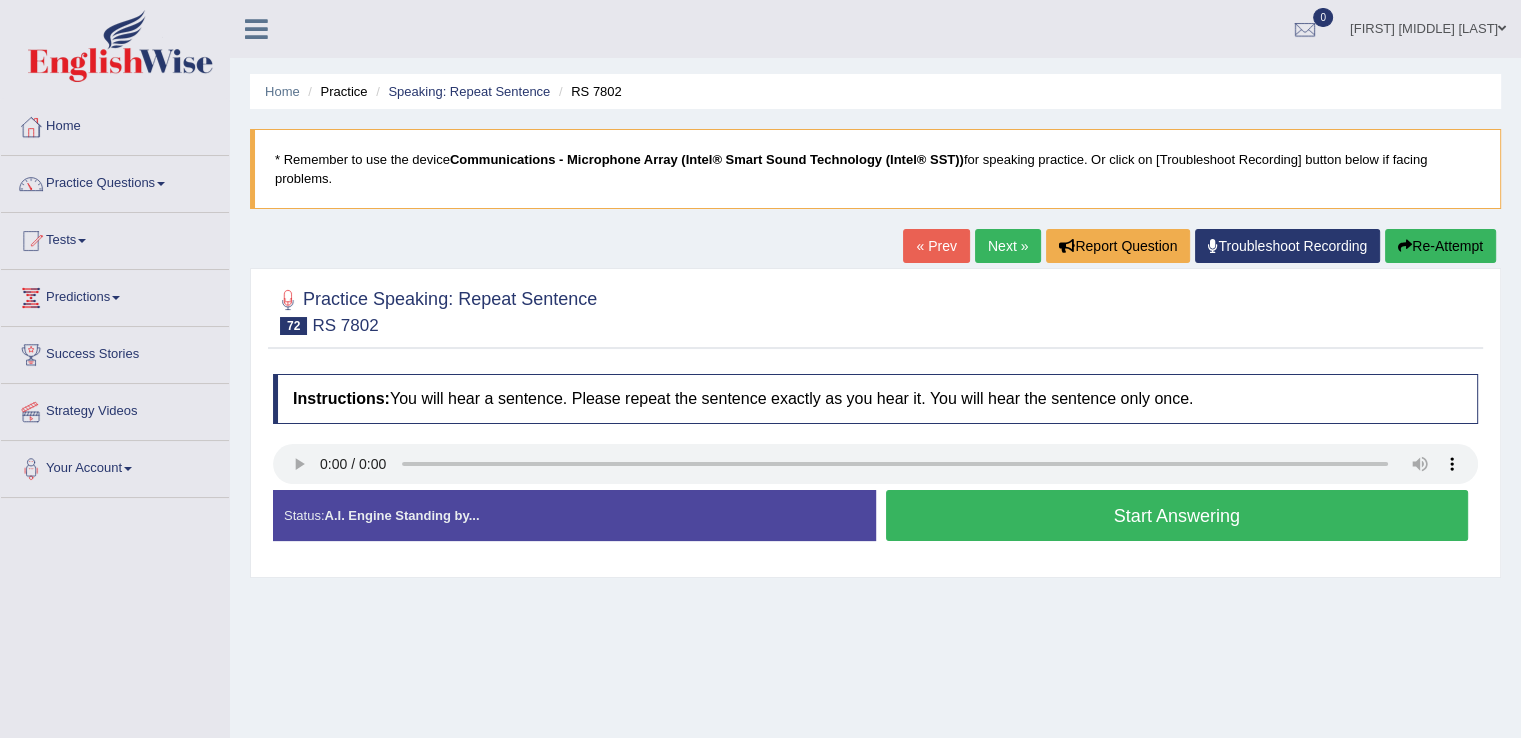 click on "Start Answering" at bounding box center (1177, 515) 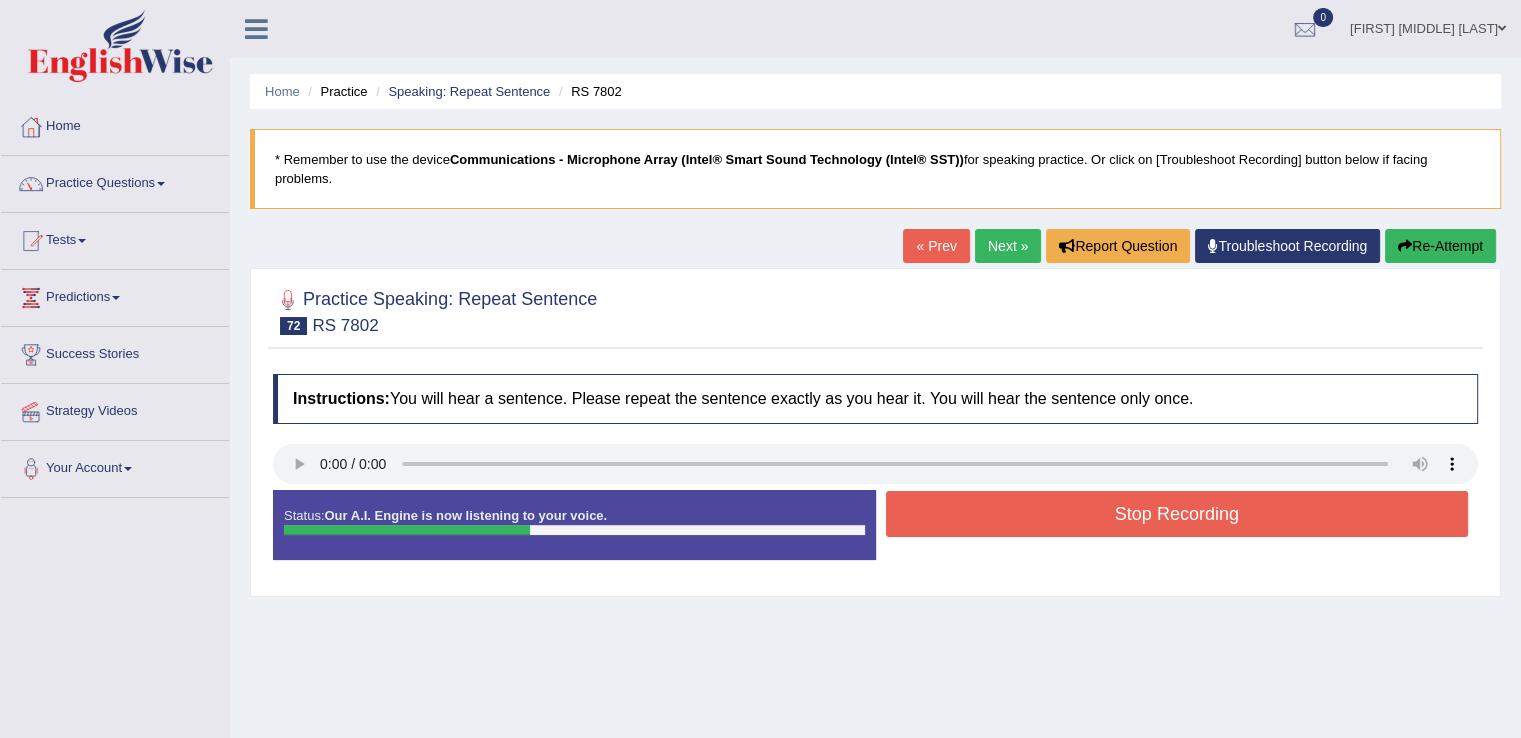 click on "Stop Recording" at bounding box center [1177, 514] 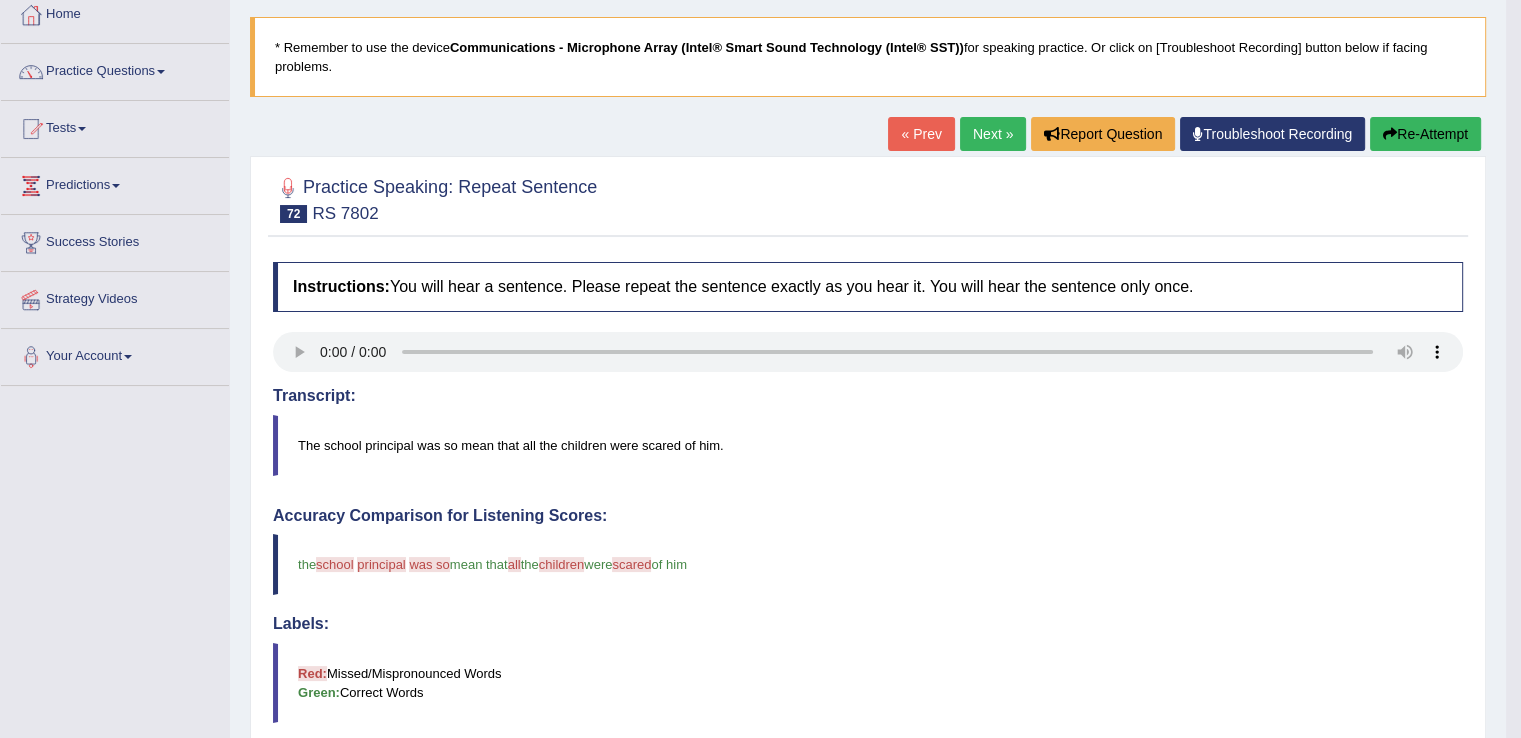 scroll, scrollTop: 107, scrollLeft: 0, axis: vertical 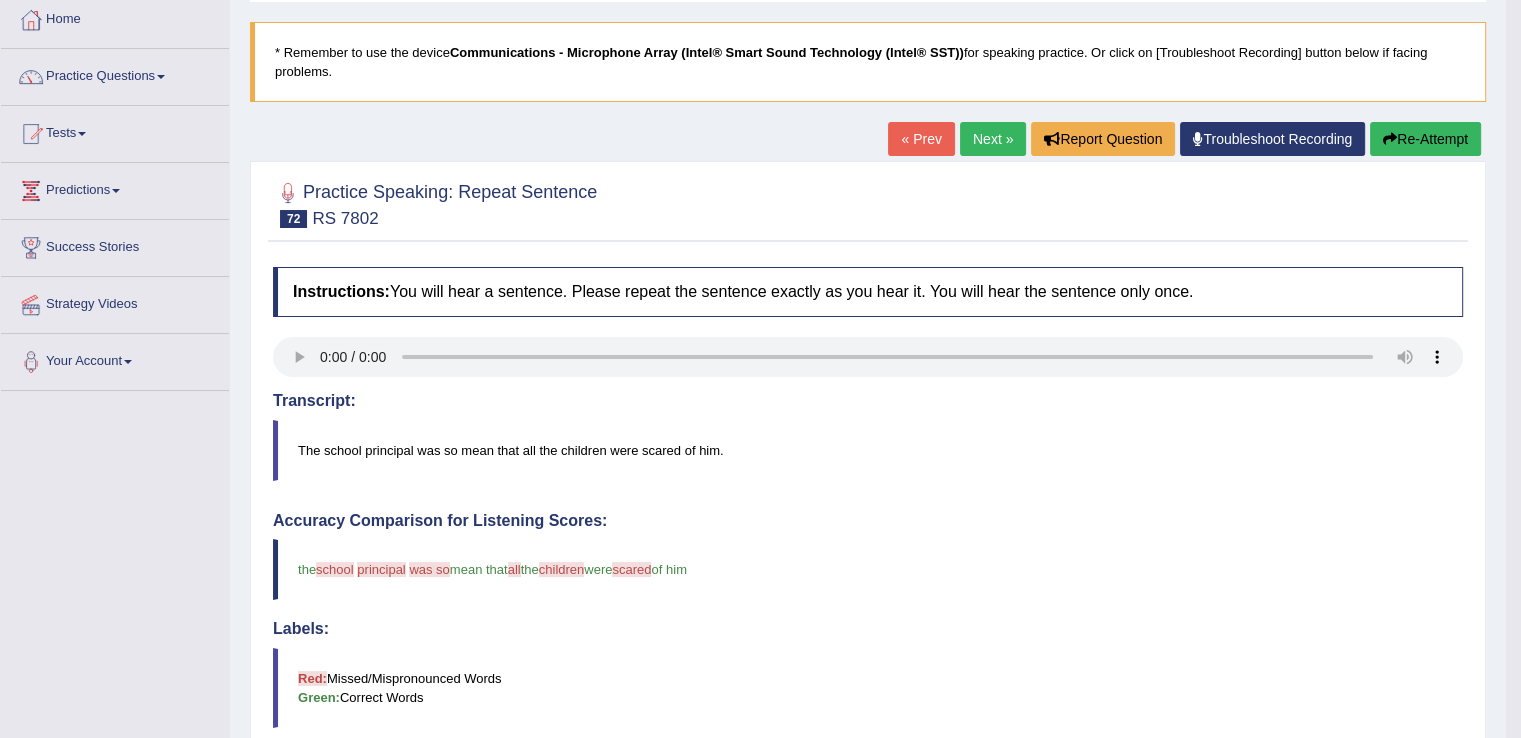 click on "Next »" at bounding box center (993, 139) 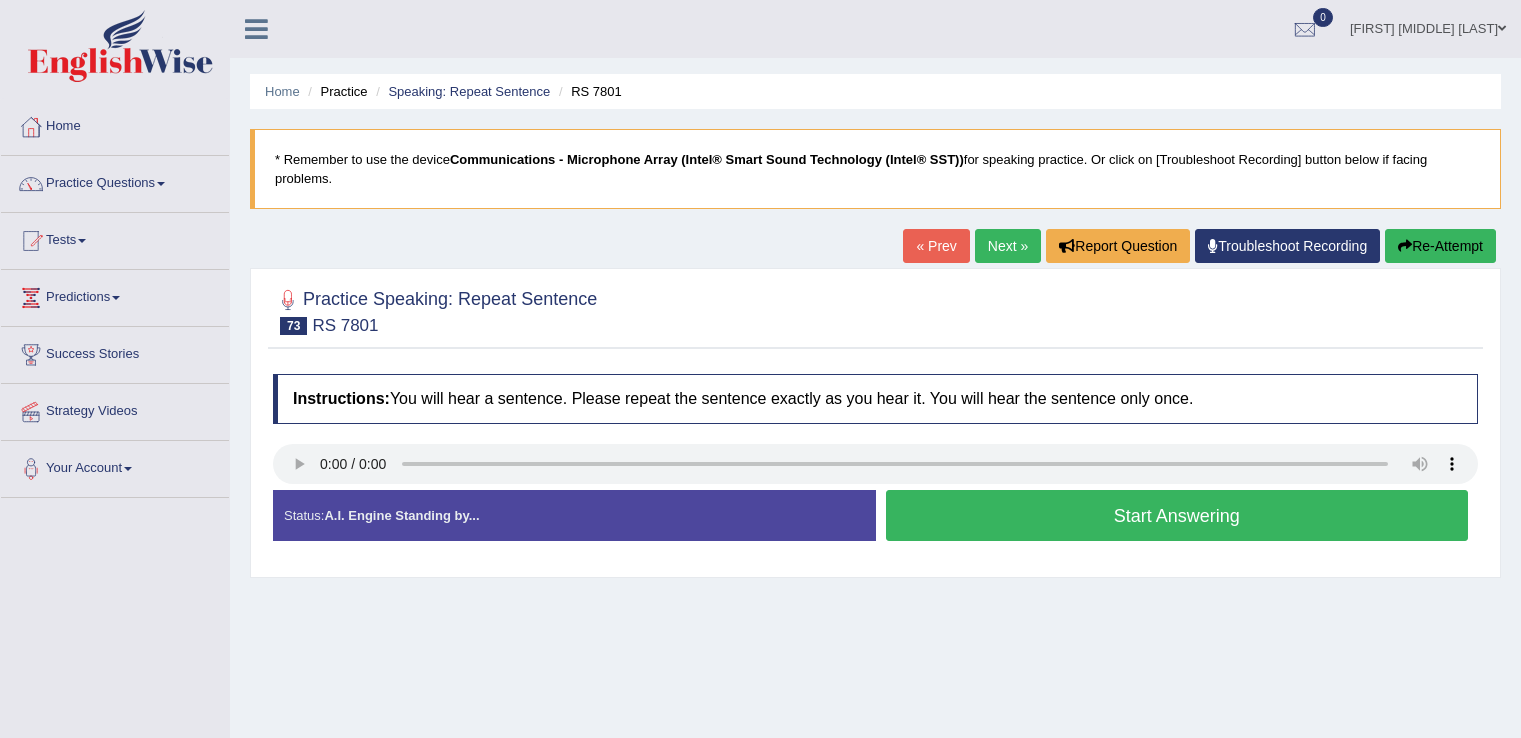 scroll, scrollTop: 0, scrollLeft: 0, axis: both 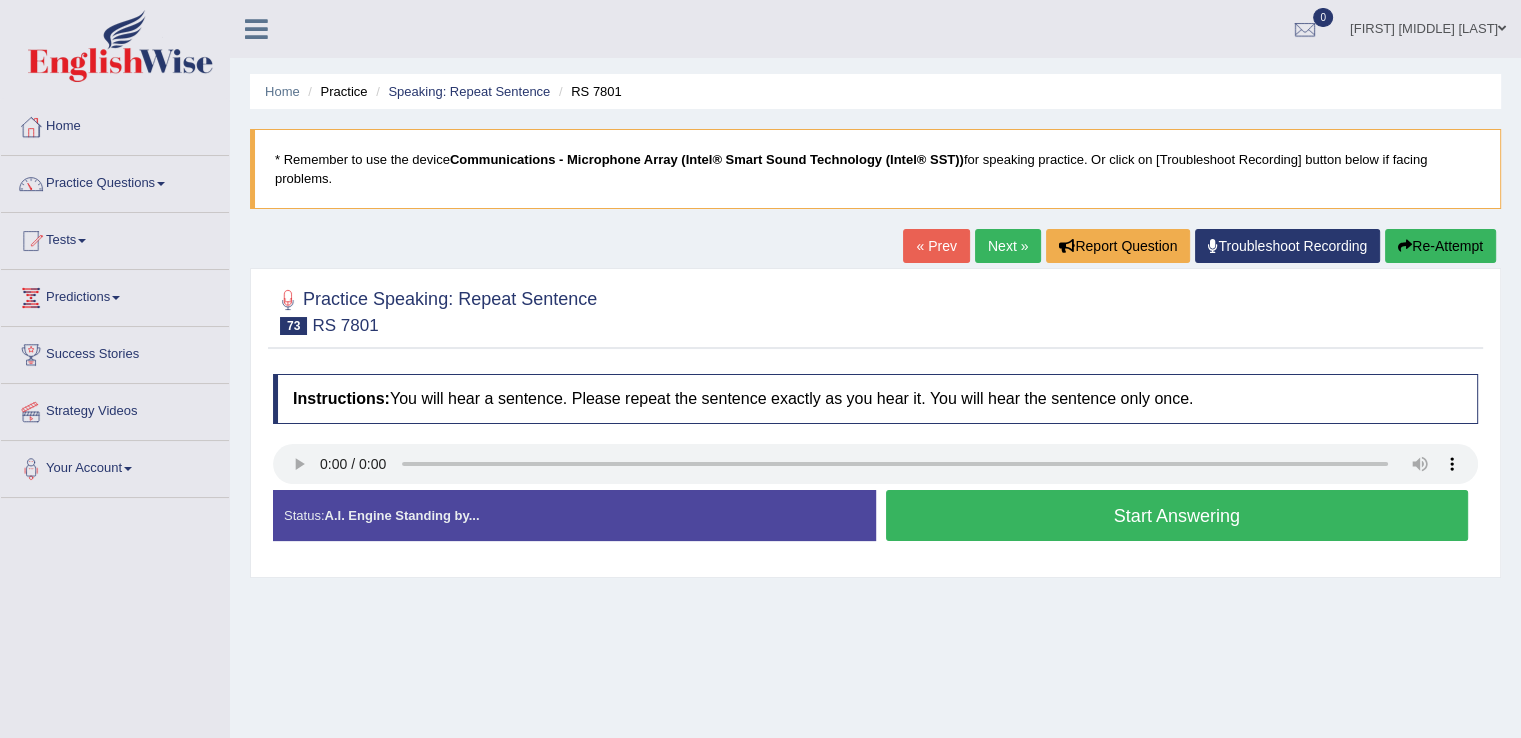 click on "Start Answering" at bounding box center [1177, 515] 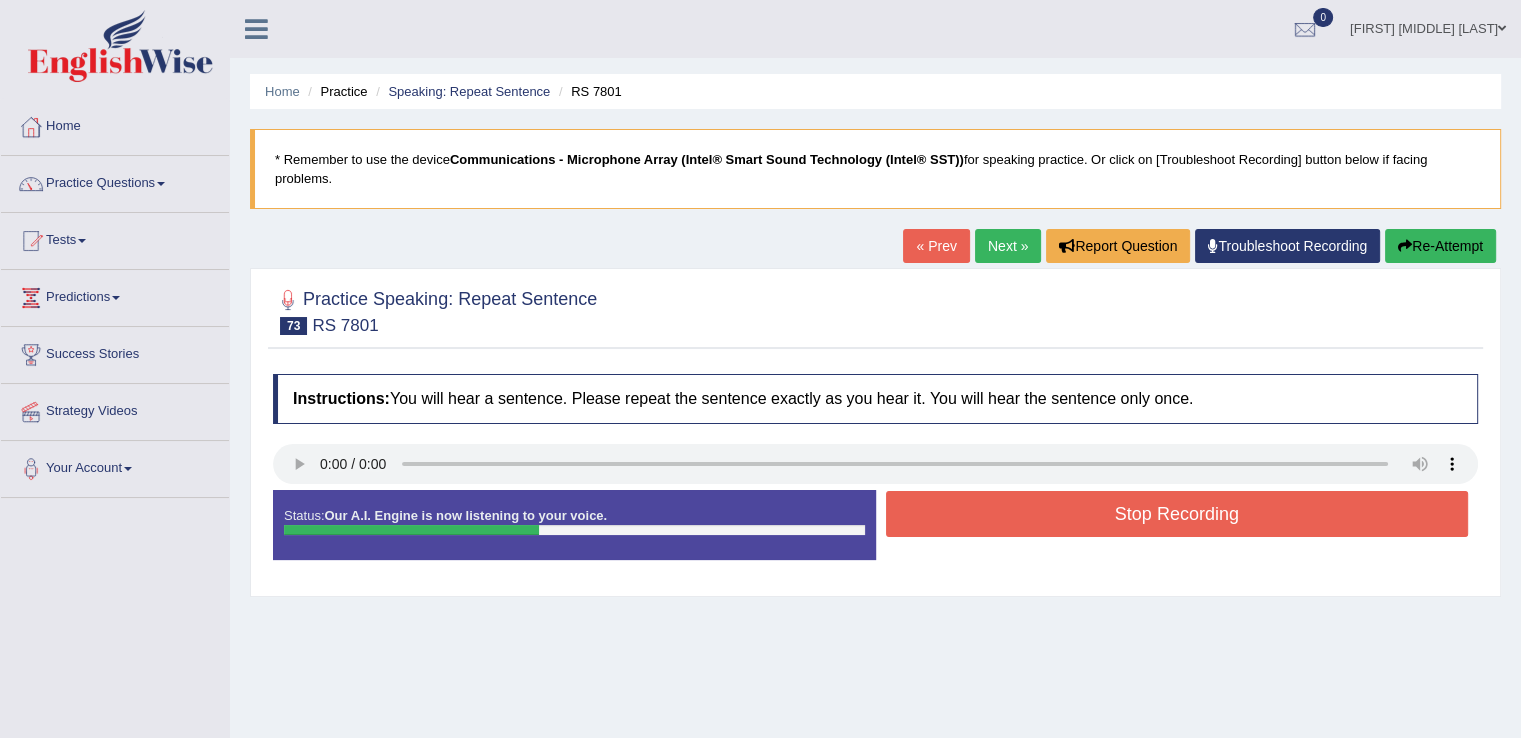 click on "Stop Recording" at bounding box center (1177, 514) 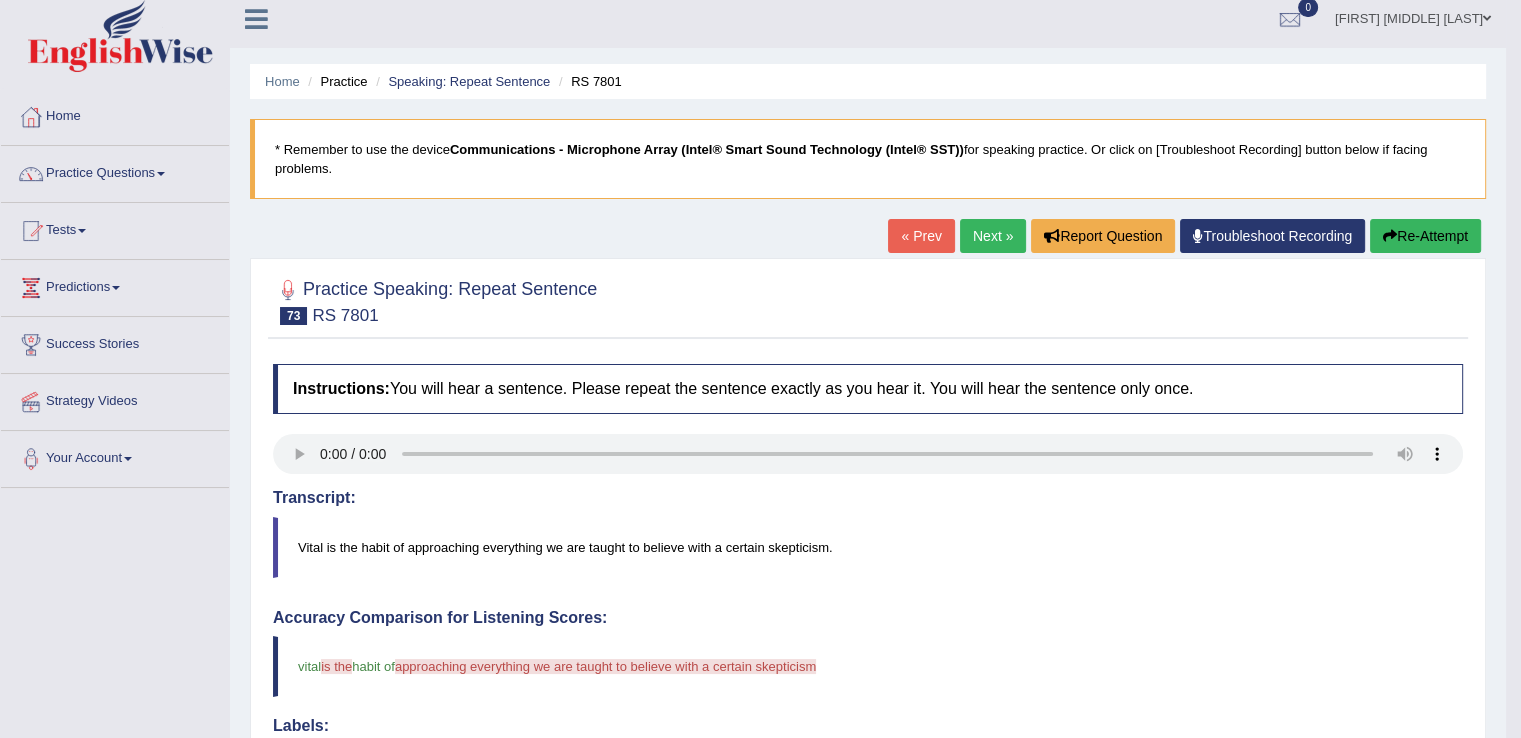 scroll, scrollTop: 0, scrollLeft: 0, axis: both 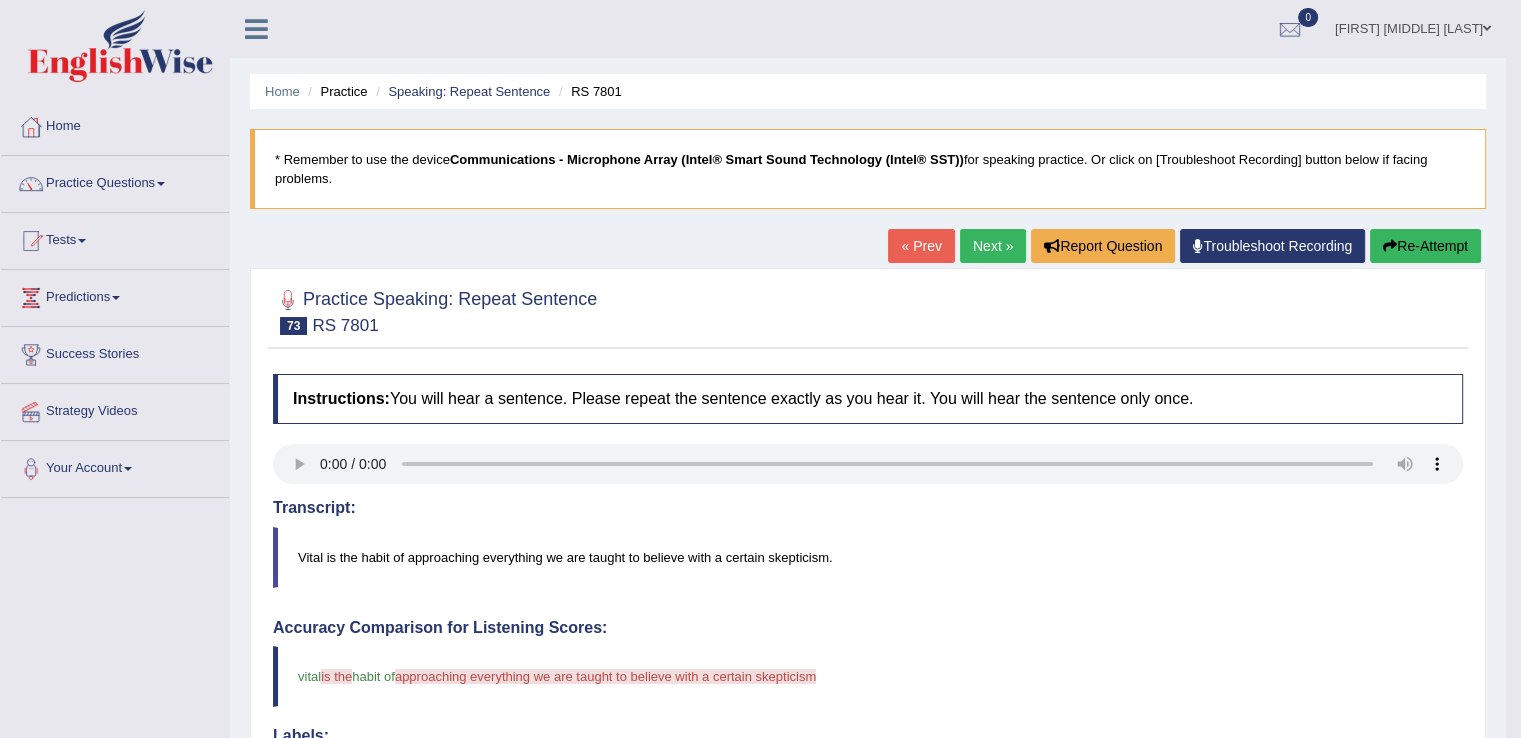 click on "Next »" at bounding box center [993, 246] 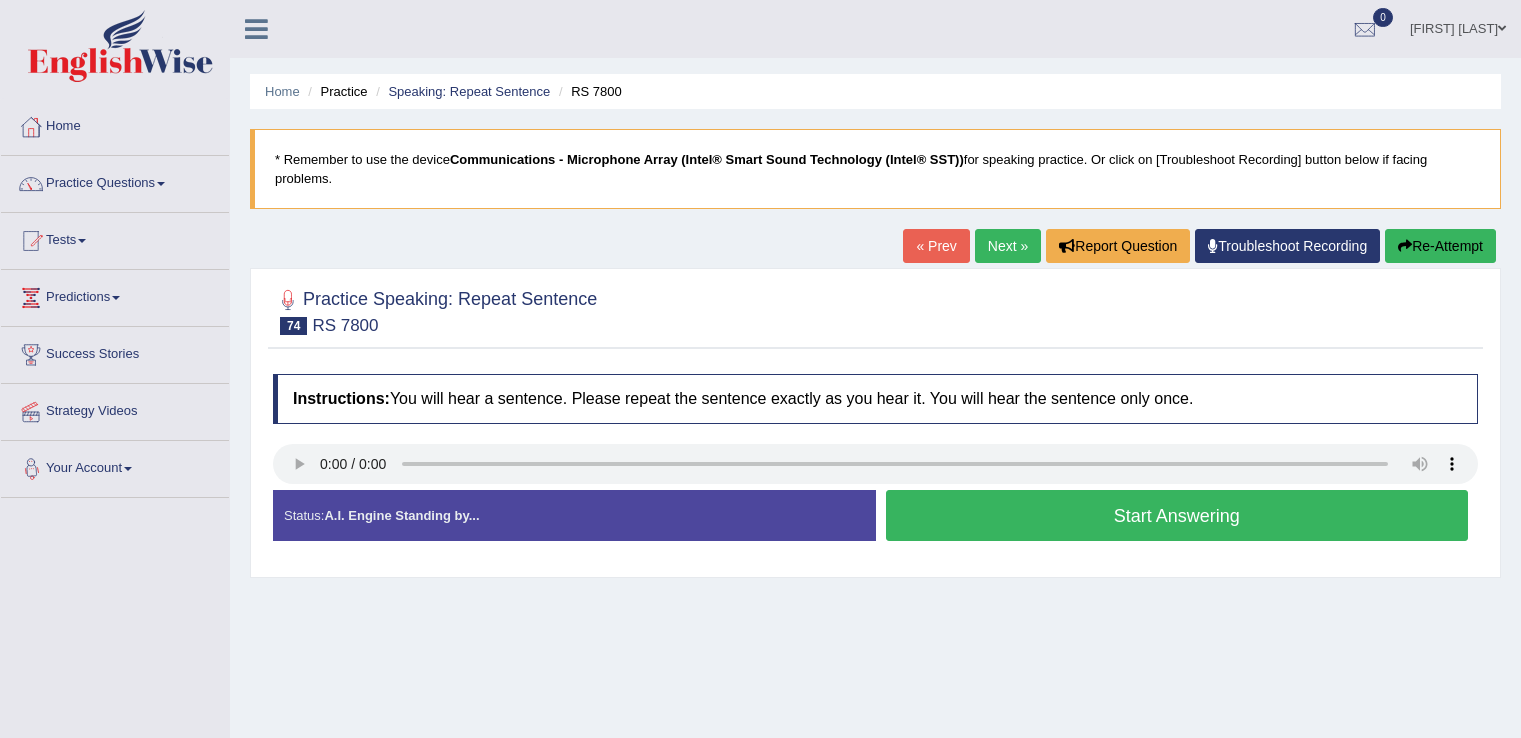 scroll, scrollTop: 0, scrollLeft: 0, axis: both 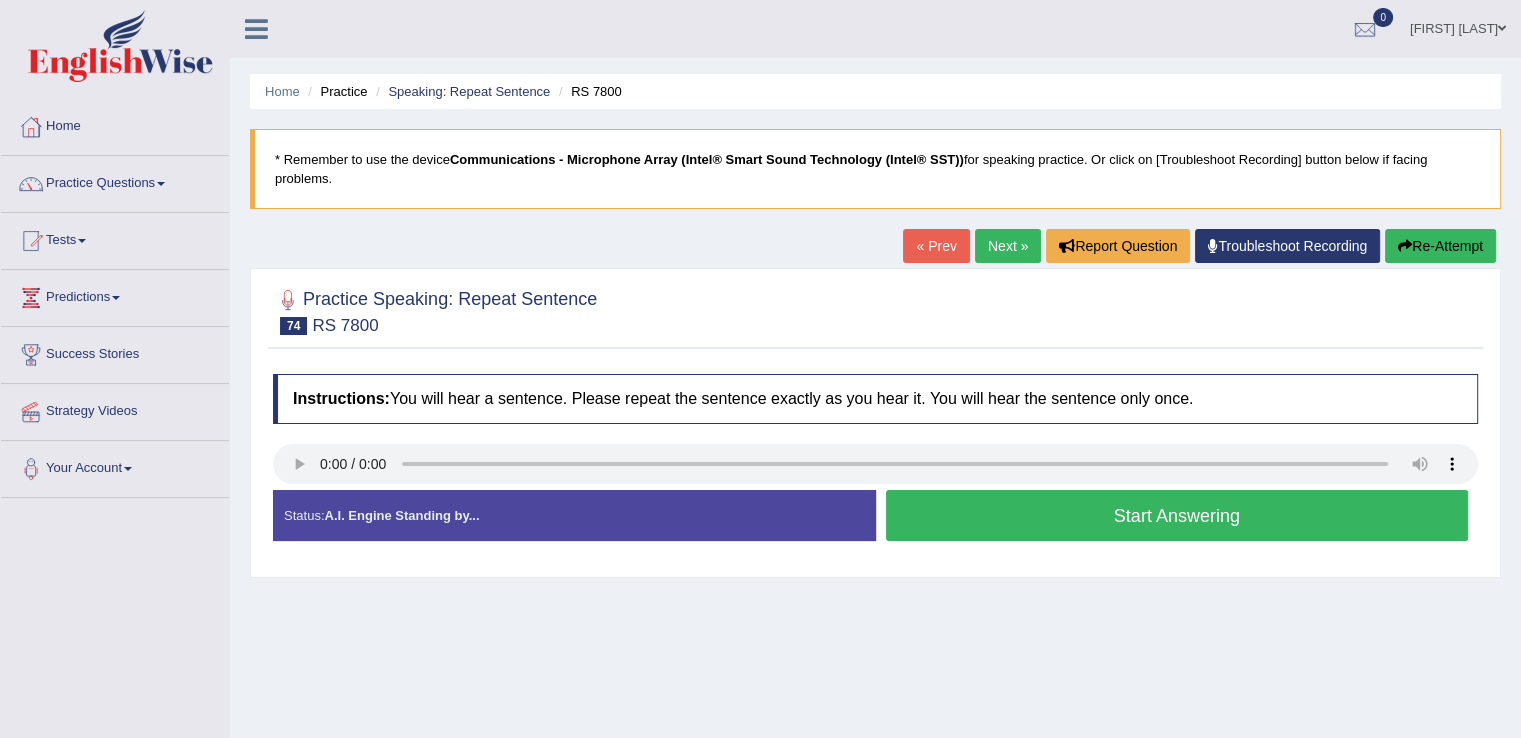 click on "Start Answering" at bounding box center (1177, 515) 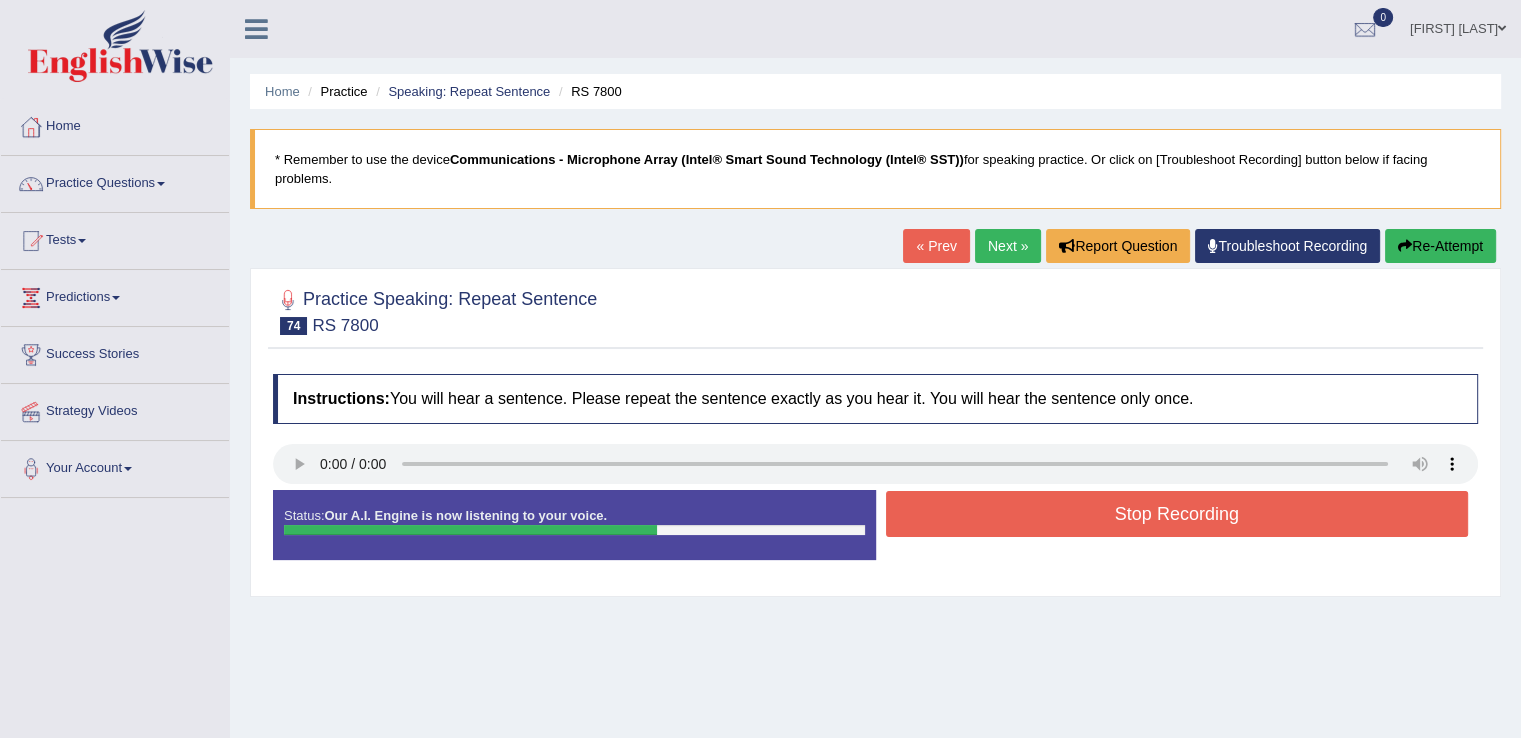 click on "Stop Recording" at bounding box center (1177, 514) 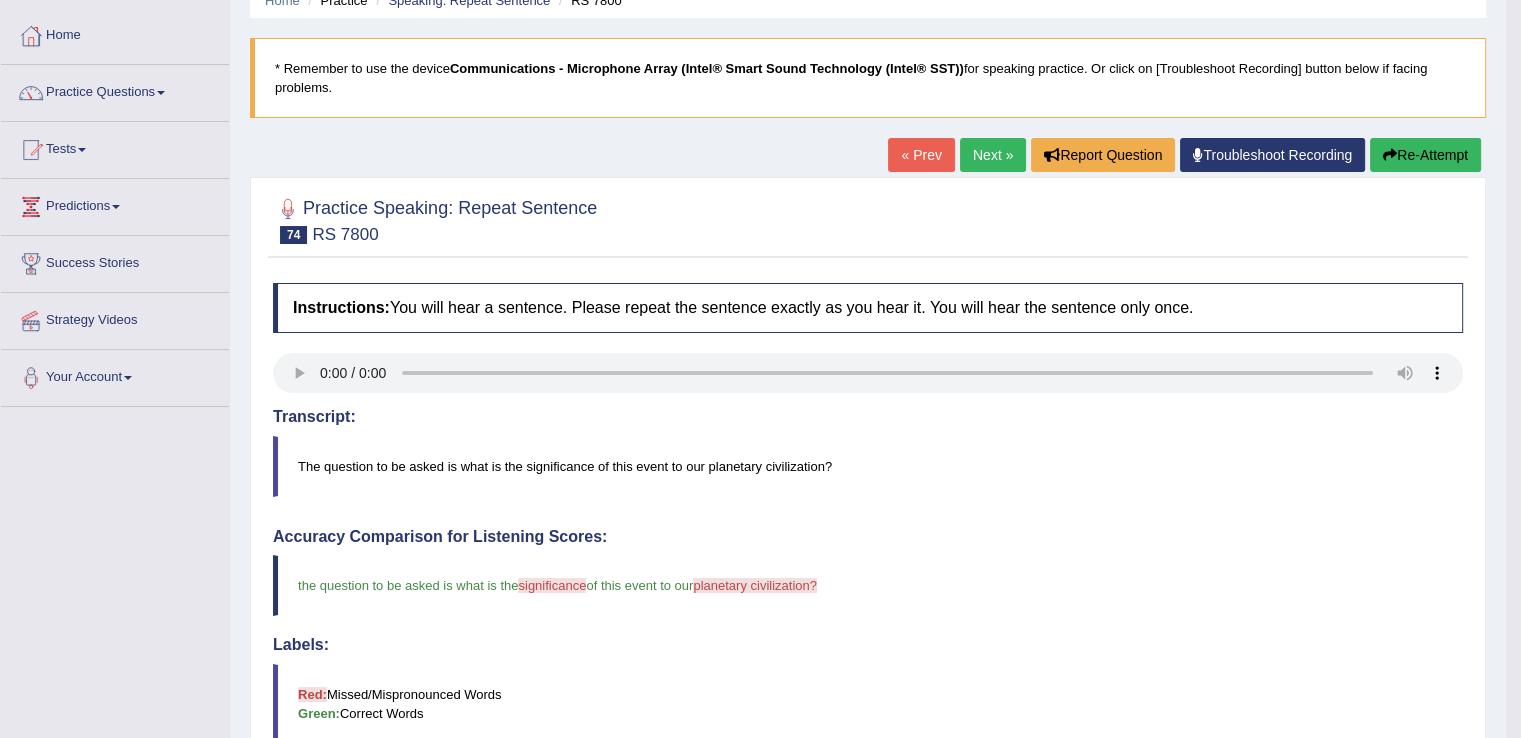 scroll, scrollTop: 30, scrollLeft: 0, axis: vertical 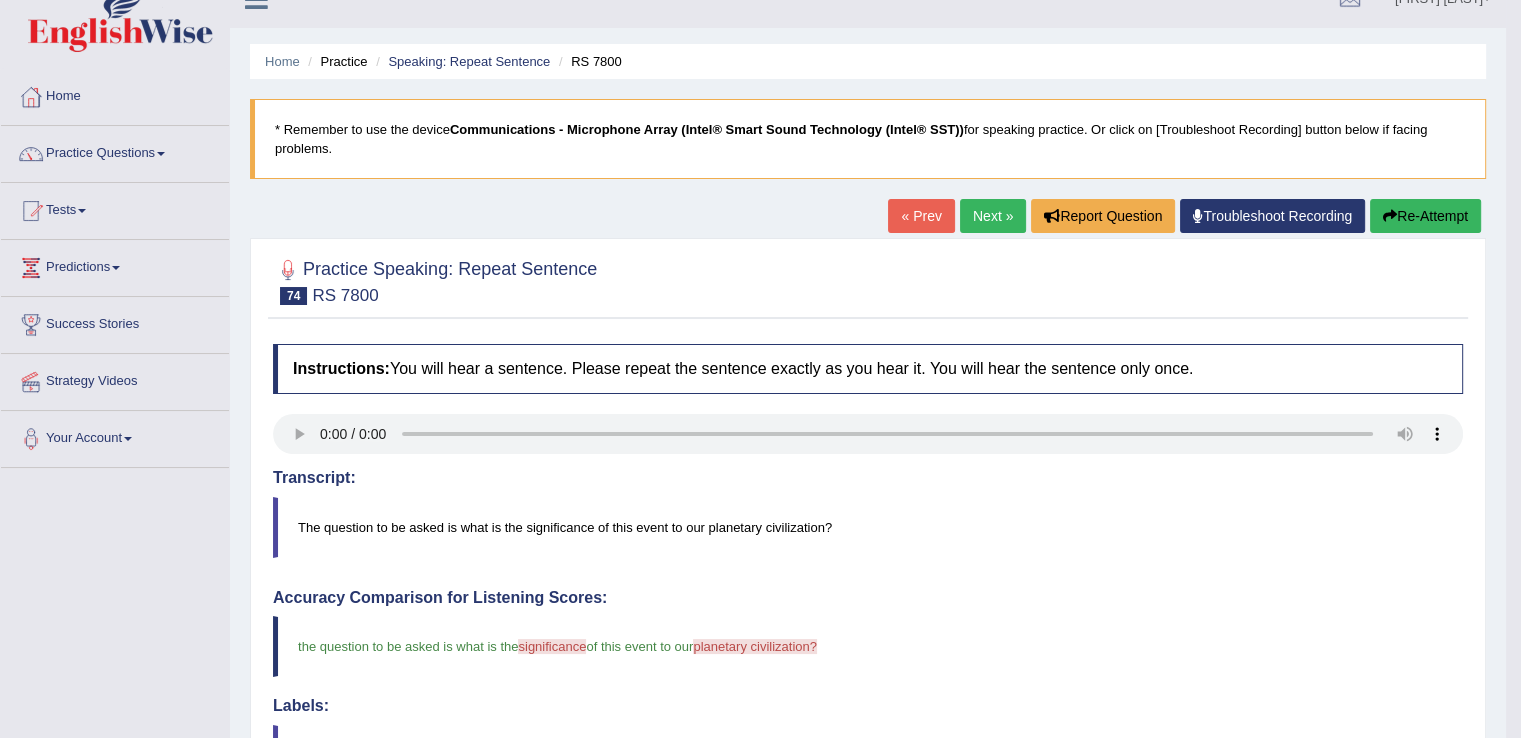 click on "Next »" at bounding box center [993, 216] 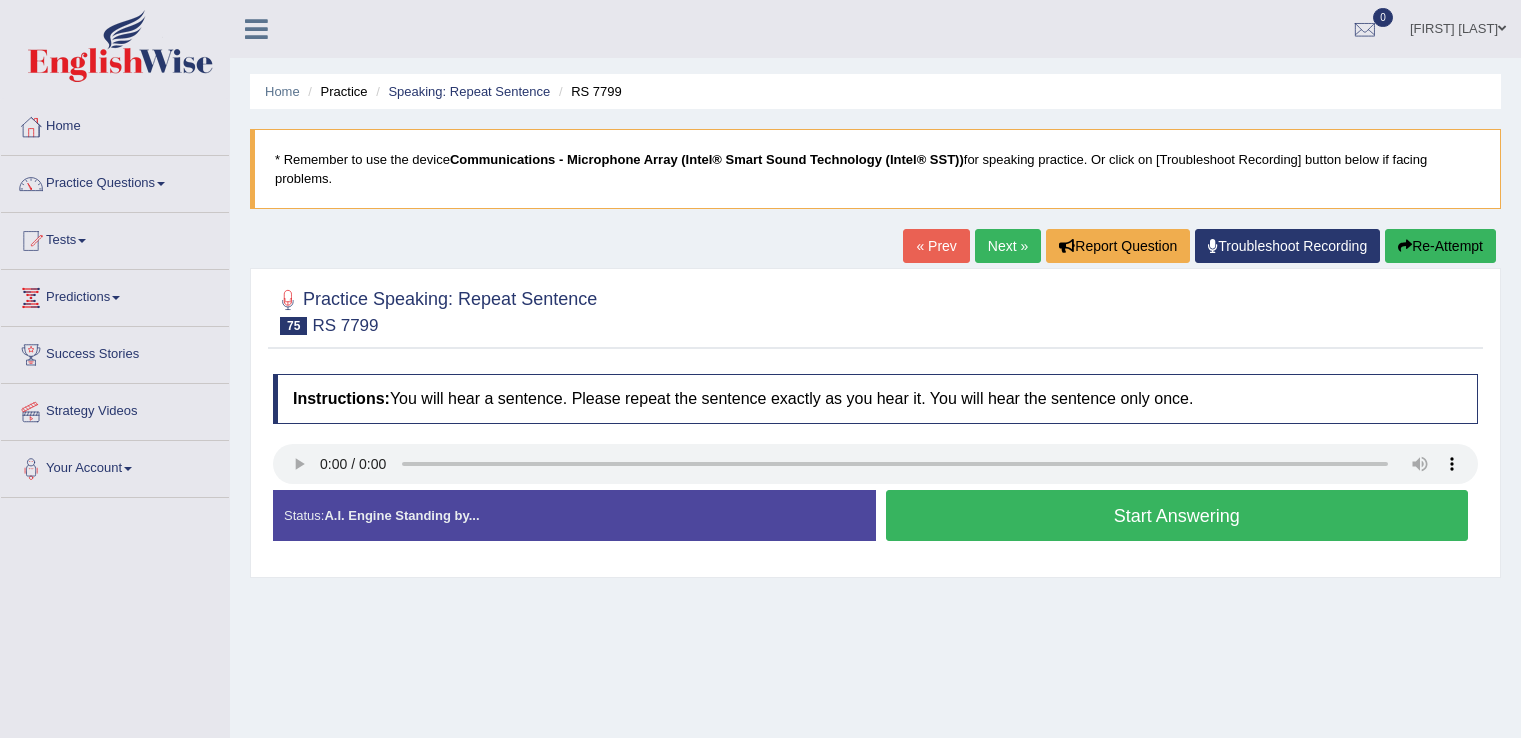 scroll, scrollTop: 0, scrollLeft: 0, axis: both 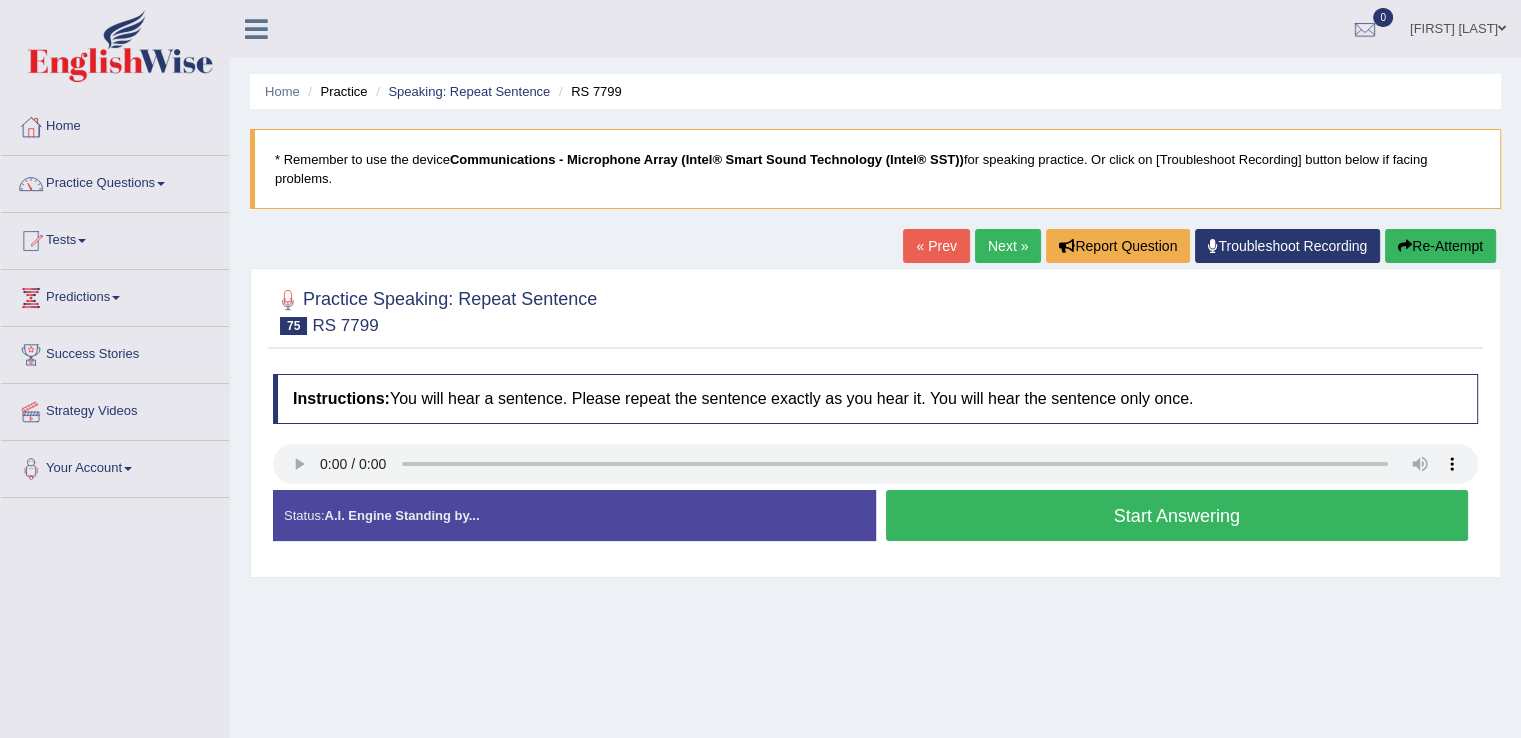 click on "Start Answering" at bounding box center [1177, 515] 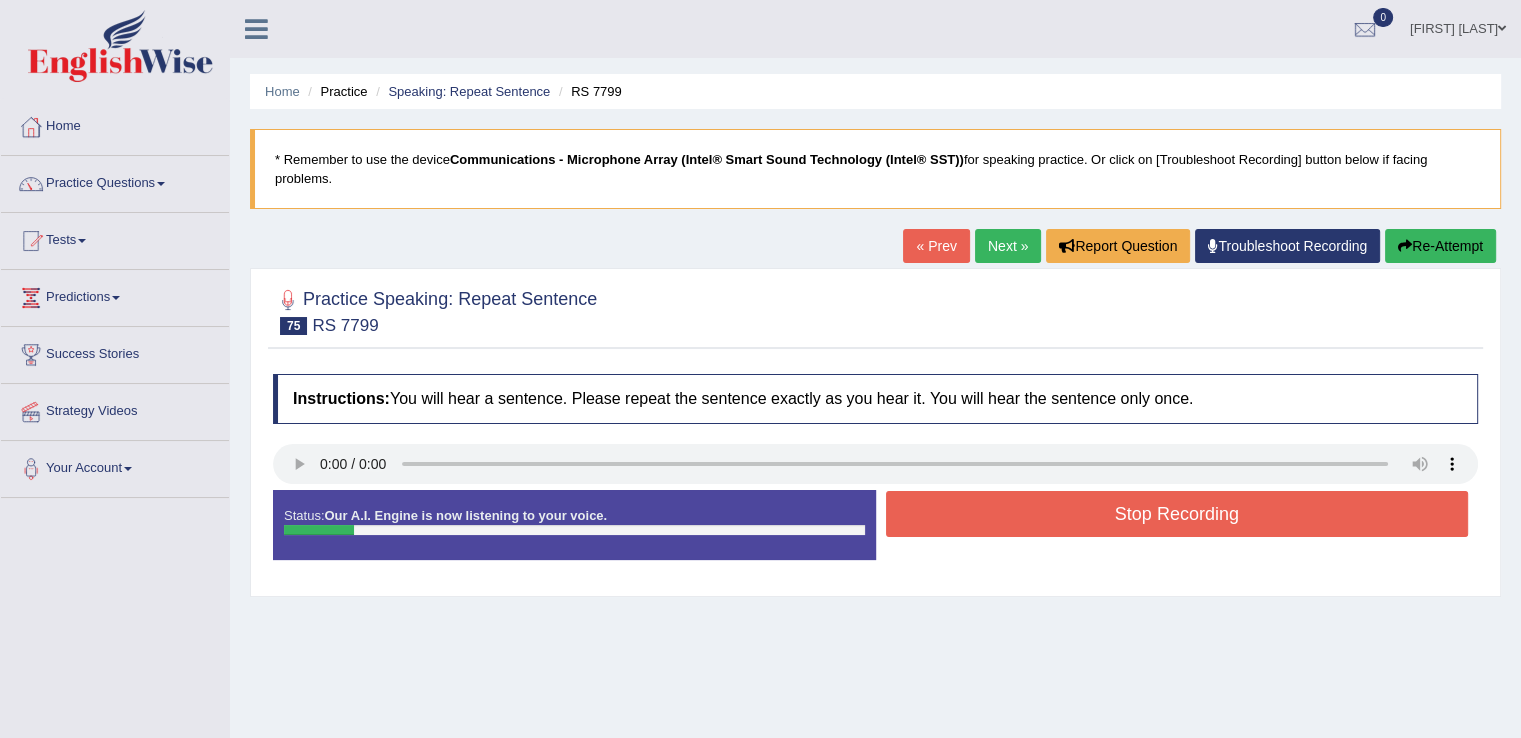 click on "Stop Recording" at bounding box center [1177, 514] 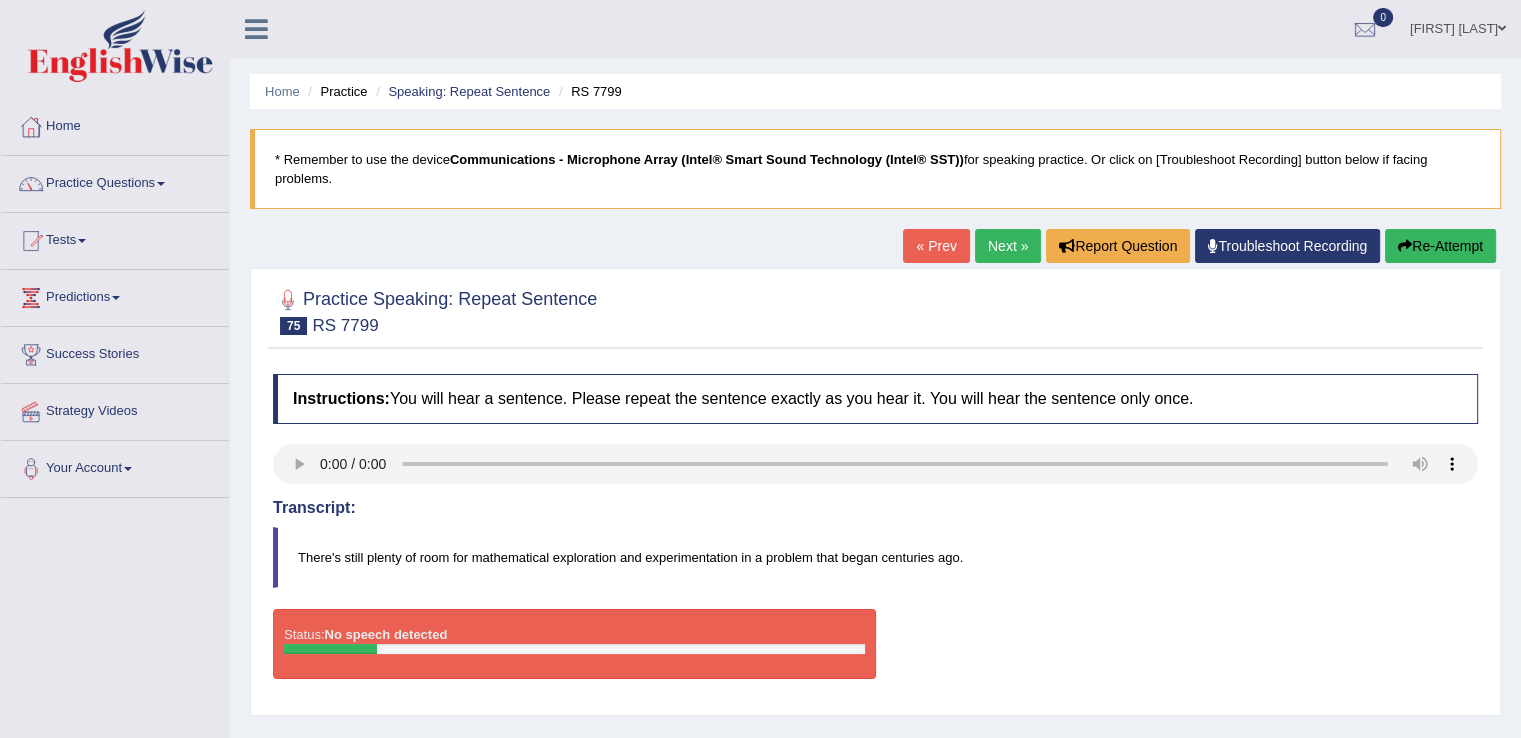 click on "Re-Attempt" at bounding box center [1440, 246] 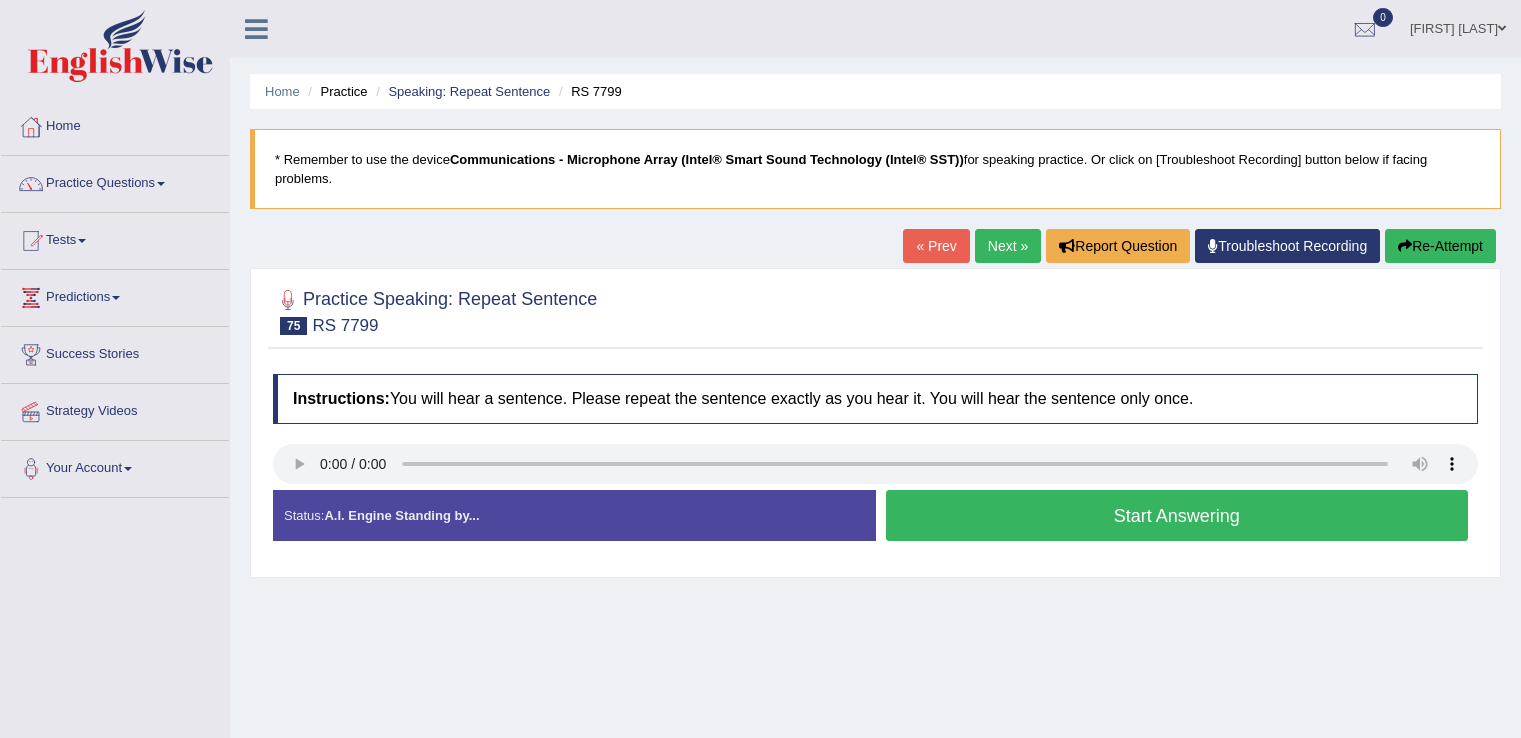 scroll, scrollTop: 0, scrollLeft: 0, axis: both 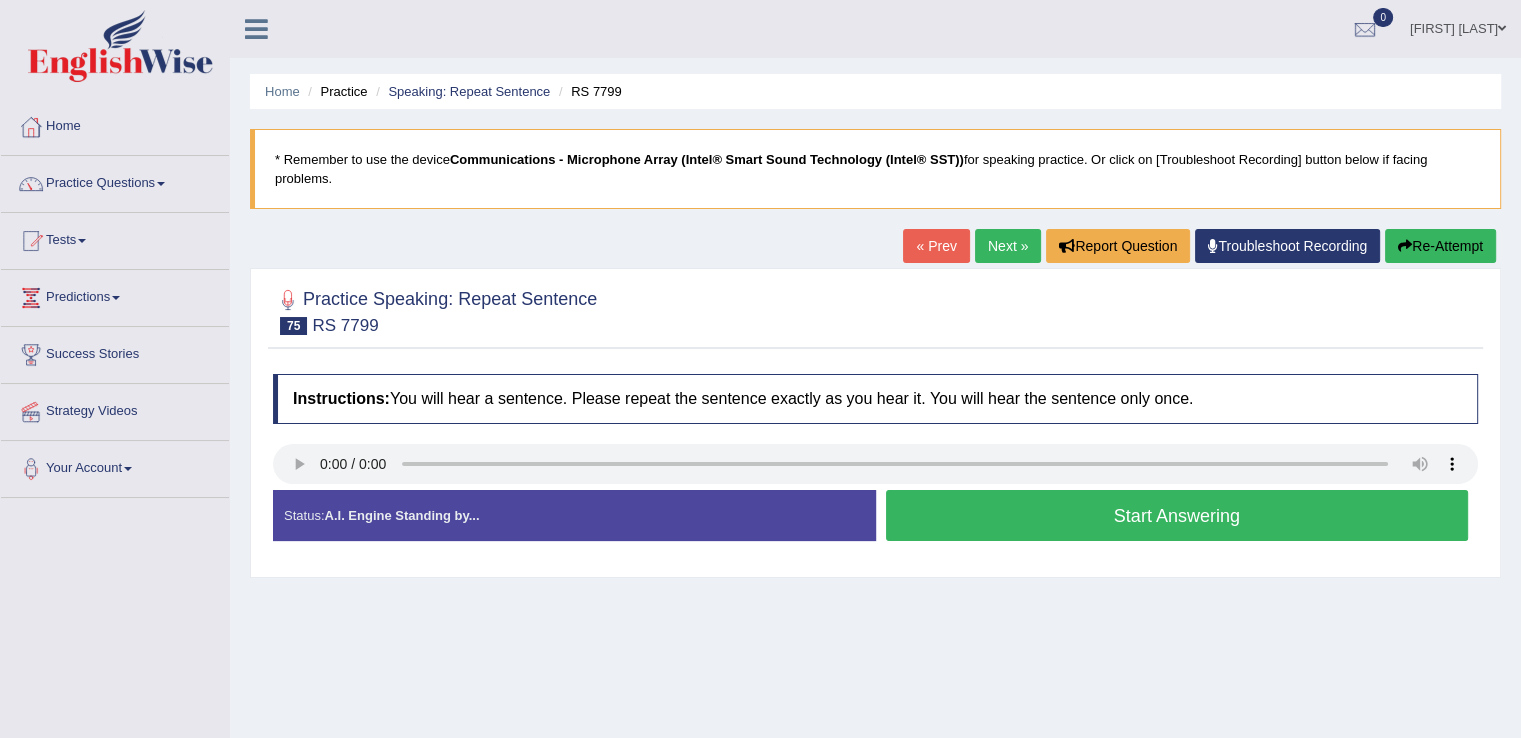 click on "Start Answering" at bounding box center (1177, 515) 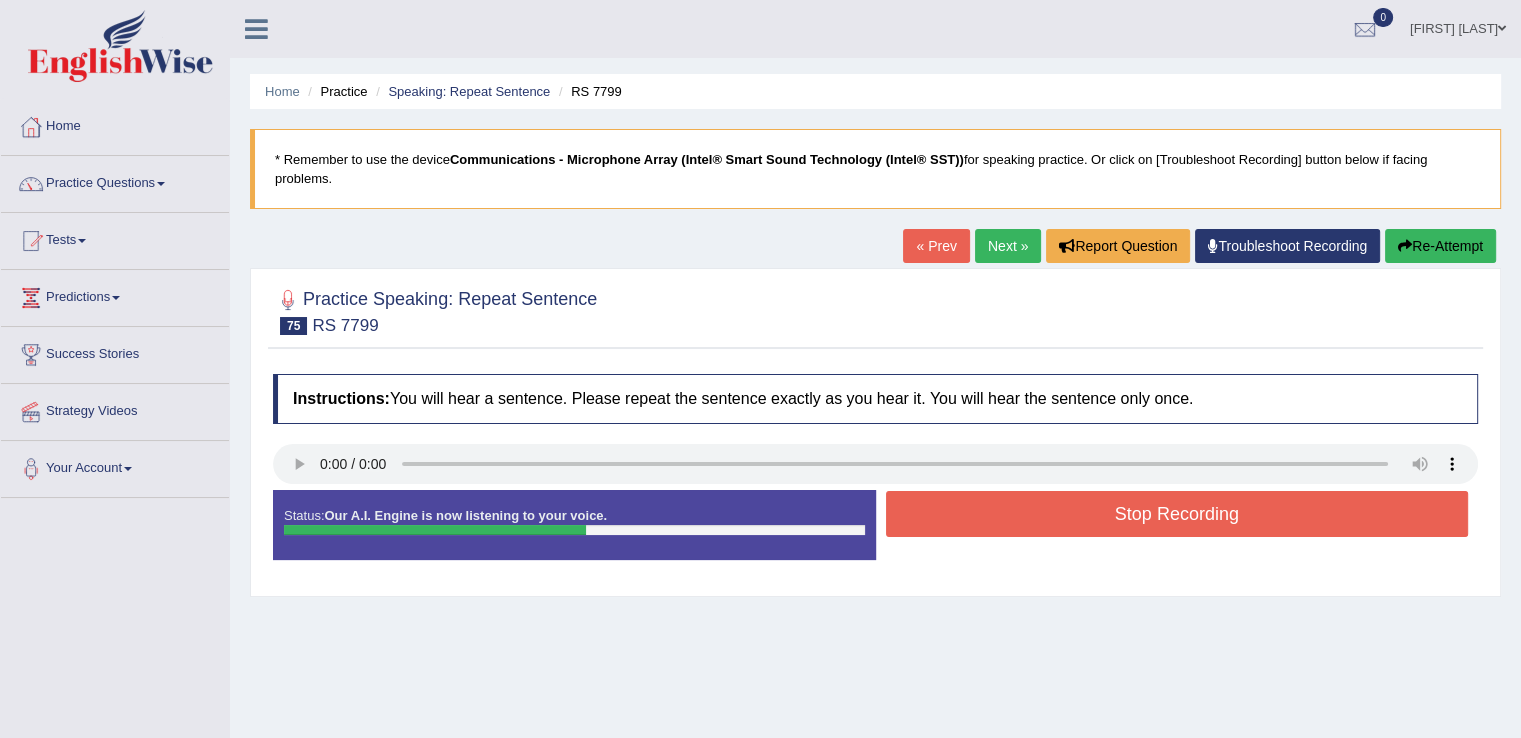 click on "Stop Recording" at bounding box center (1177, 514) 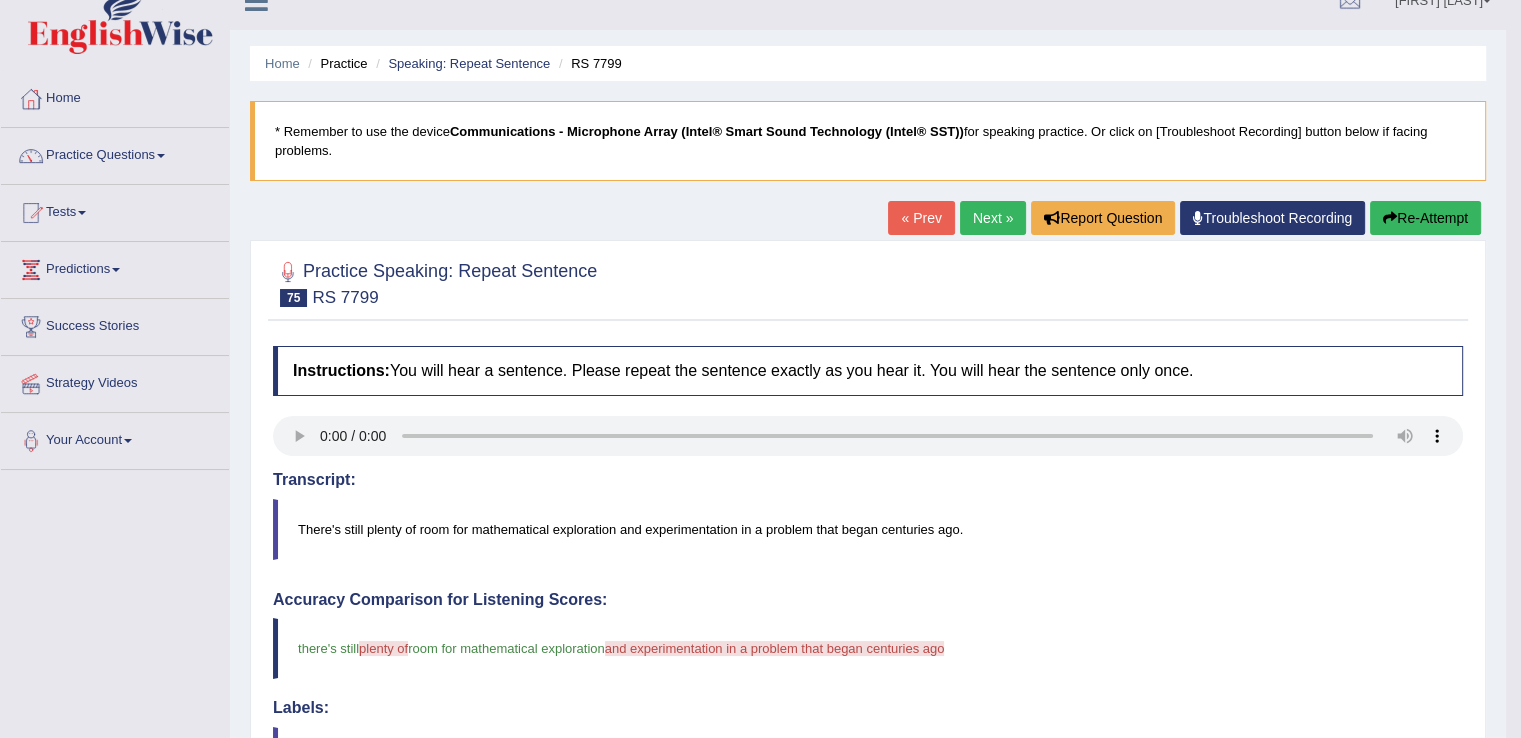 scroll, scrollTop: 0, scrollLeft: 0, axis: both 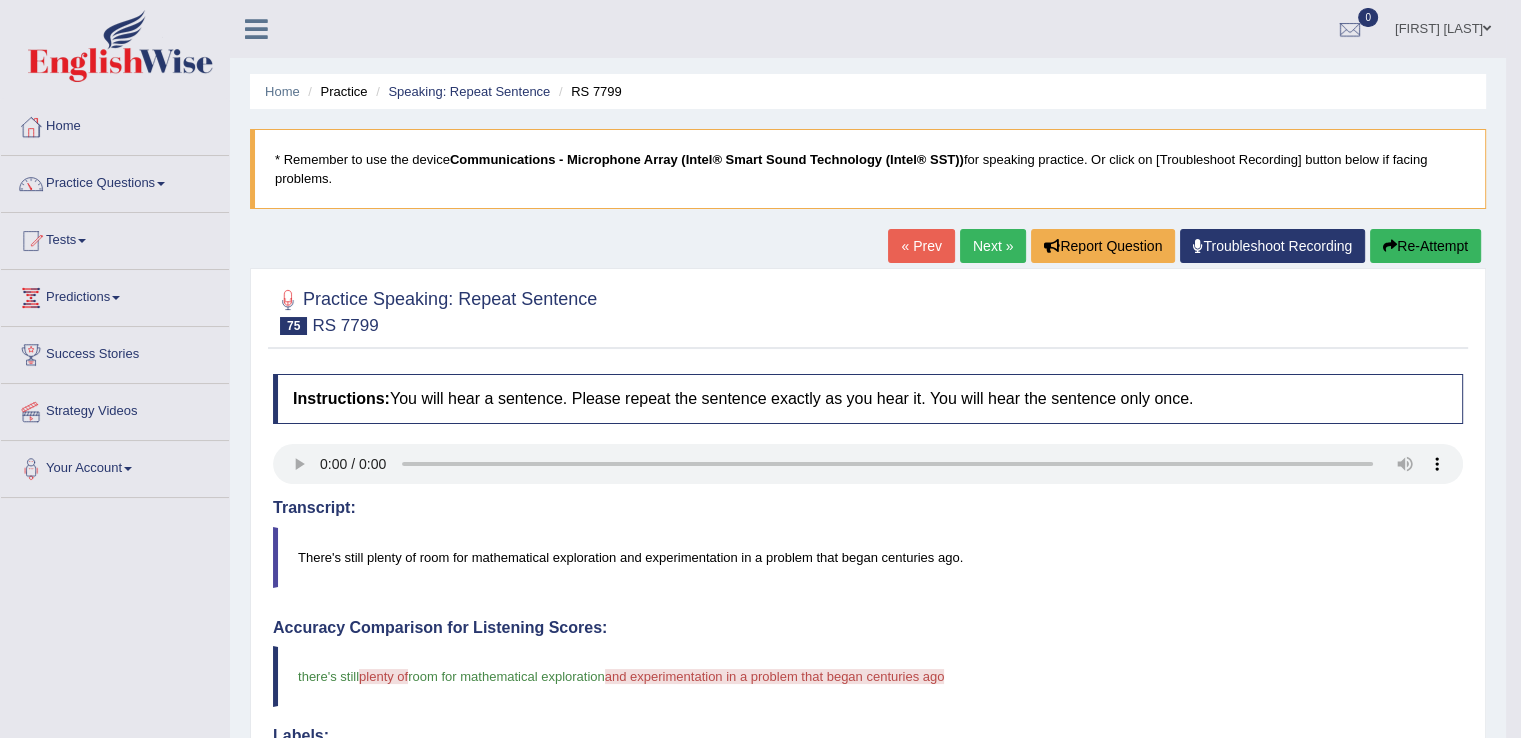 click on "Practice Questions" at bounding box center (115, 181) 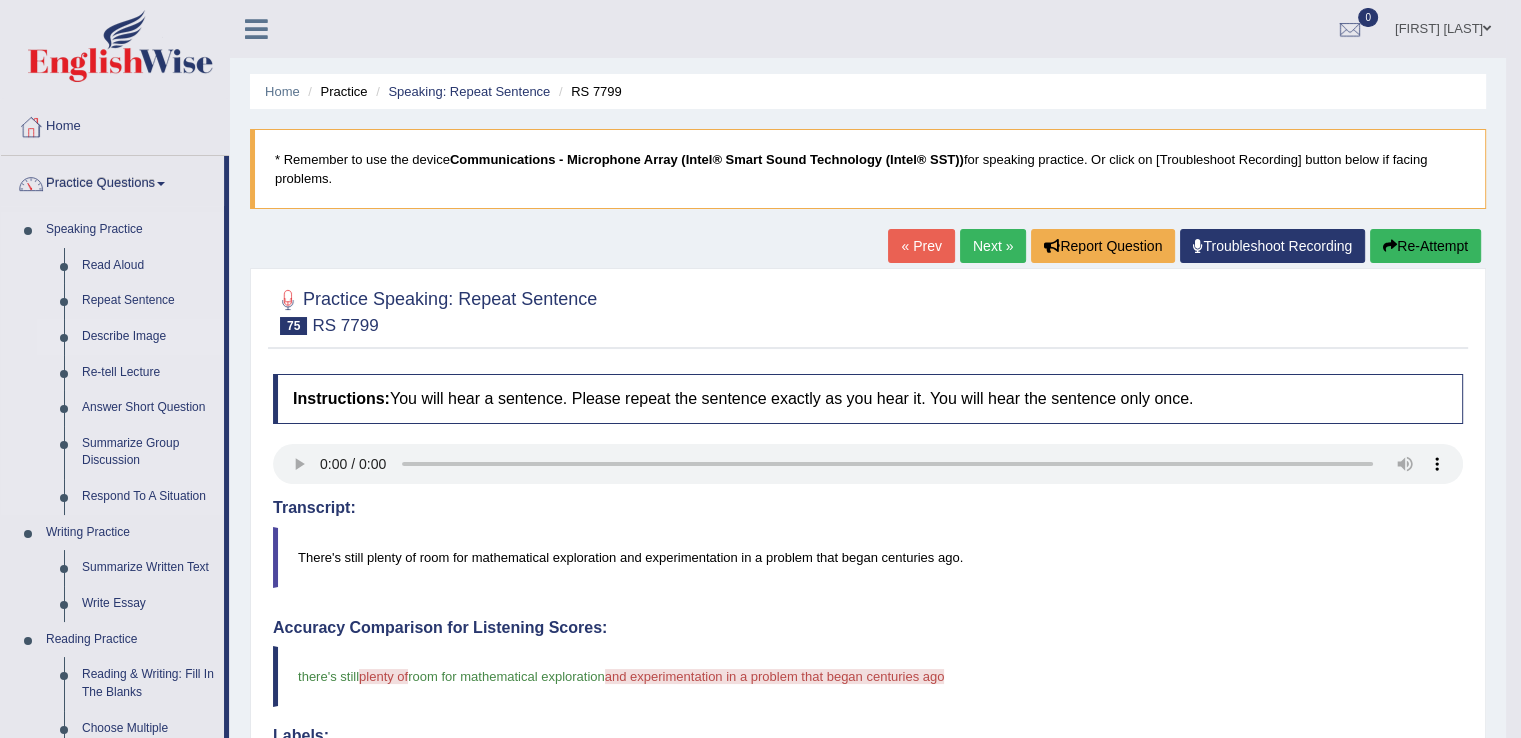 click on "Describe Image" at bounding box center [148, 337] 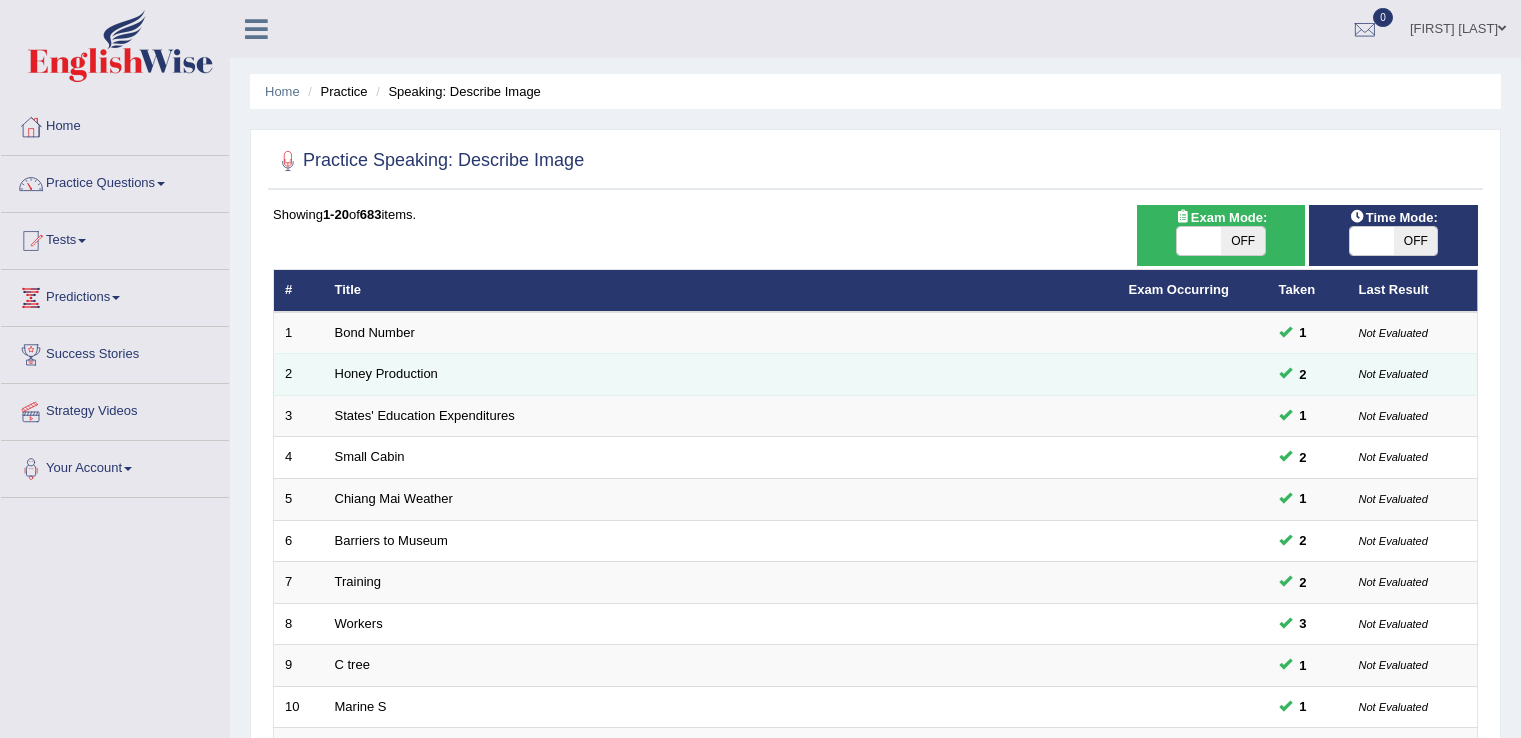 scroll, scrollTop: 0, scrollLeft: 0, axis: both 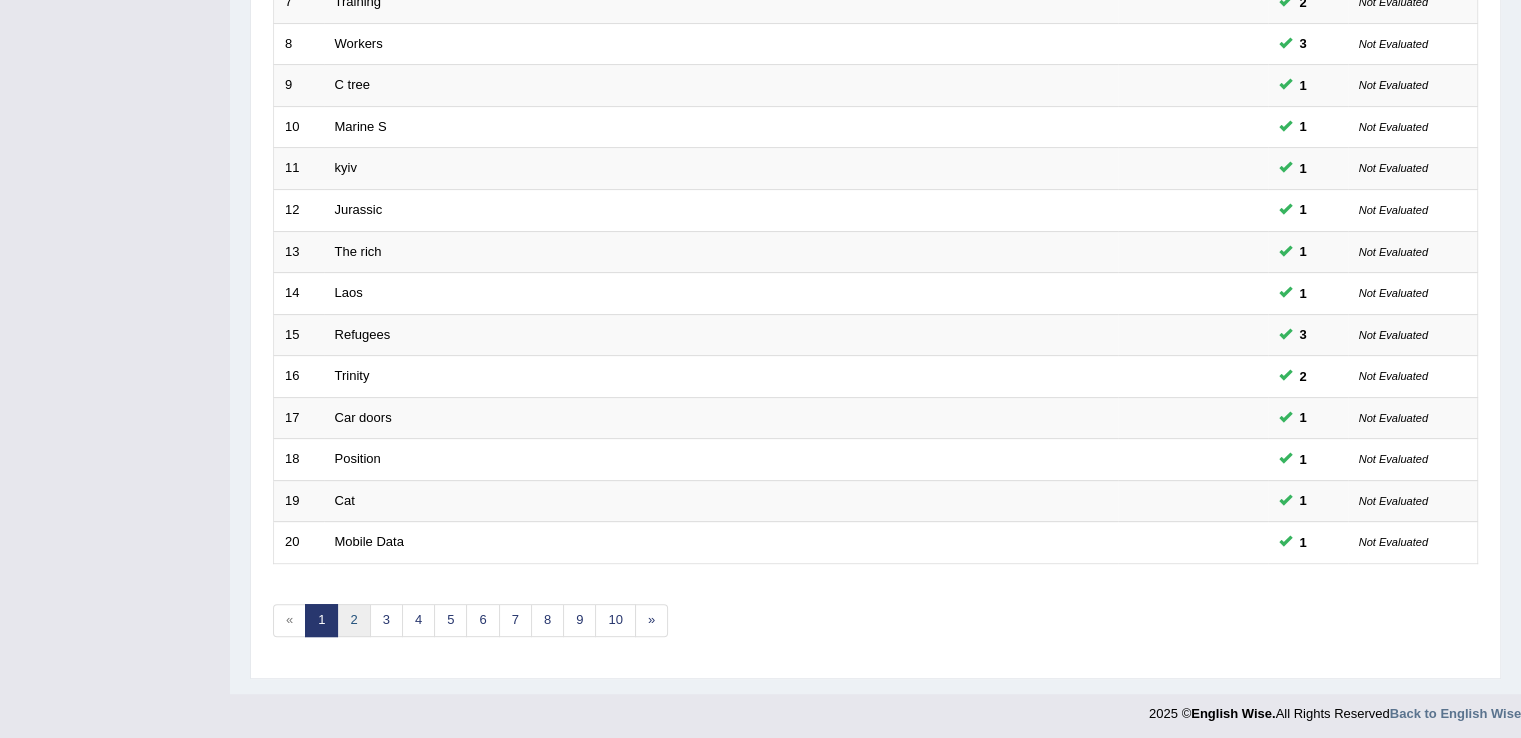 click on "2" at bounding box center [353, 620] 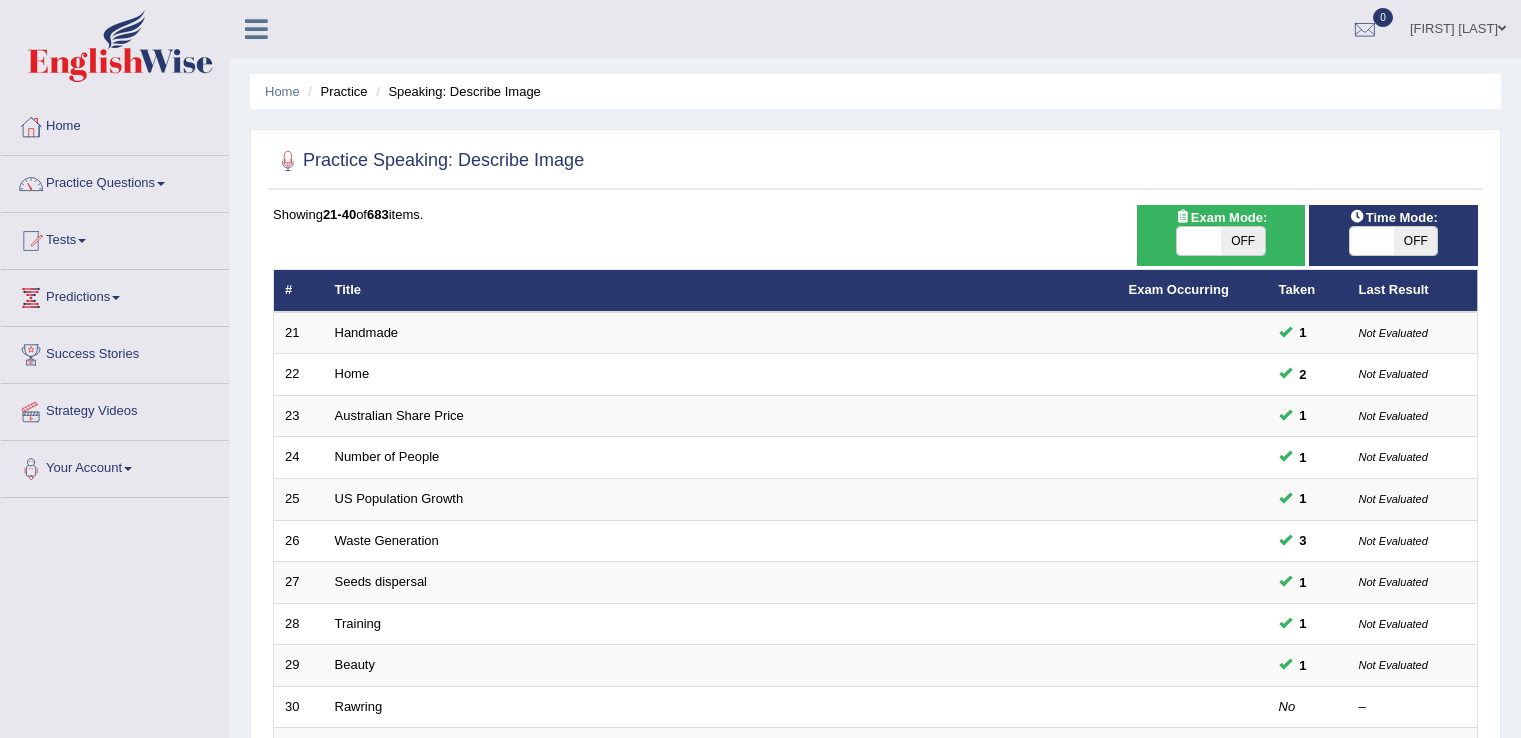 scroll, scrollTop: 316, scrollLeft: 0, axis: vertical 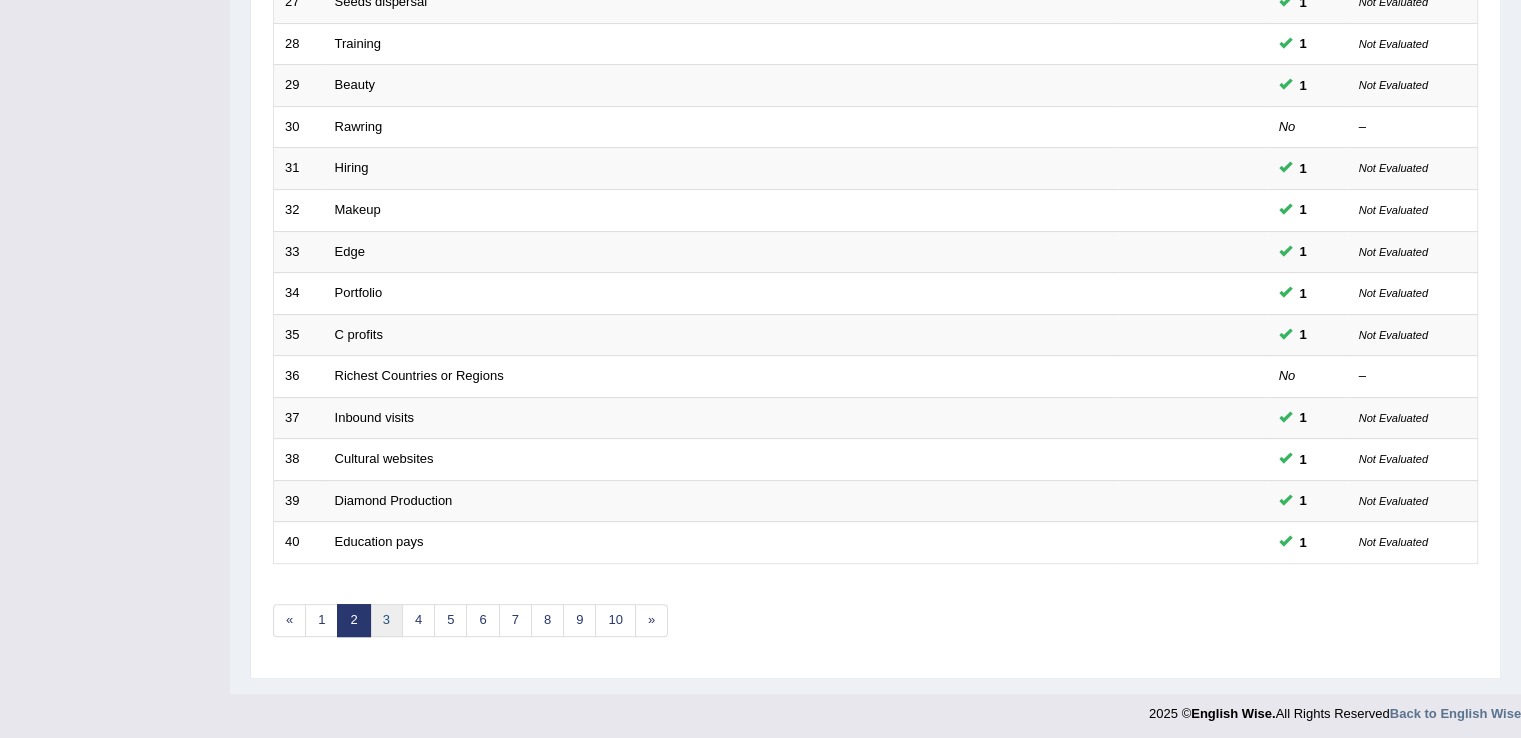 click on "3" at bounding box center [386, 620] 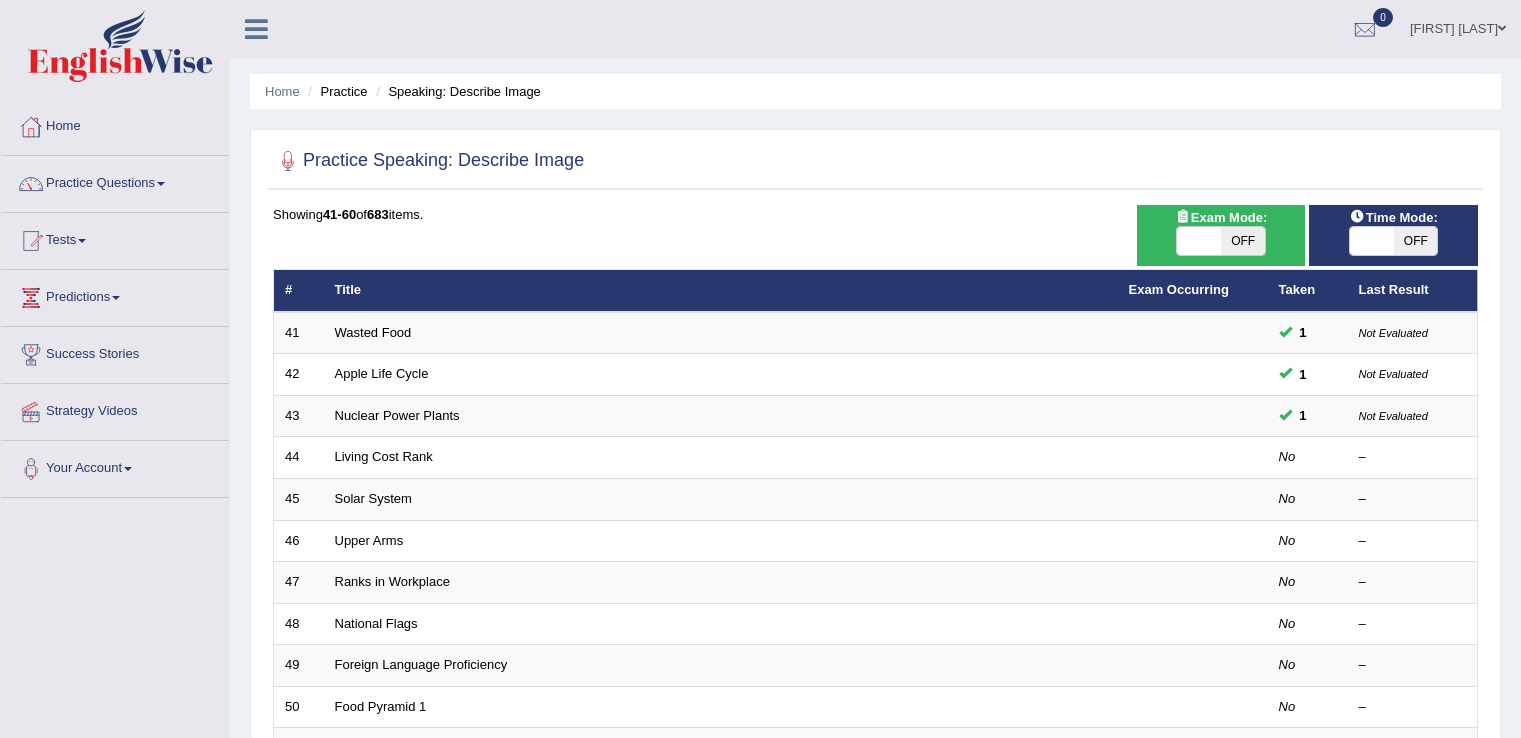 scroll, scrollTop: 0, scrollLeft: 0, axis: both 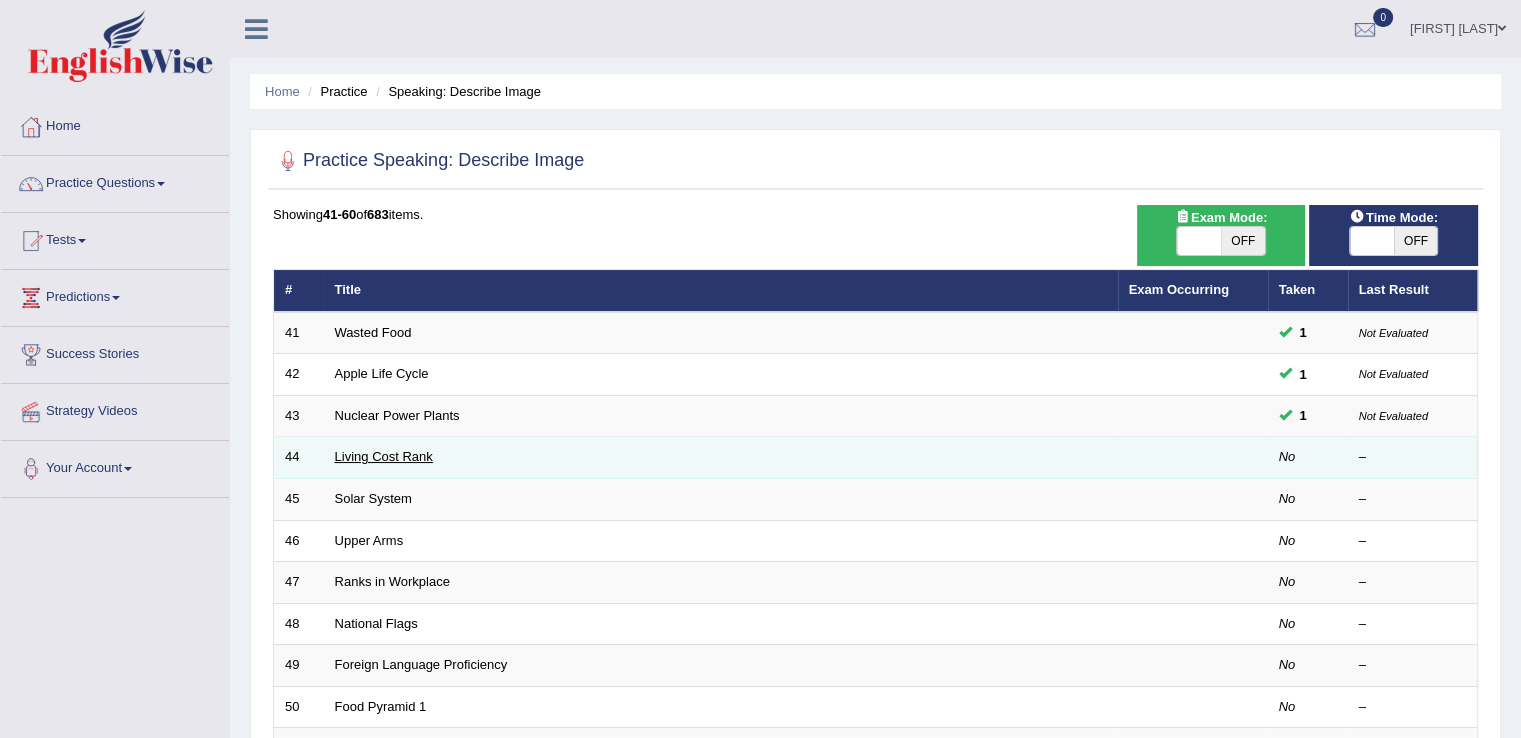 click on "Living Cost Rank" at bounding box center [384, 456] 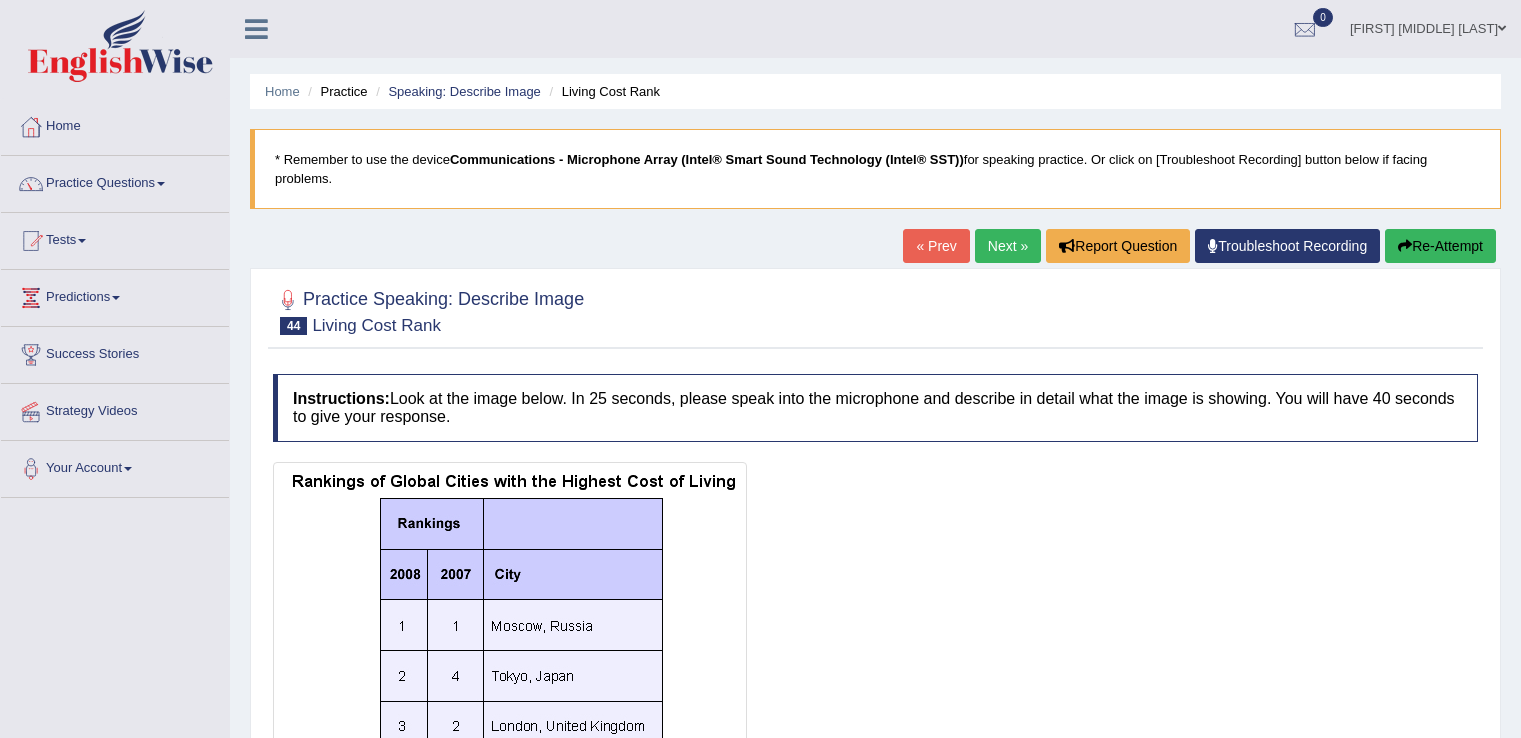 scroll, scrollTop: 0, scrollLeft: 0, axis: both 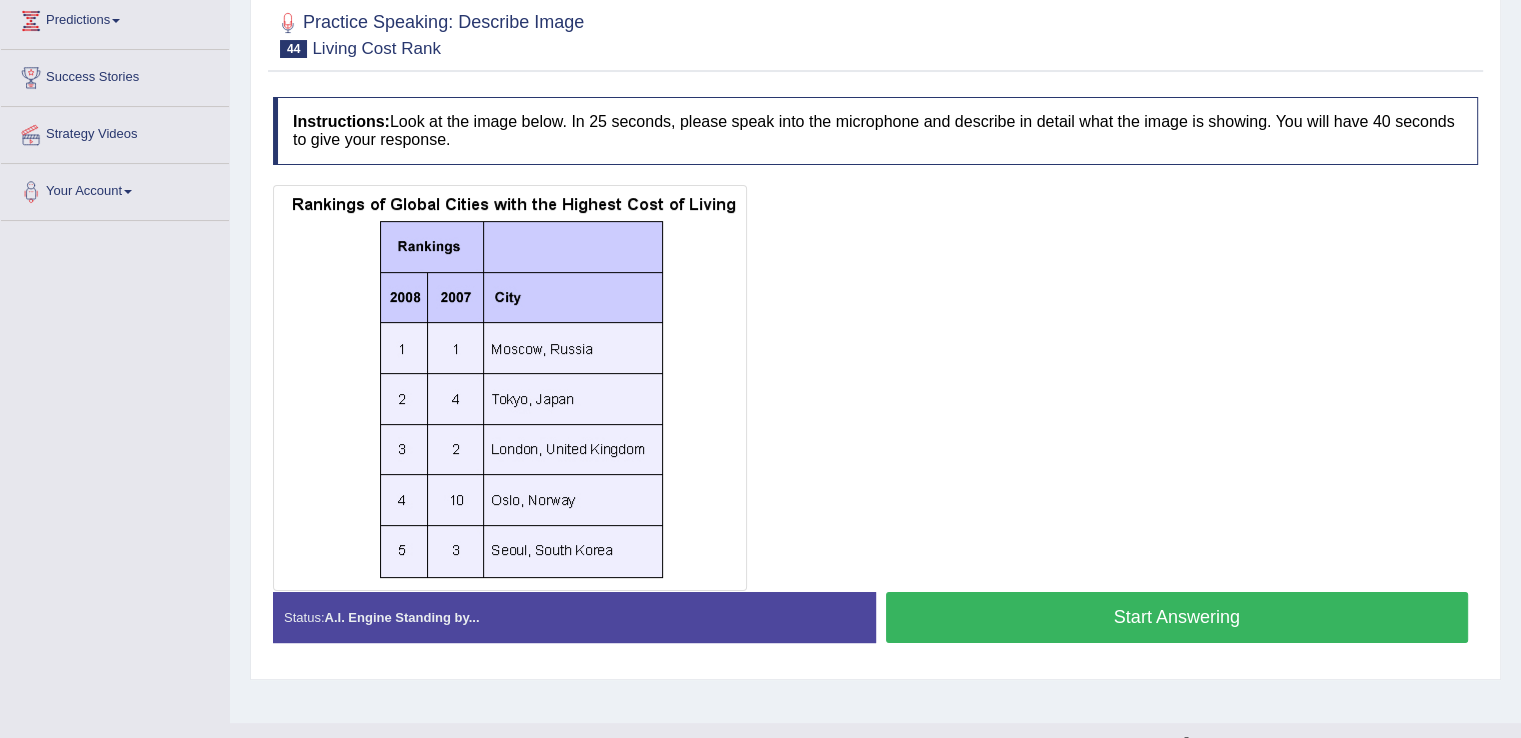 click on "Start Answering" at bounding box center [1177, 617] 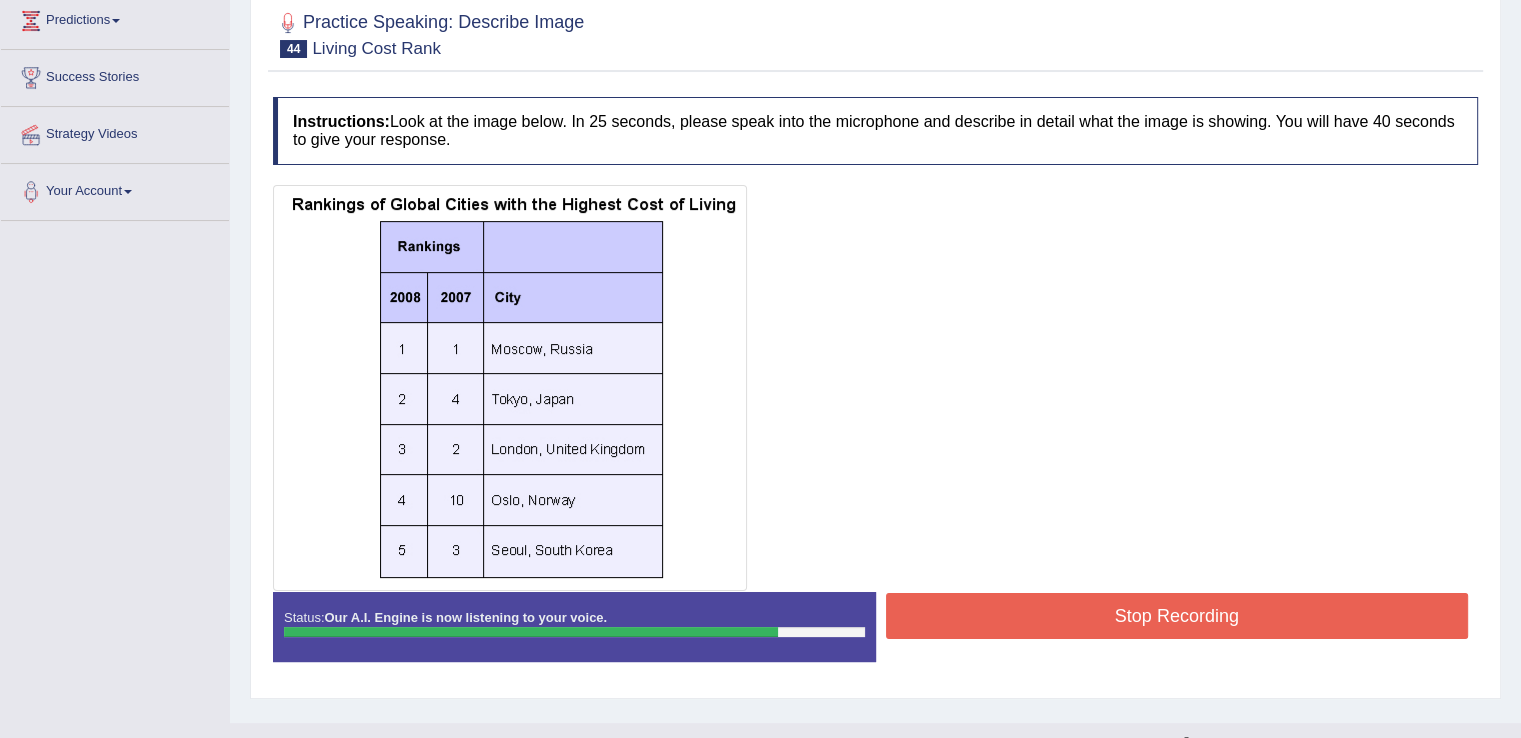 click on "Stop Recording" at bounding box center [1177, 616] 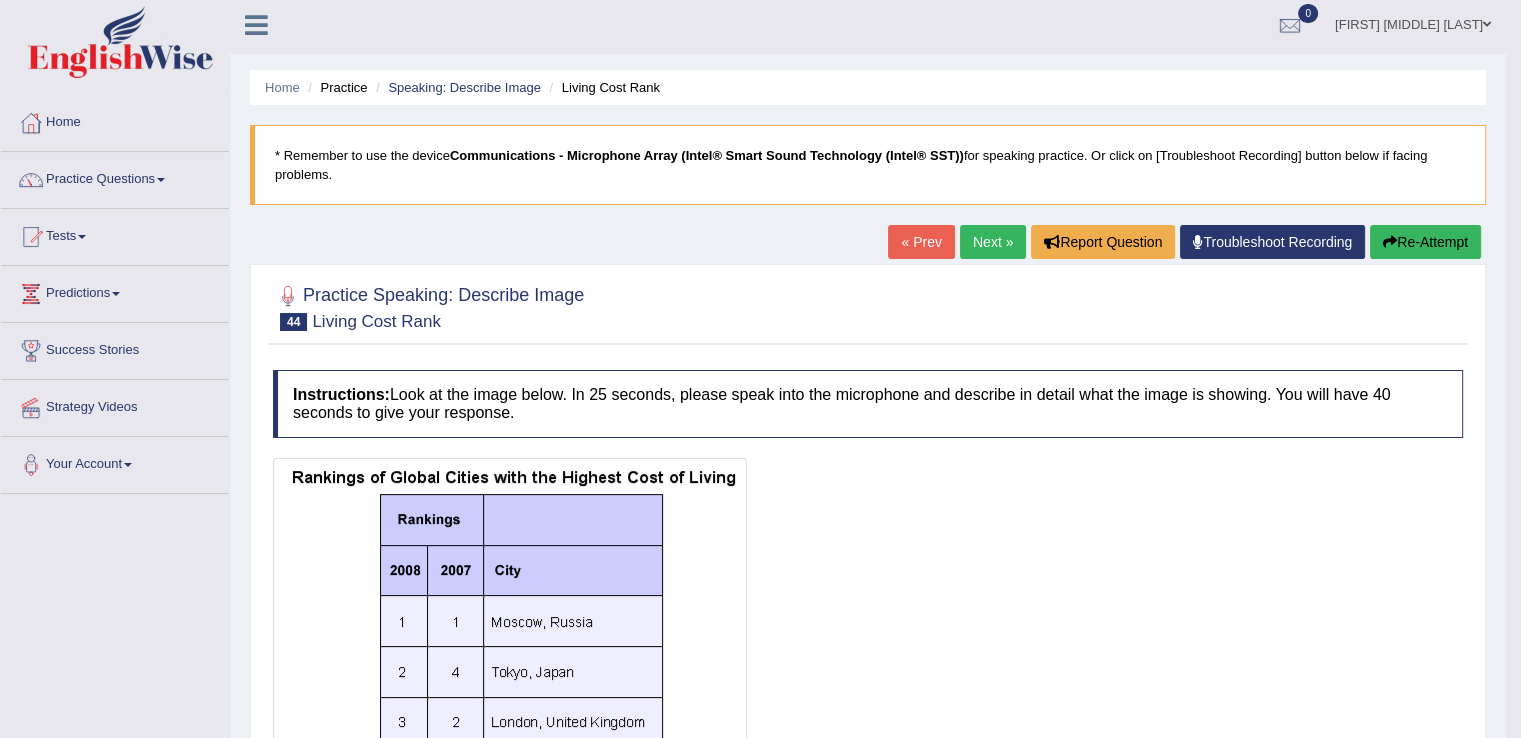 scroll, scrollTop: 0, scrollLeft: 0, axis: both 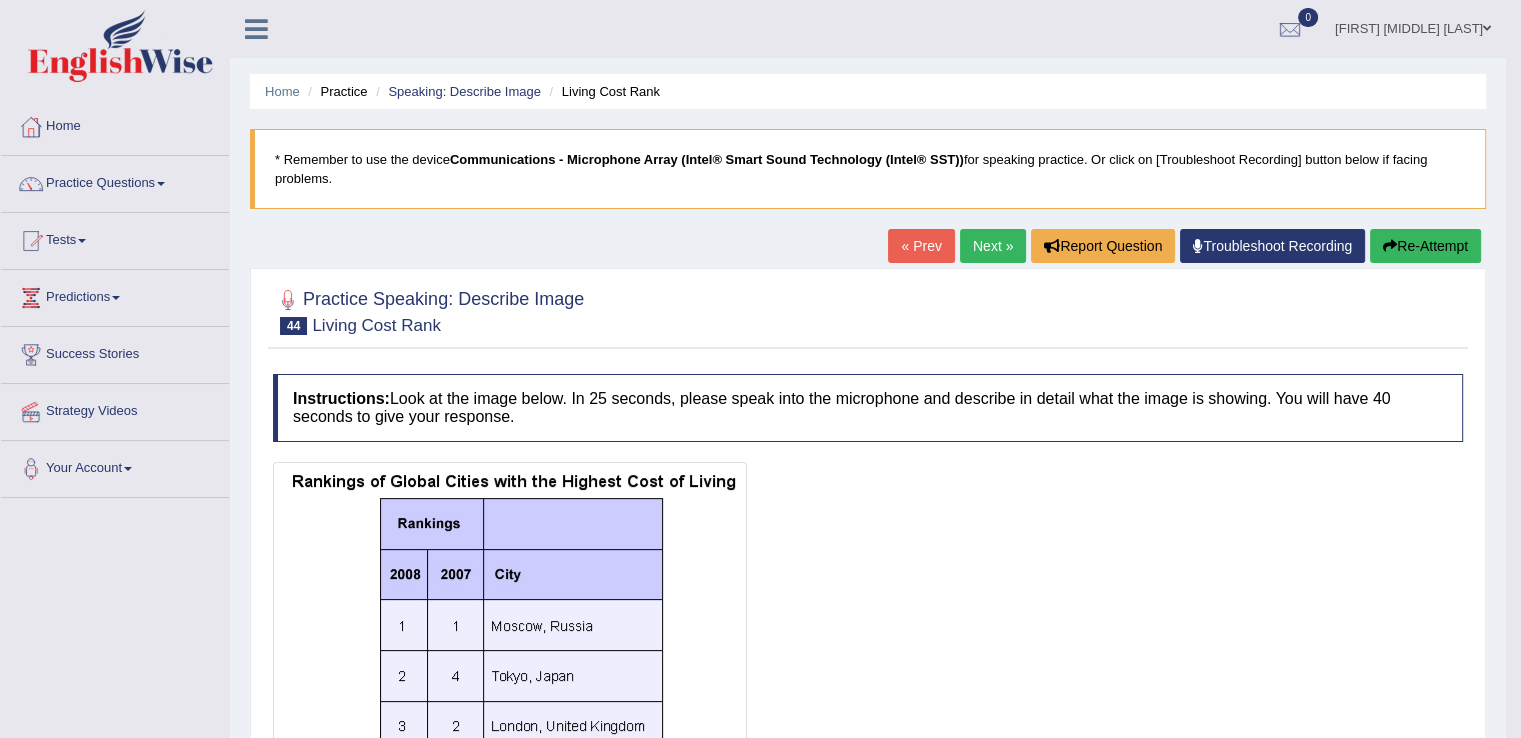click on "Re-Attempt" at bounding box center [1425, 246] 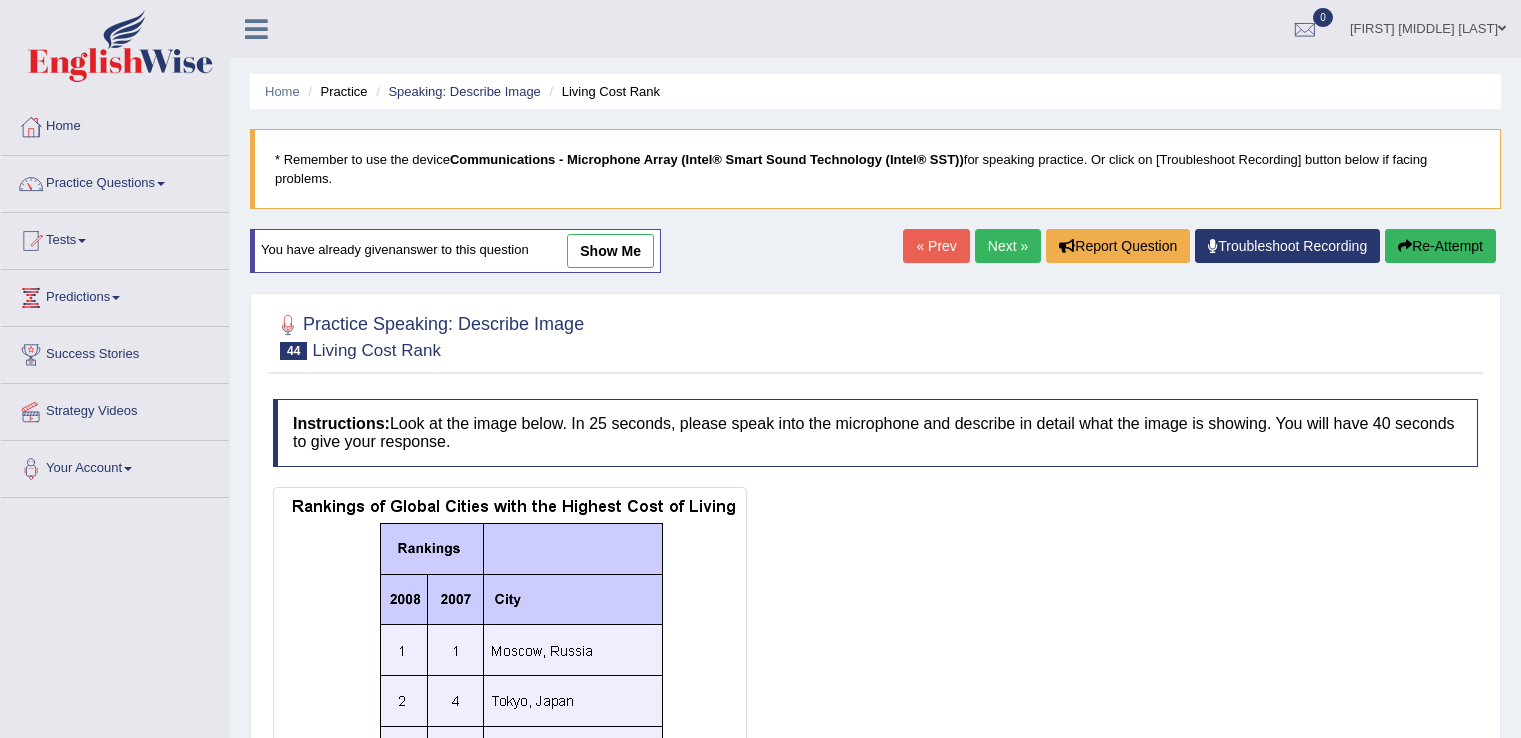 scroll, scrollTop: 0, scrollLeft: 0, axis: both 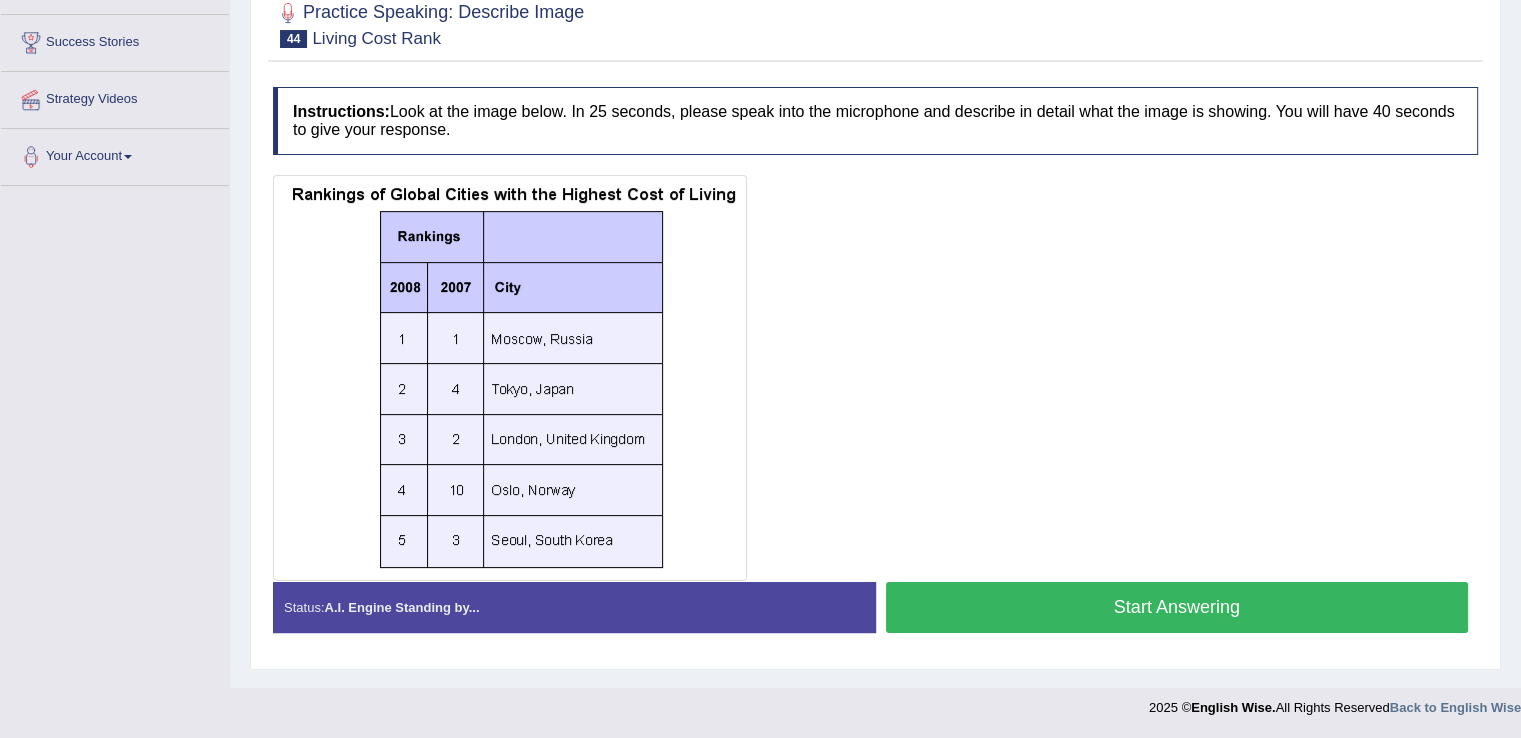 click on "Start Answering" at bounding box center (1177, 607) 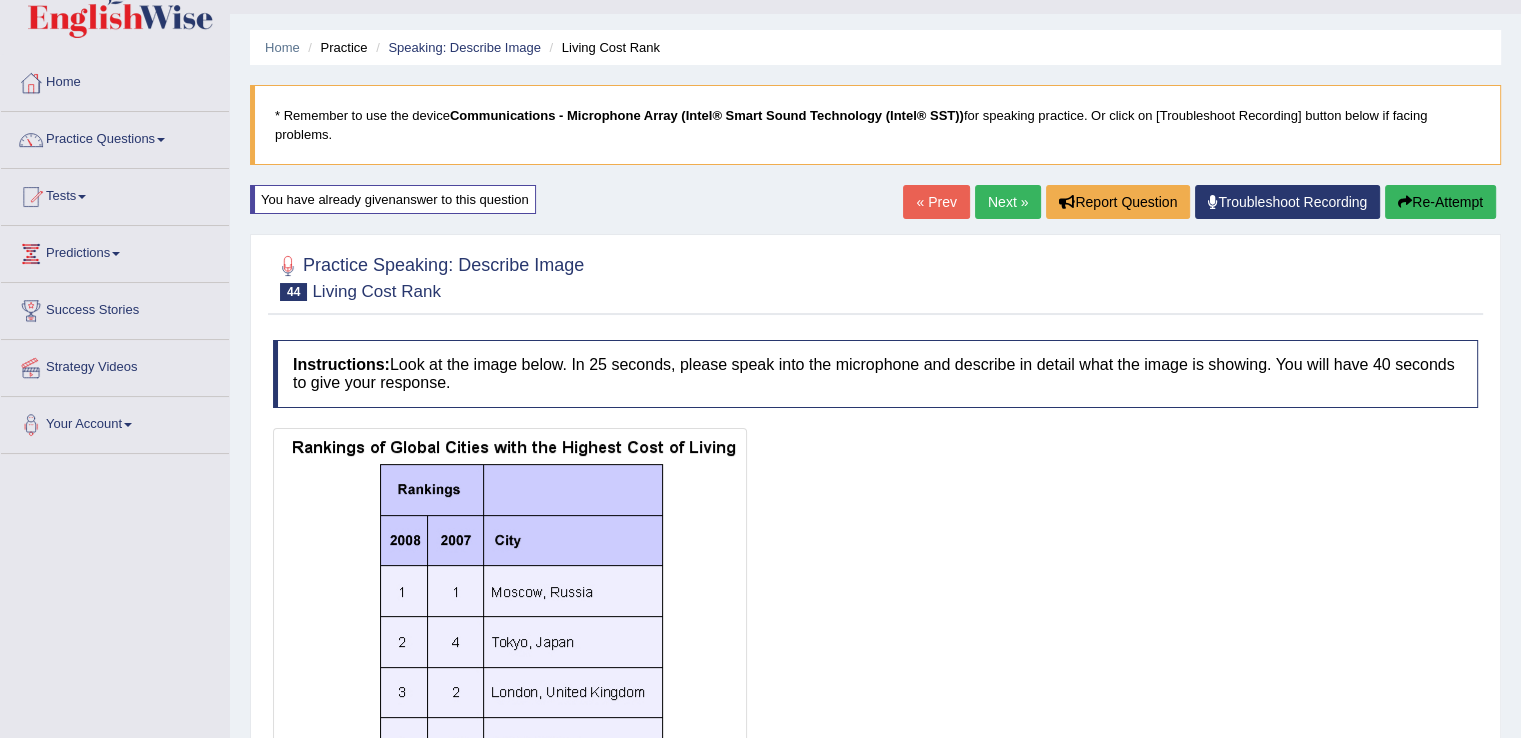 scroll, scrollTop: 41, scrollLeft: 0, axis: vertical 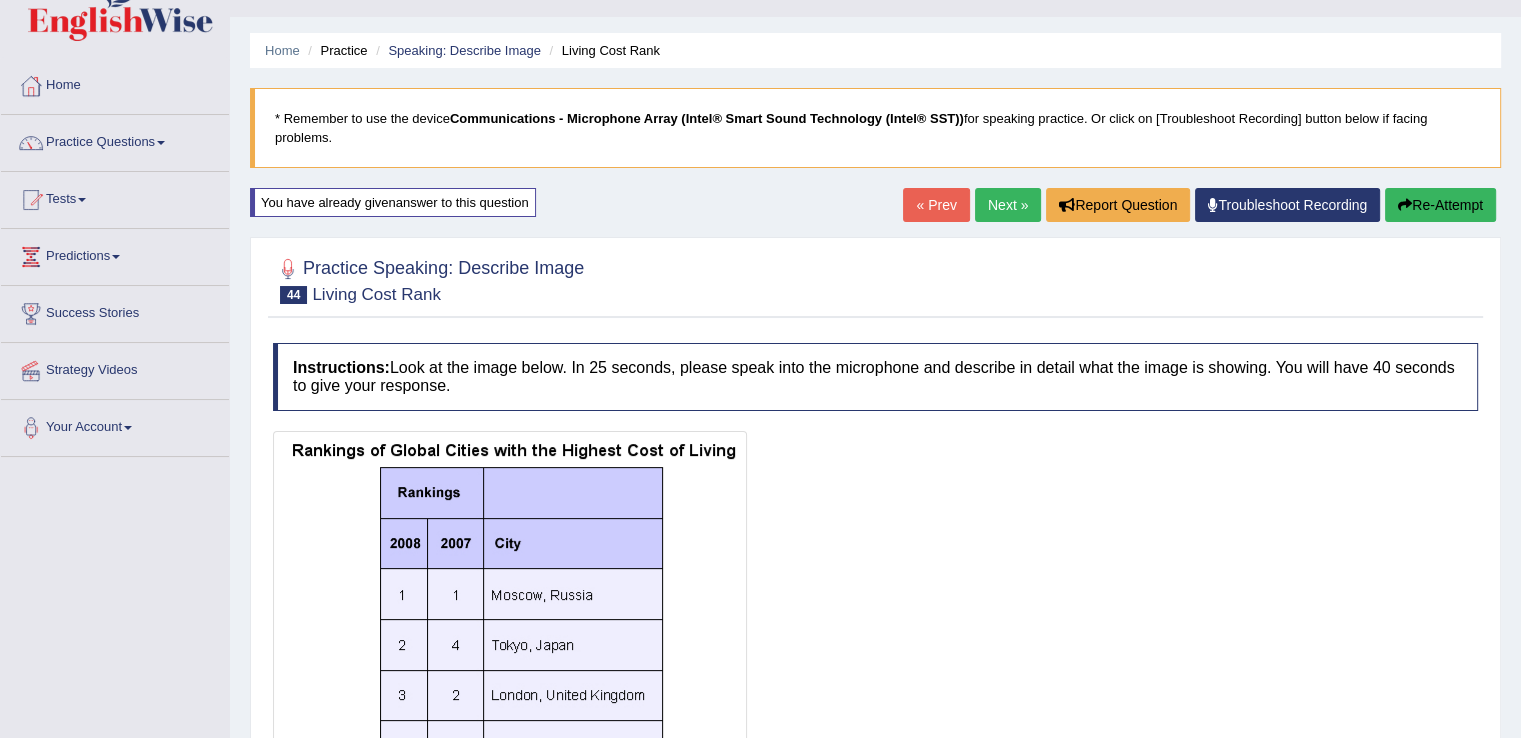 click on "Re-Attempt" at bounding box center [1440, 205] 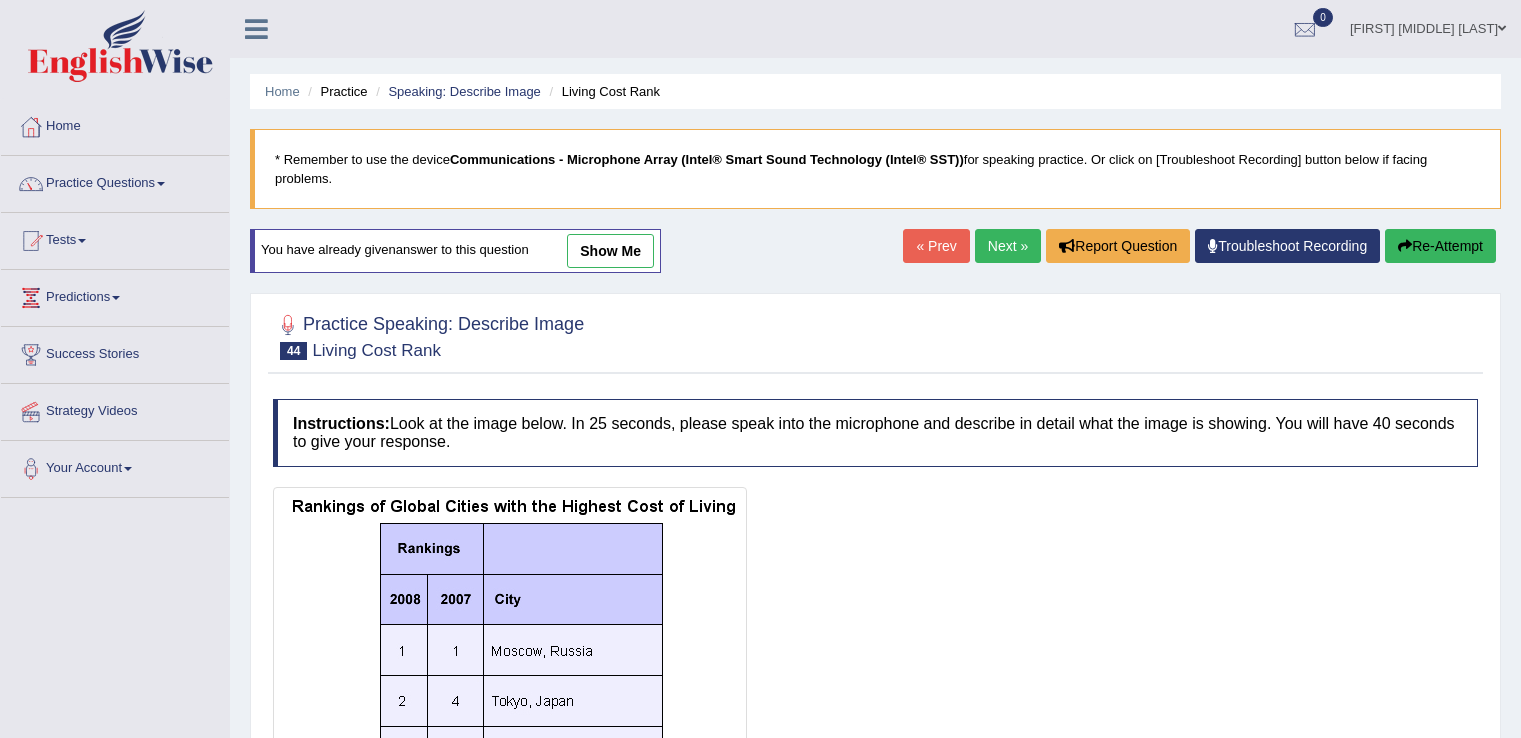 scroll, scrollTop: 41, scrollLeft: 0, axis: vertical 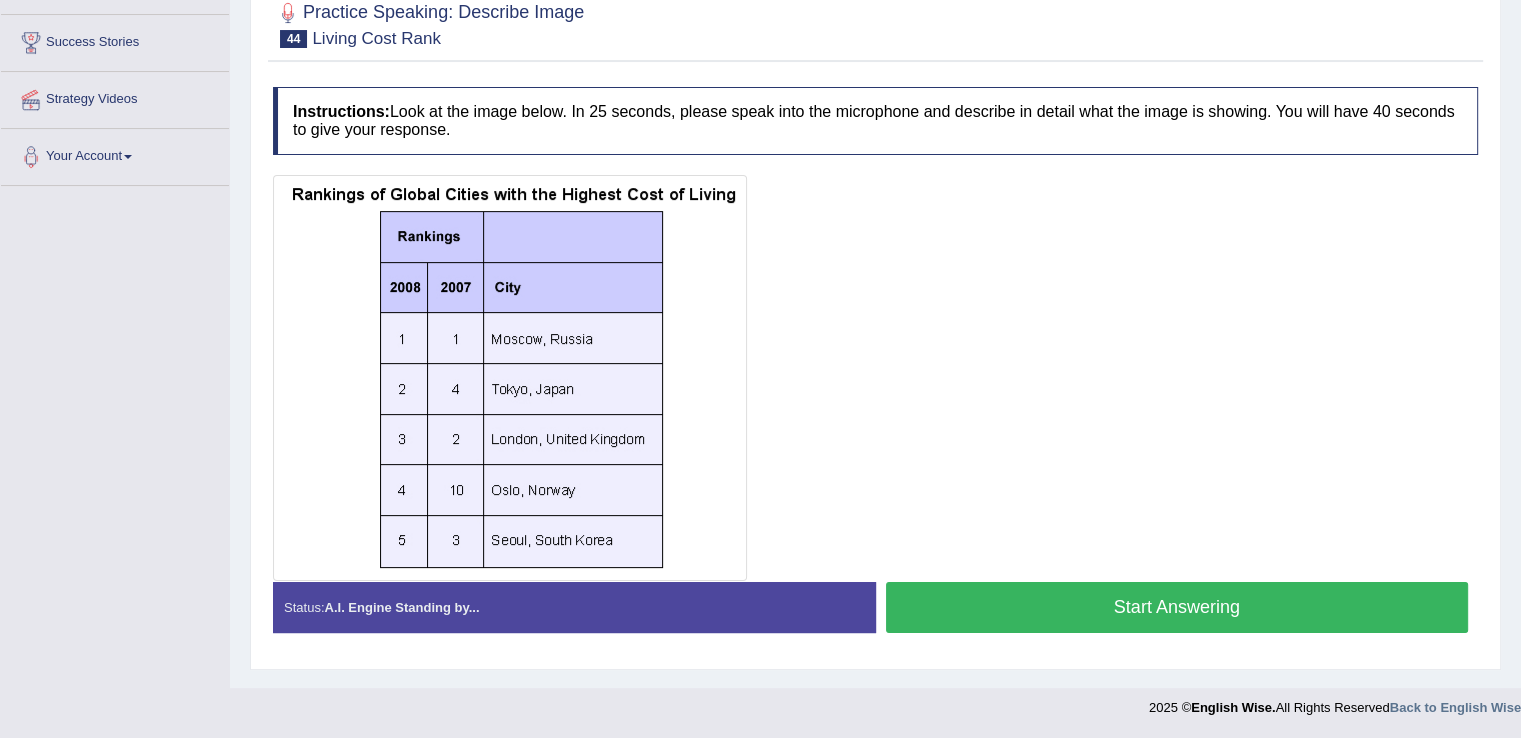 click on "Start Answering" at bounding box center (1177, 607) 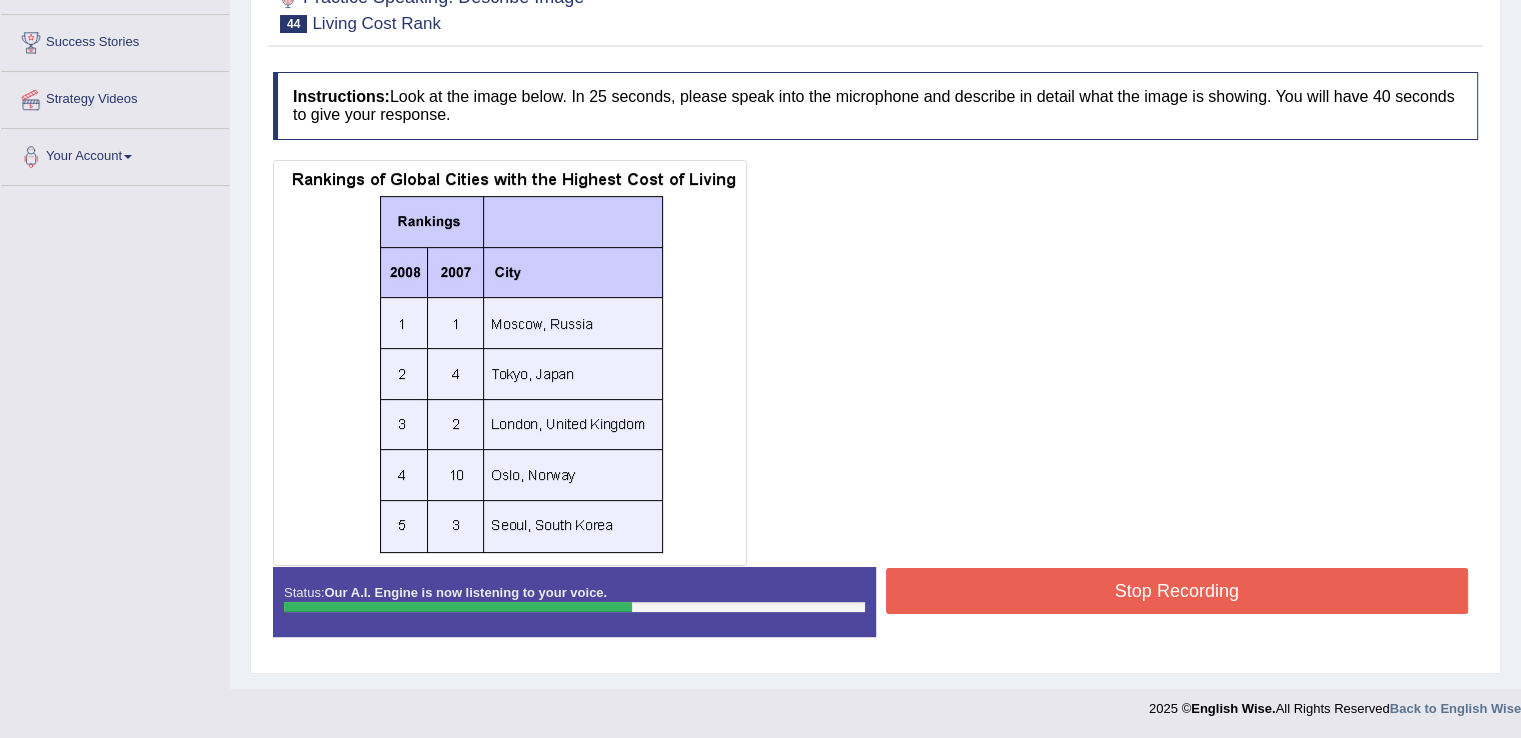 click on "Stop Recording" at bounding box center [1177, 591] 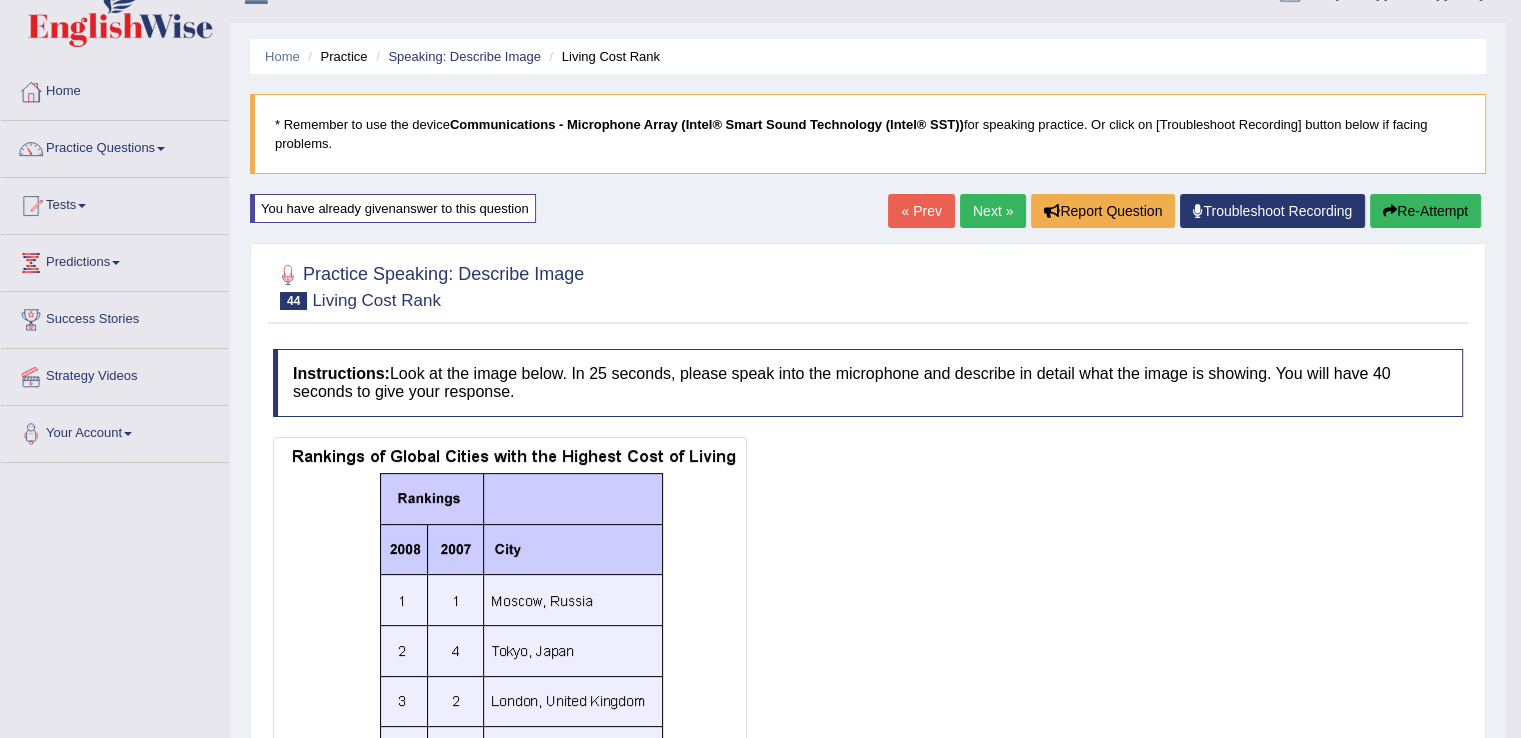 scroll, scrollTop: 34, scrollLeft: 0, axis: vertical 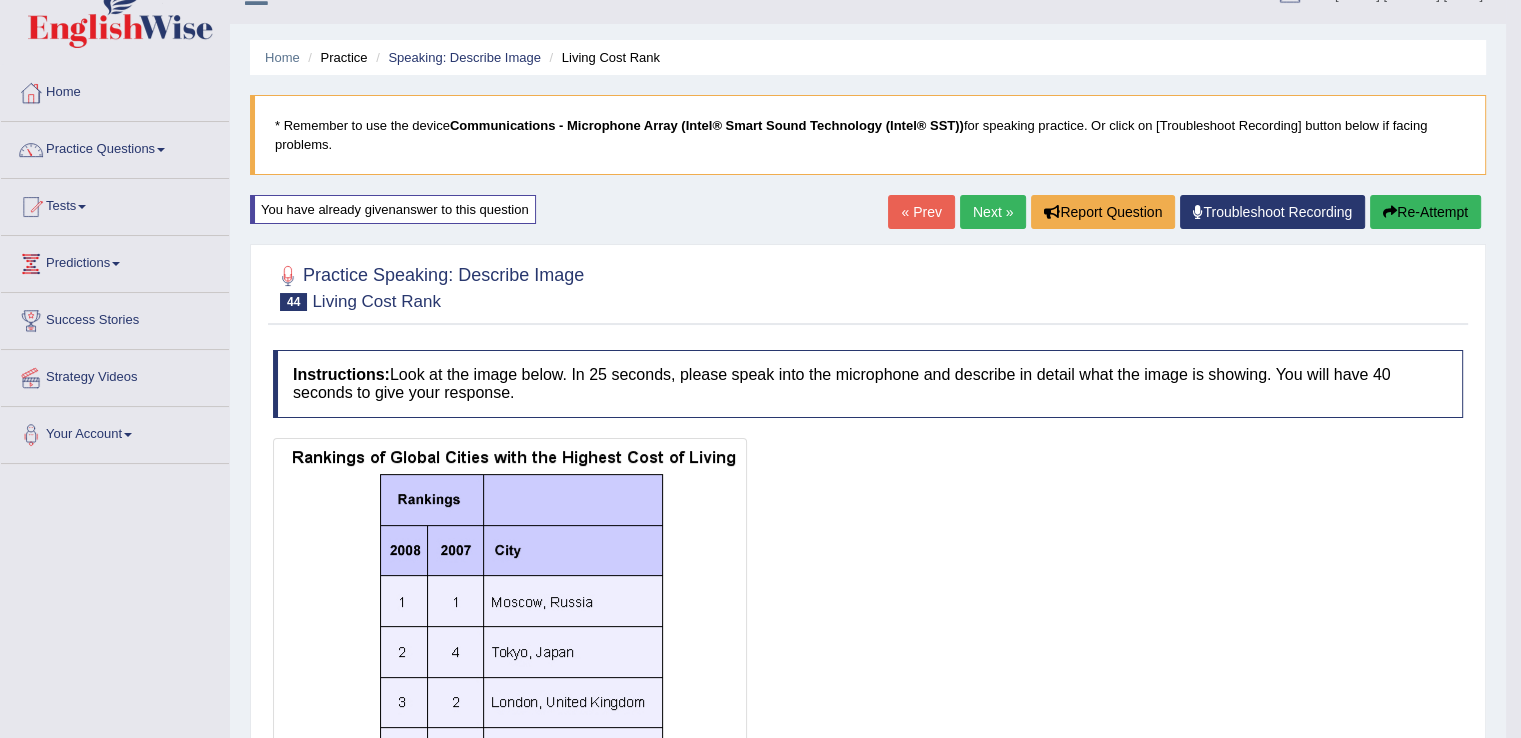 click on "Next »" at bounding box center (993, 212) 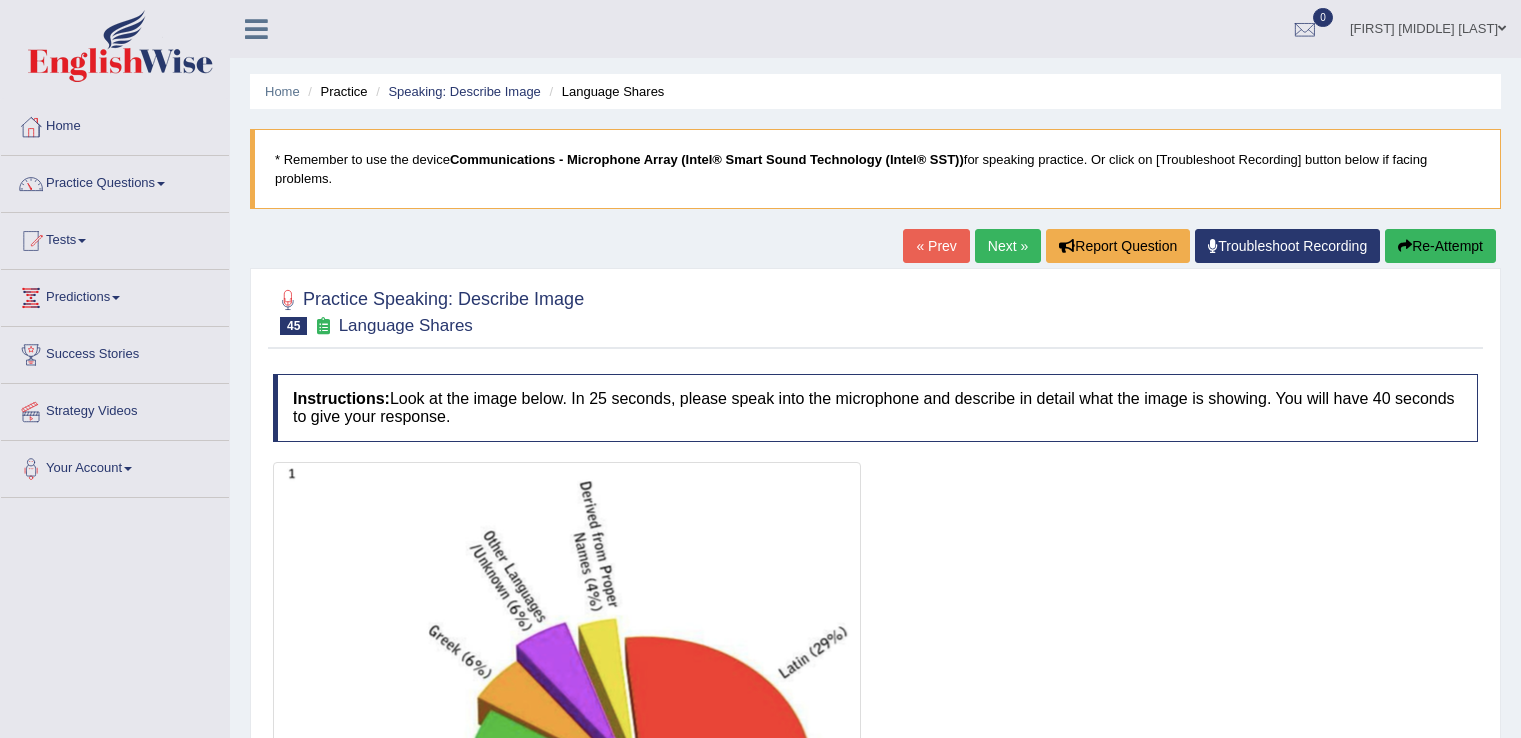 scroll, scrollTop: 0, scrollLeft: 0, axis: both 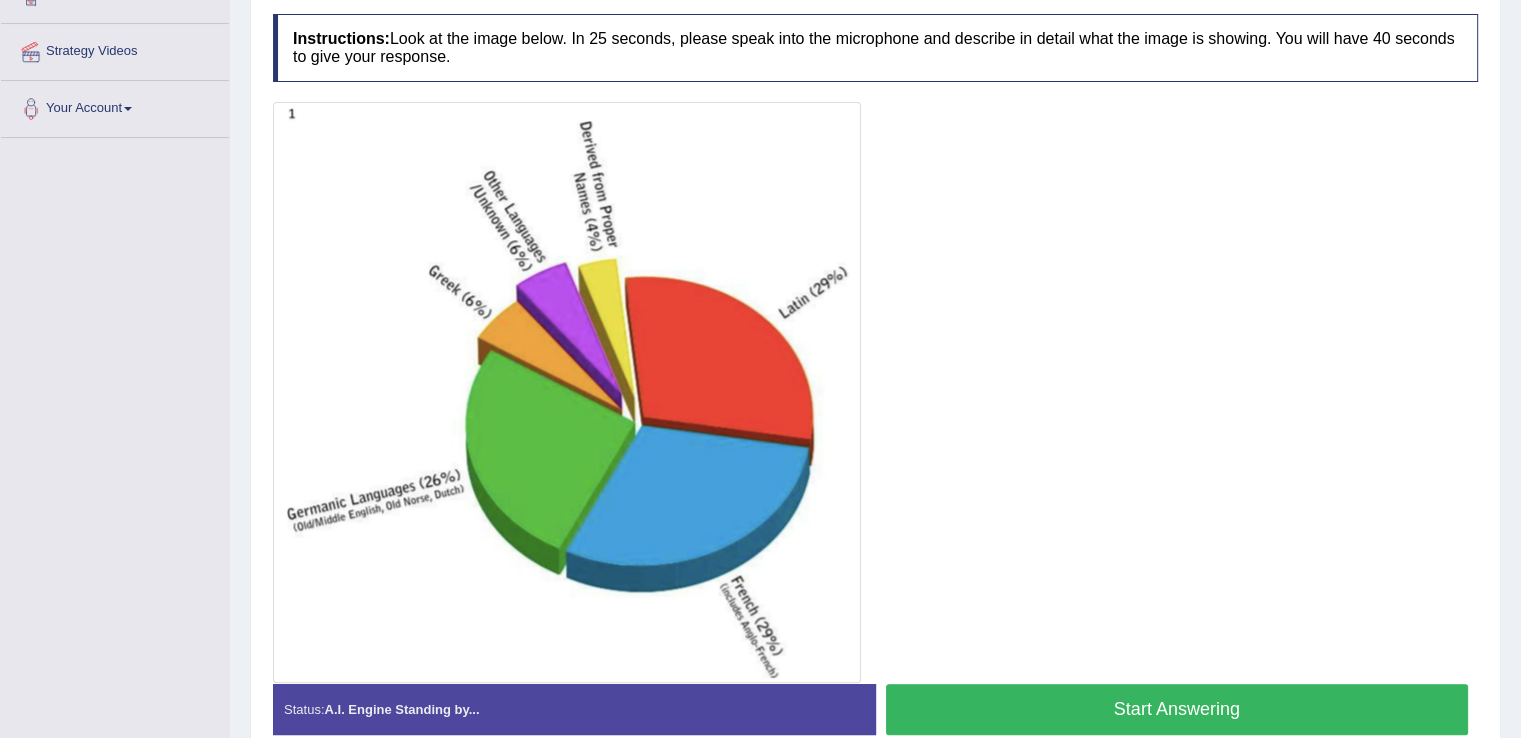 click on "Start Answering" at bounding box center [1177, 709] 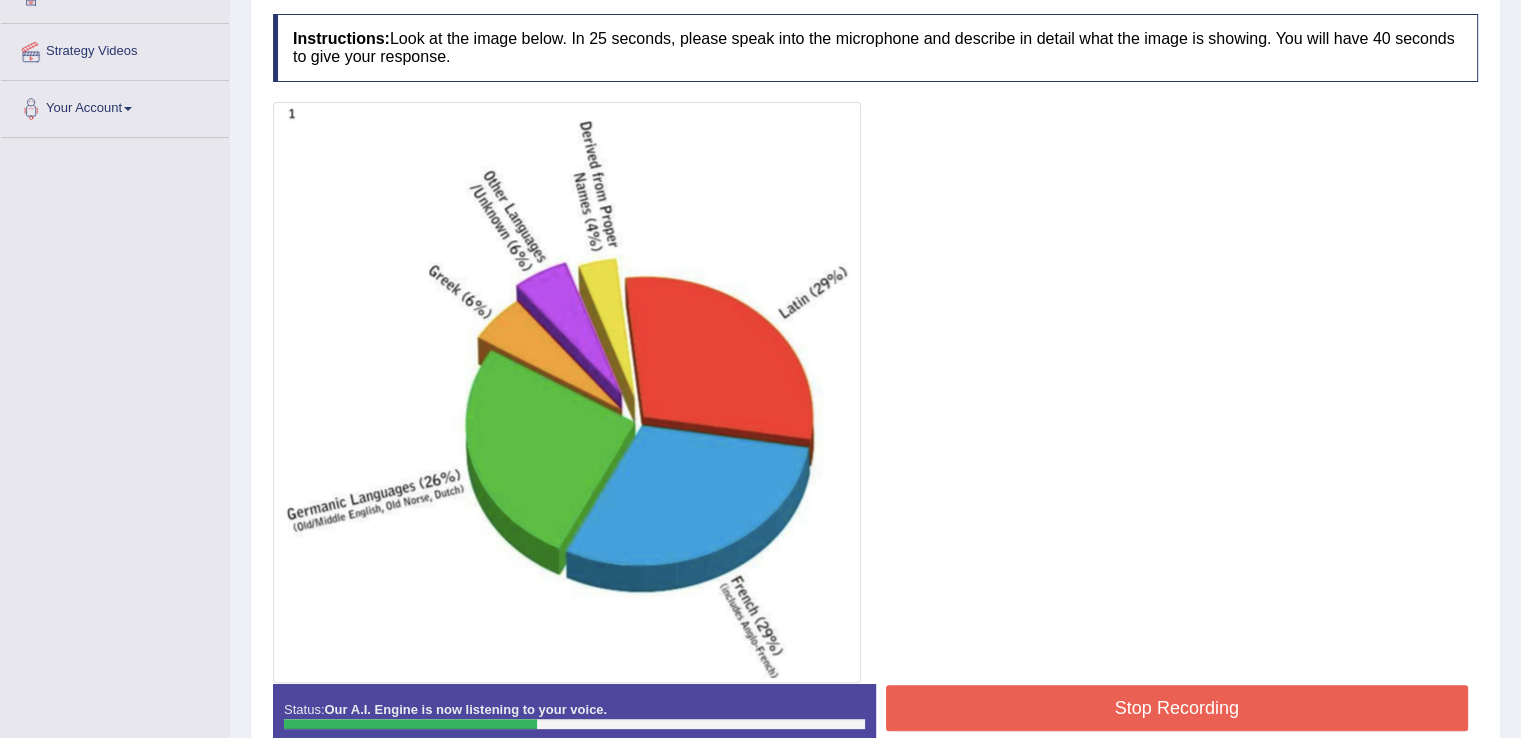 click on "Stop Recording" at bounding box center [1177, 708] 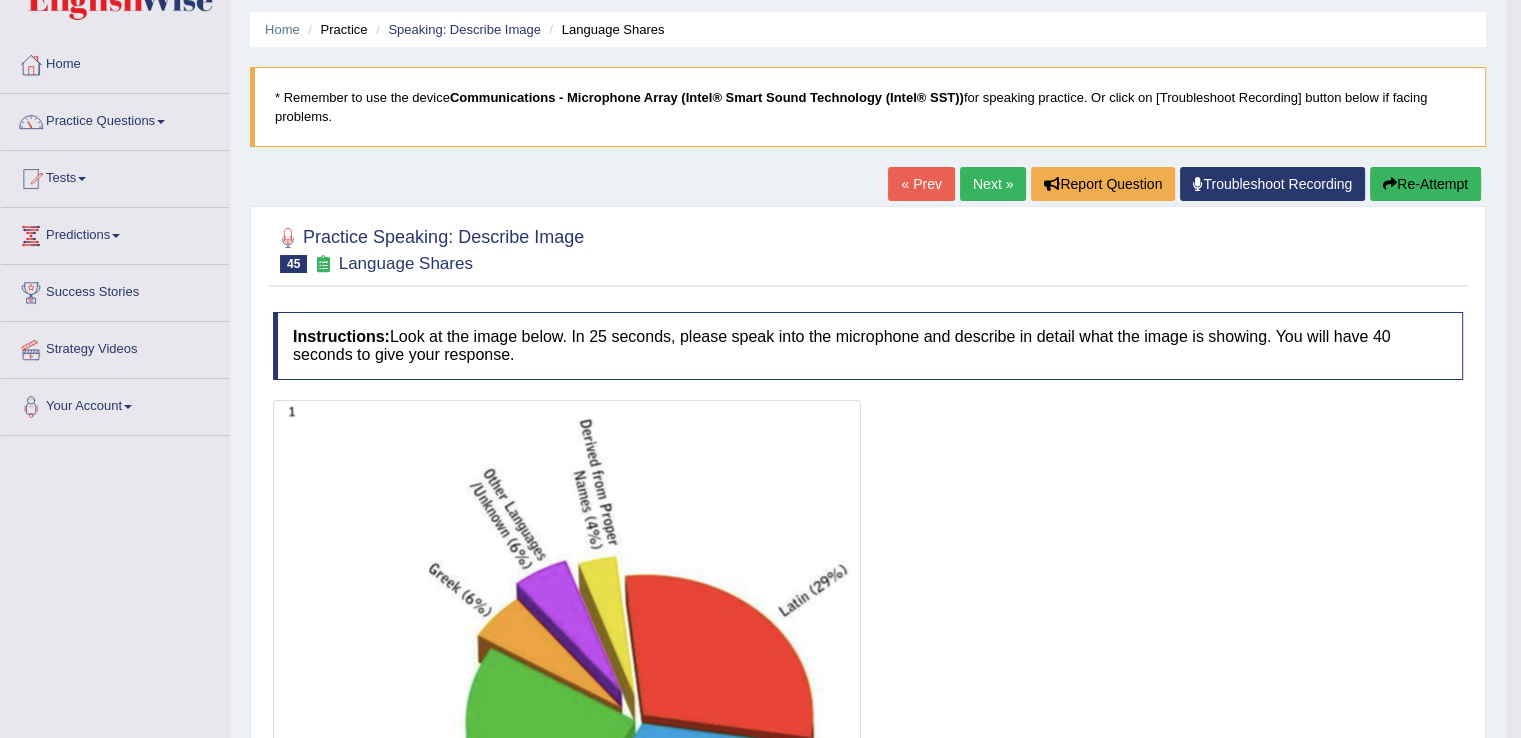 scroll, scrollTop: 128, scrollLeft: 0, axis: vertical 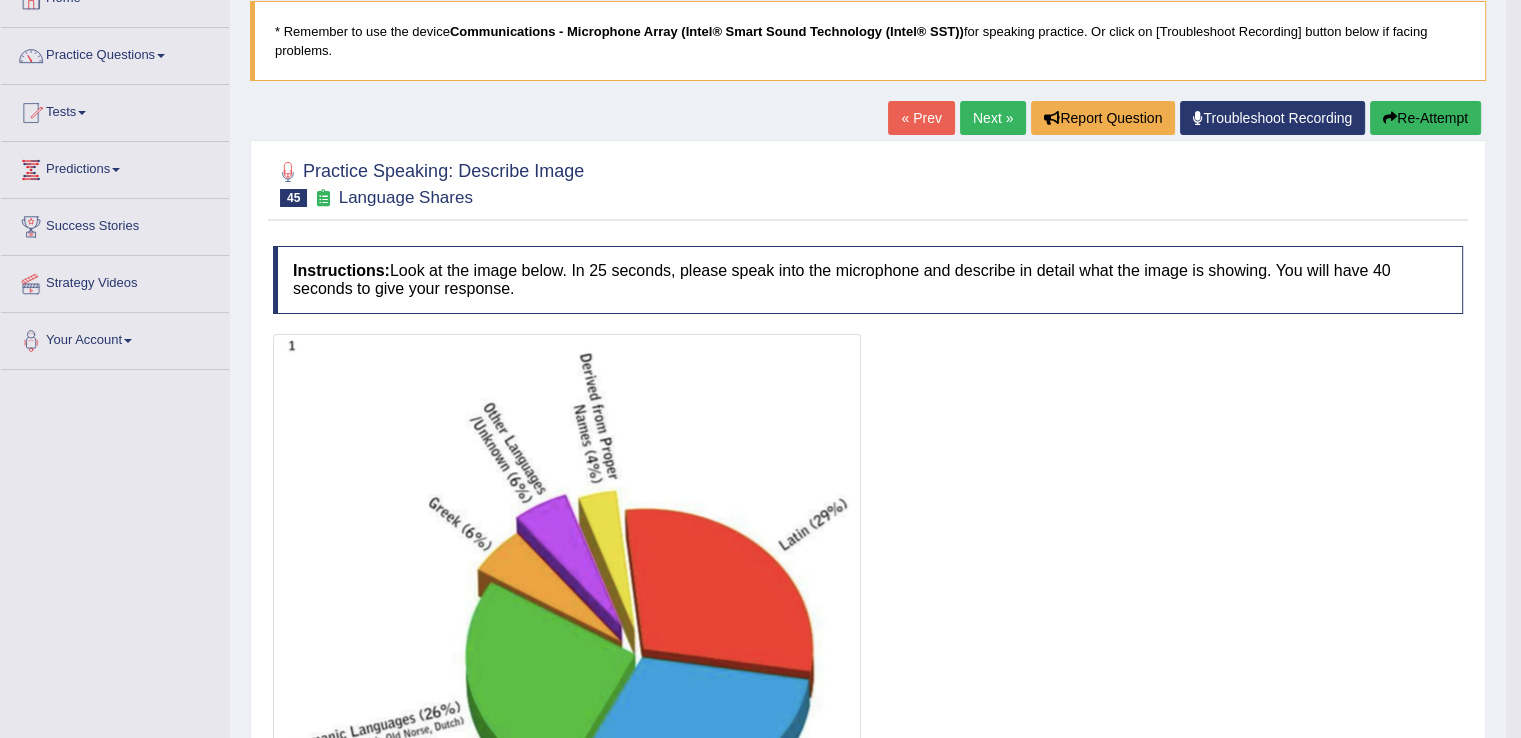 click on "Next »" at bounding box center (993, 118) 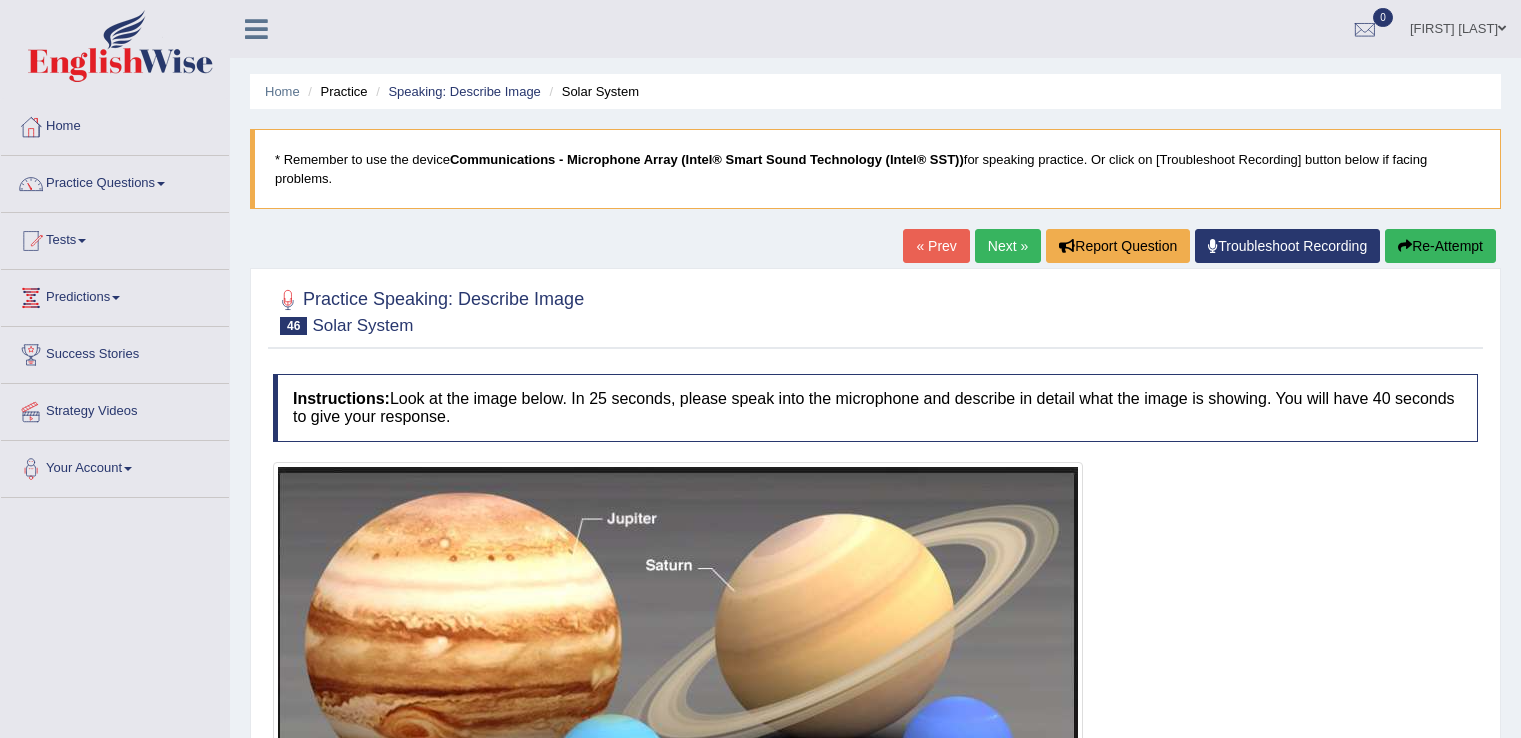 scroll, scrollTop: 0, scrollLeft: 0, axis: both 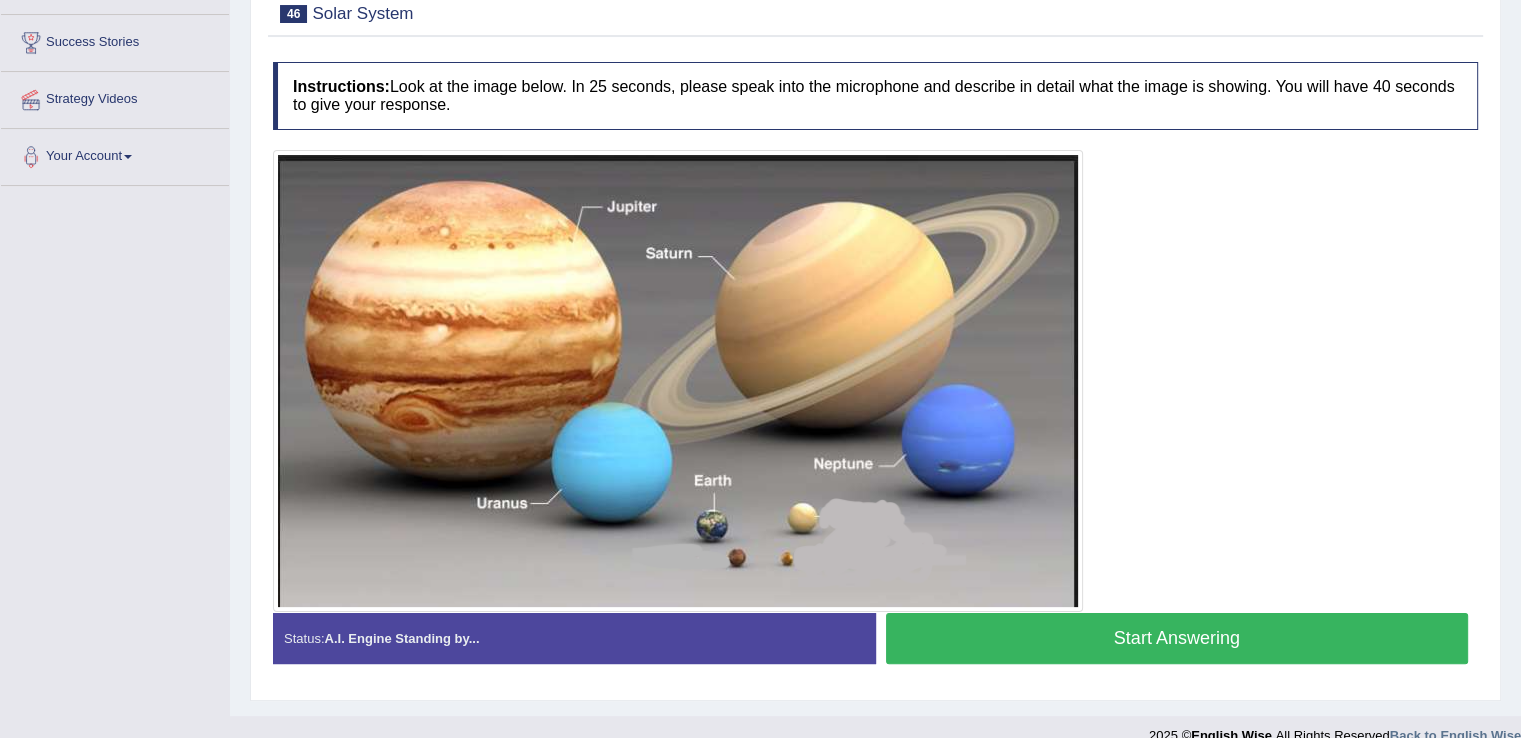 click on "Start Answering" at bounding box center [1177, 638] 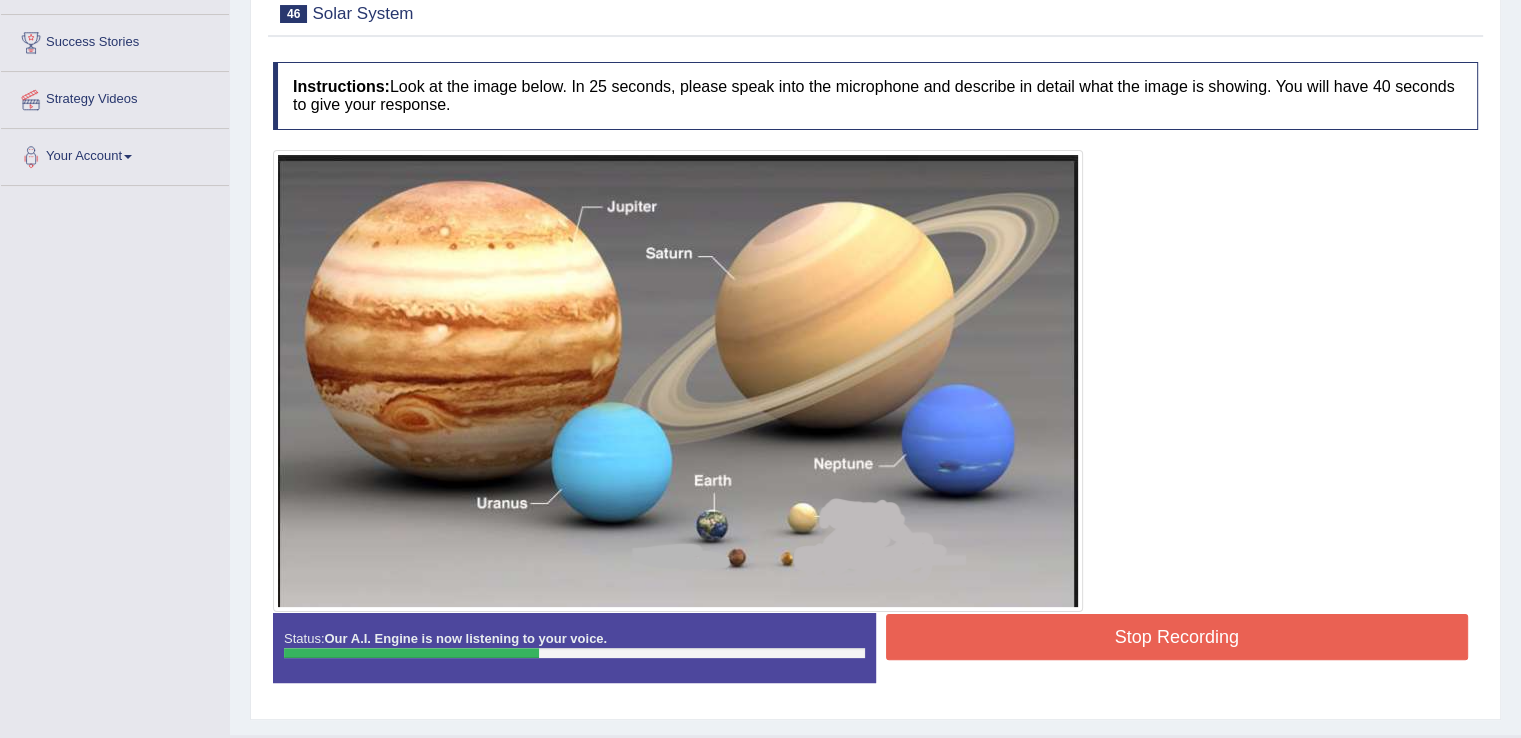 click on "Stop Recording" at bounding box center (1177, 637) 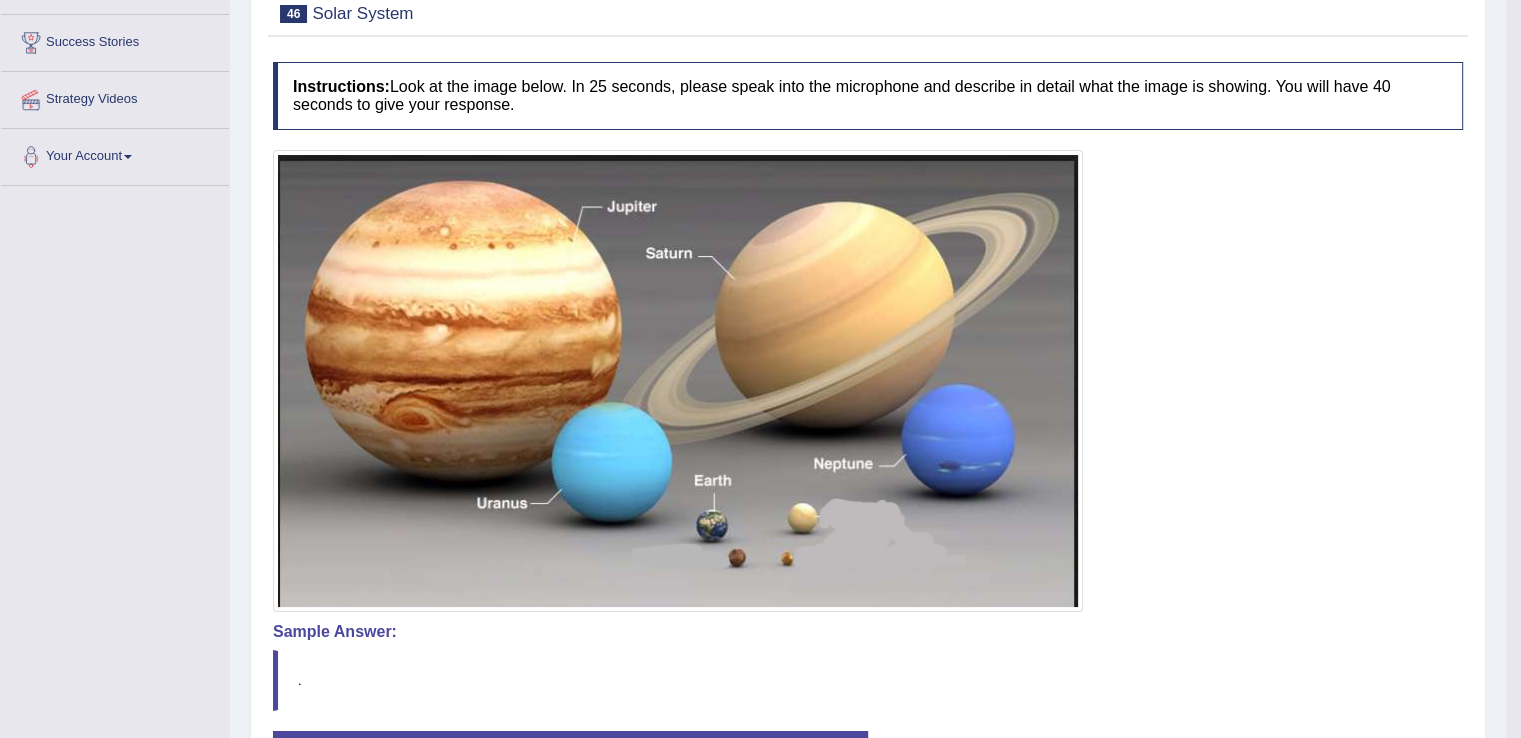 scroll, scrollTop: 475, scrollLeft: 0, axis: vertical 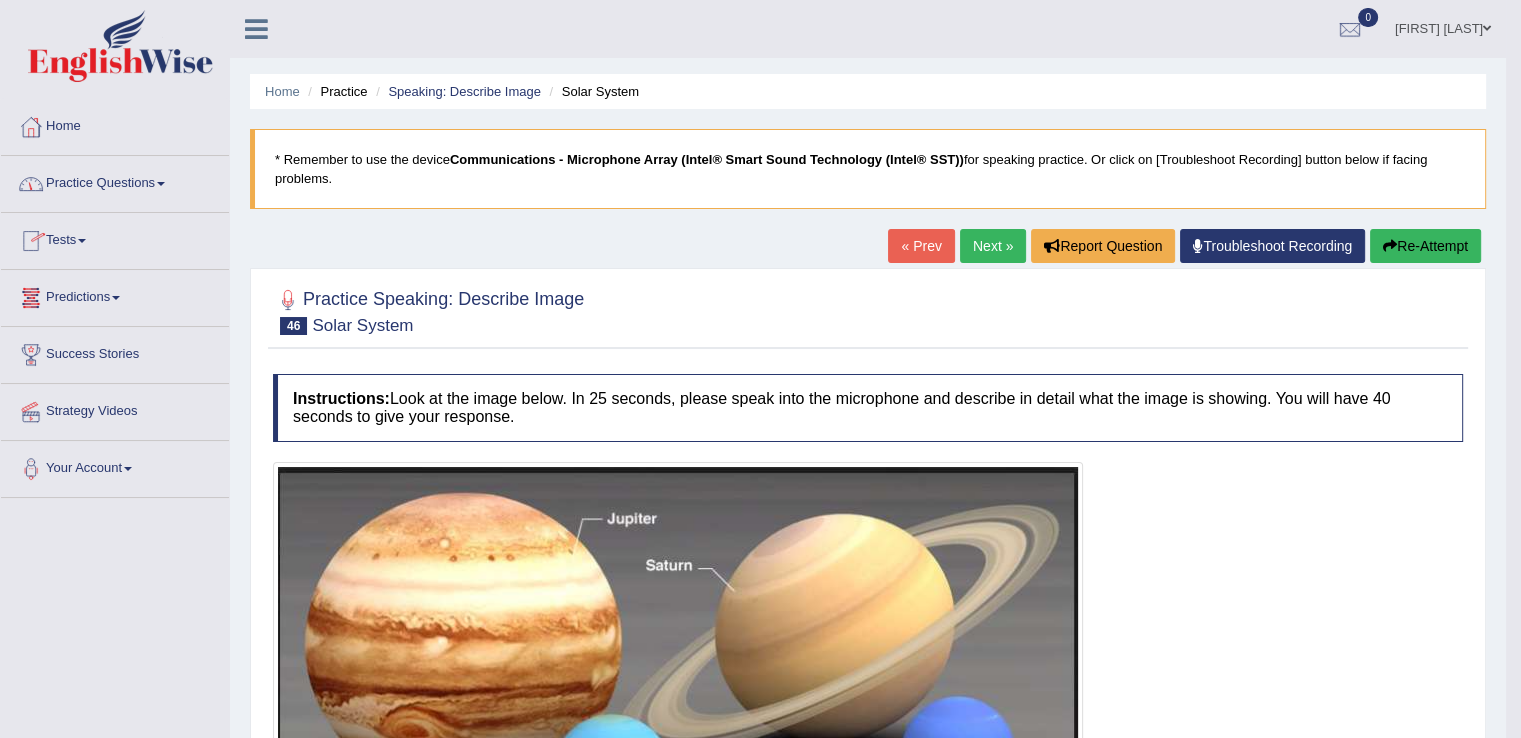 click at bounding box center [161, 184] 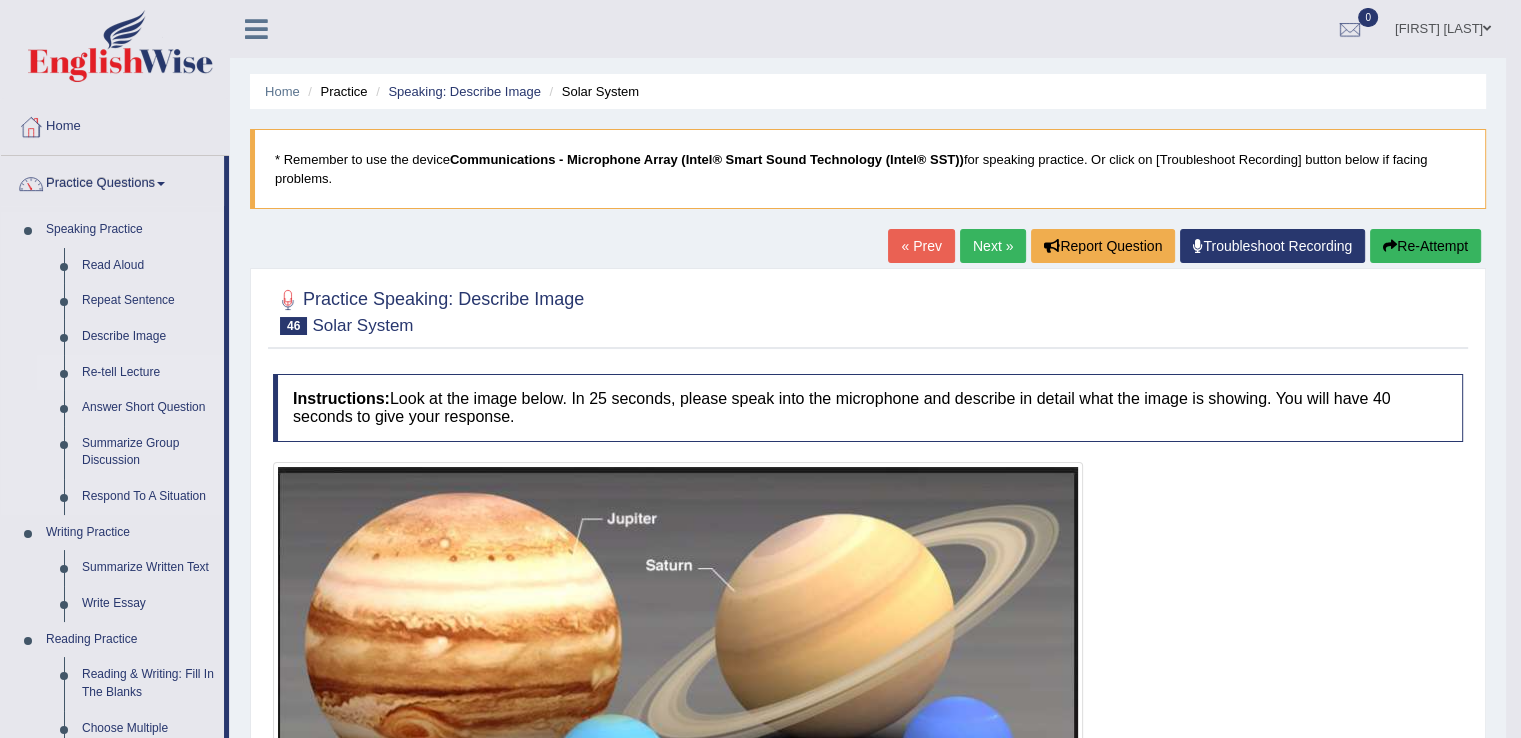 click on "Re-tell Lecture" at bounding box center [148, 373] 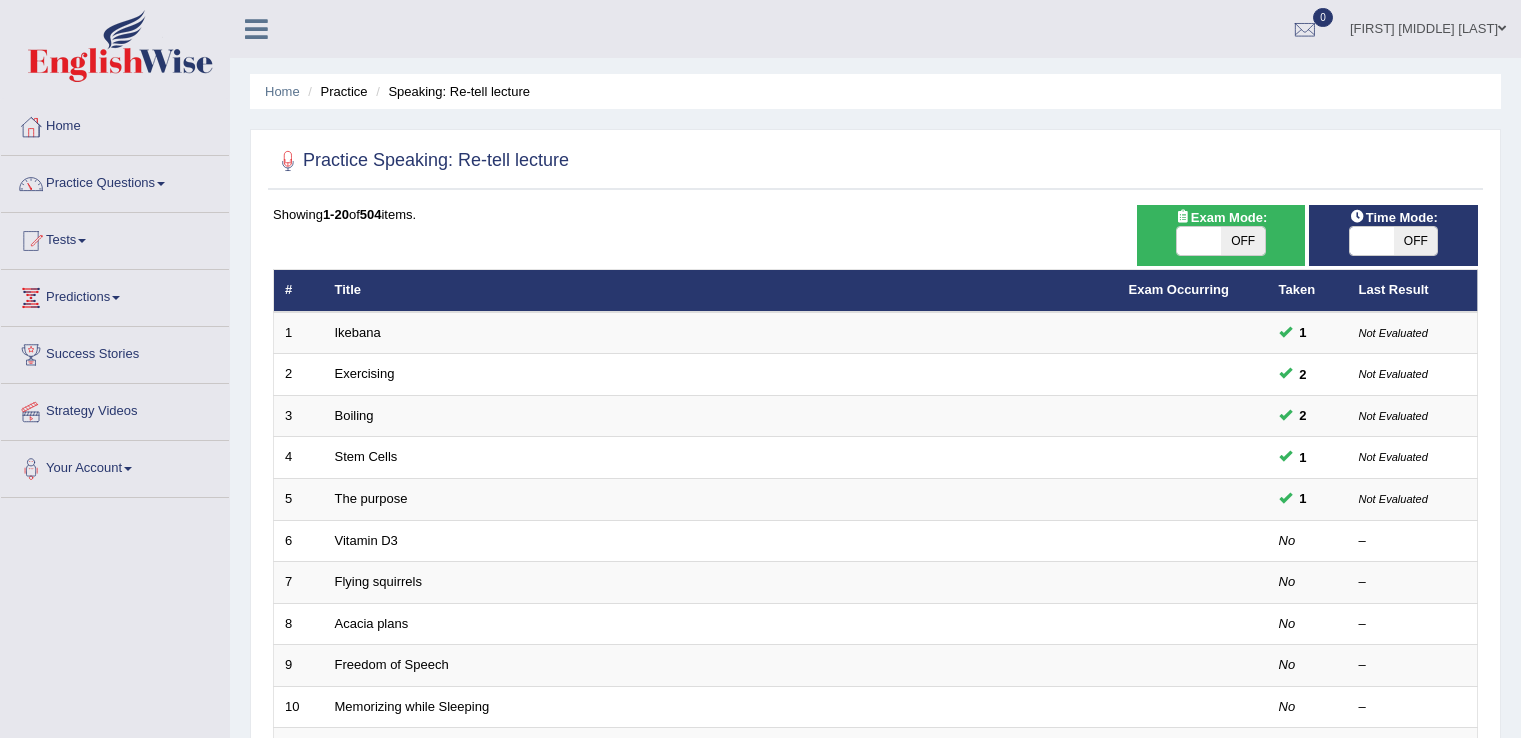 scroll, scrollTop: 0, scrollLeft: 0, axis: both 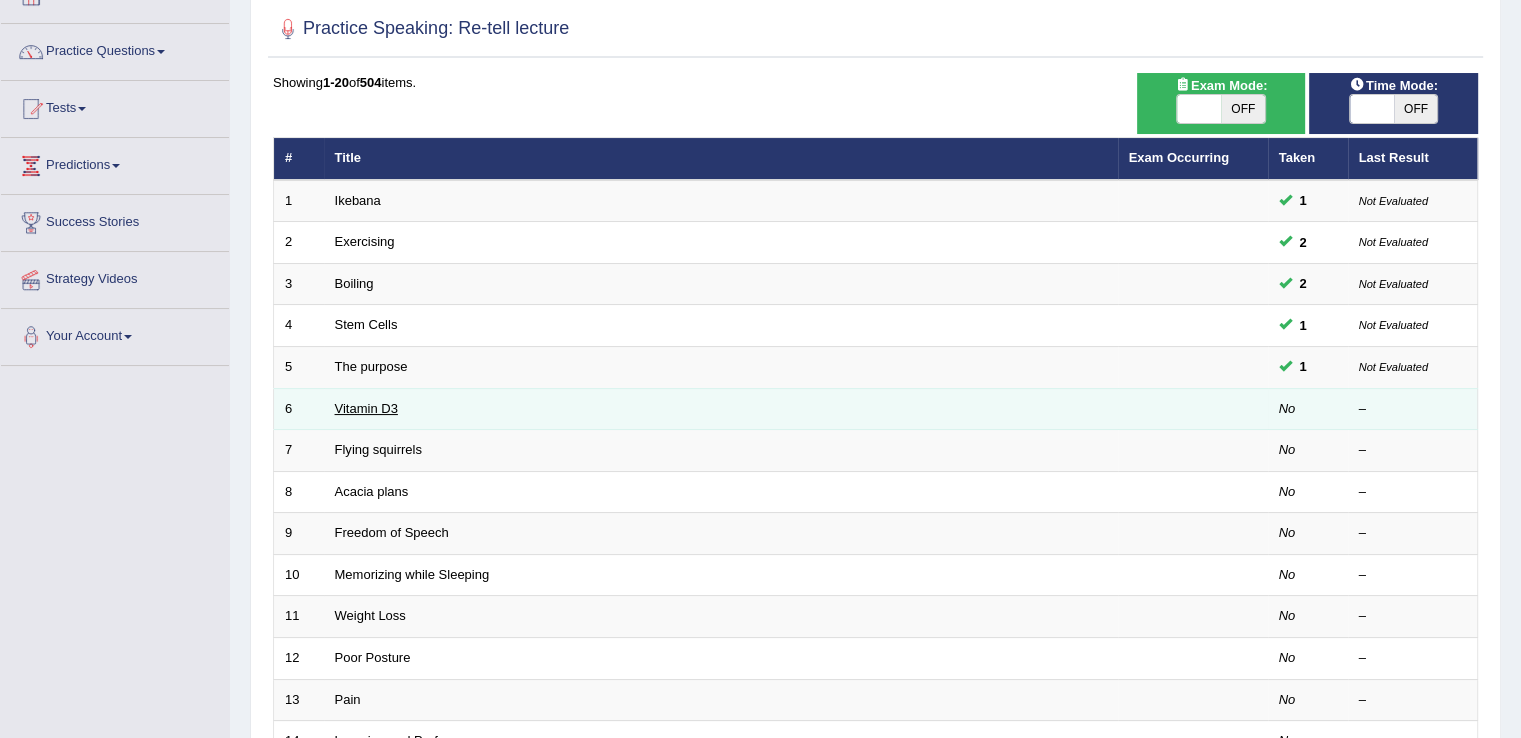 click on "Vitamin D3" at bounding box center (366, 408) 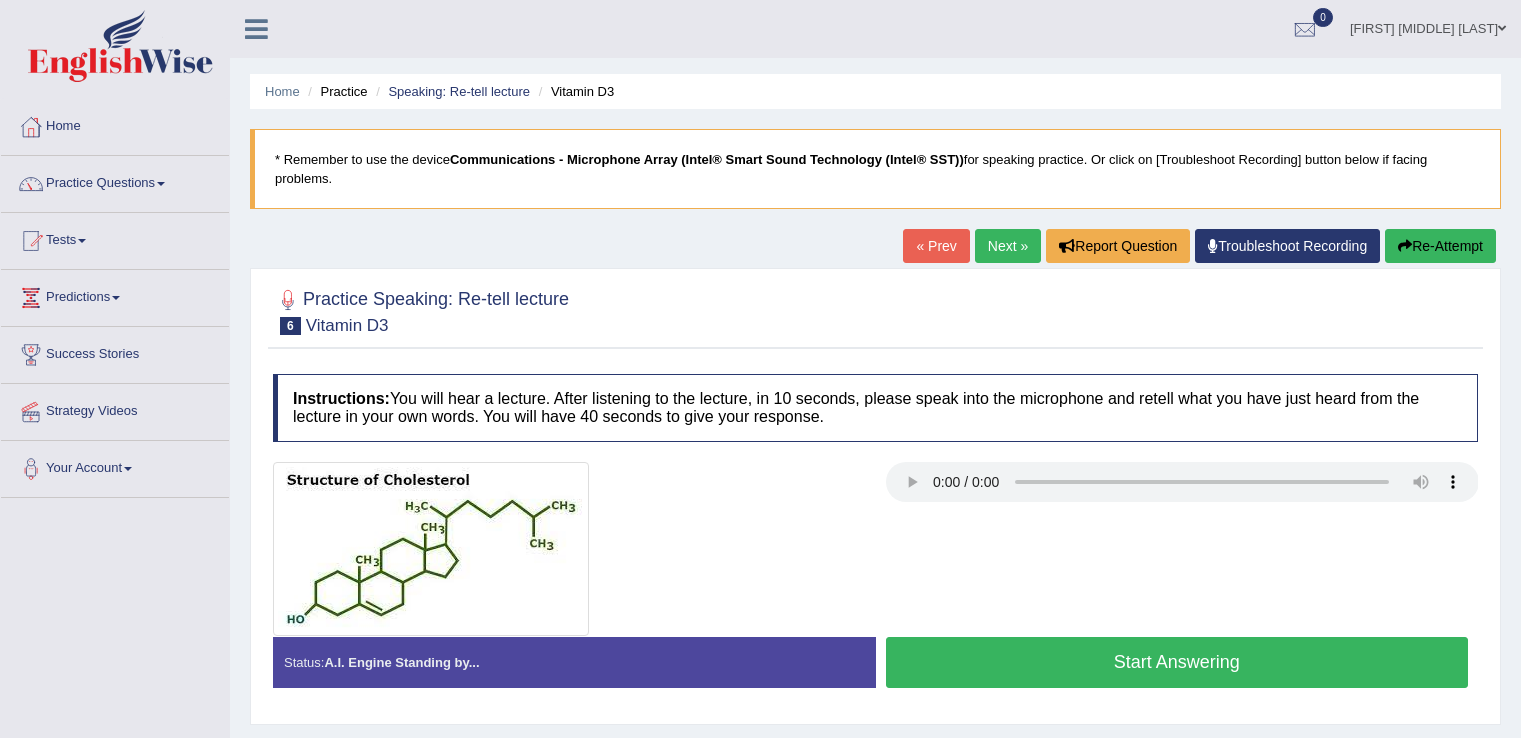 scroll, scrollTop: 0, scrollLeft: 0, axis: both 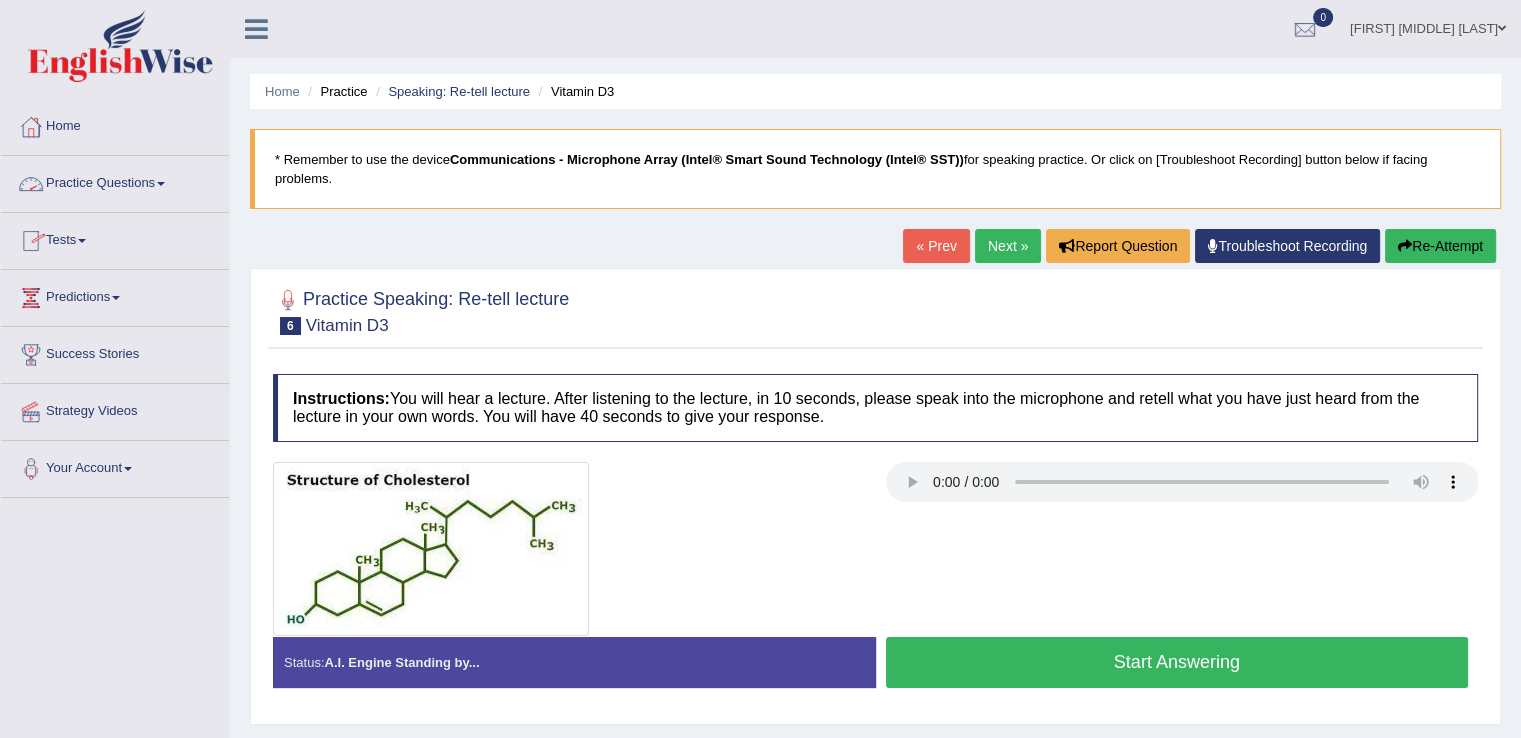 click on "Practice Questions" at bounding box center (115, 181) 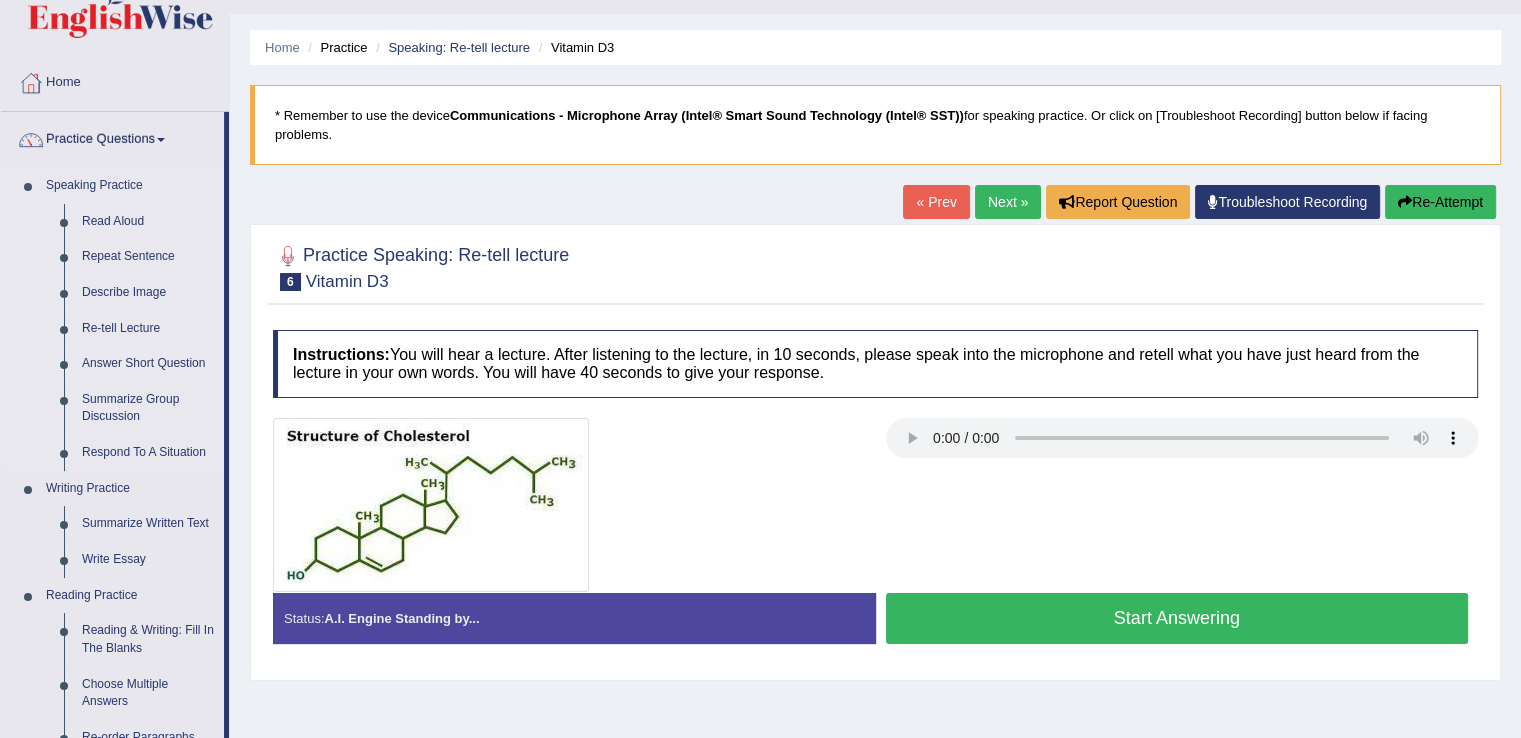 scroll, scrollTop: 0, scrollLeft: 0, axis: both 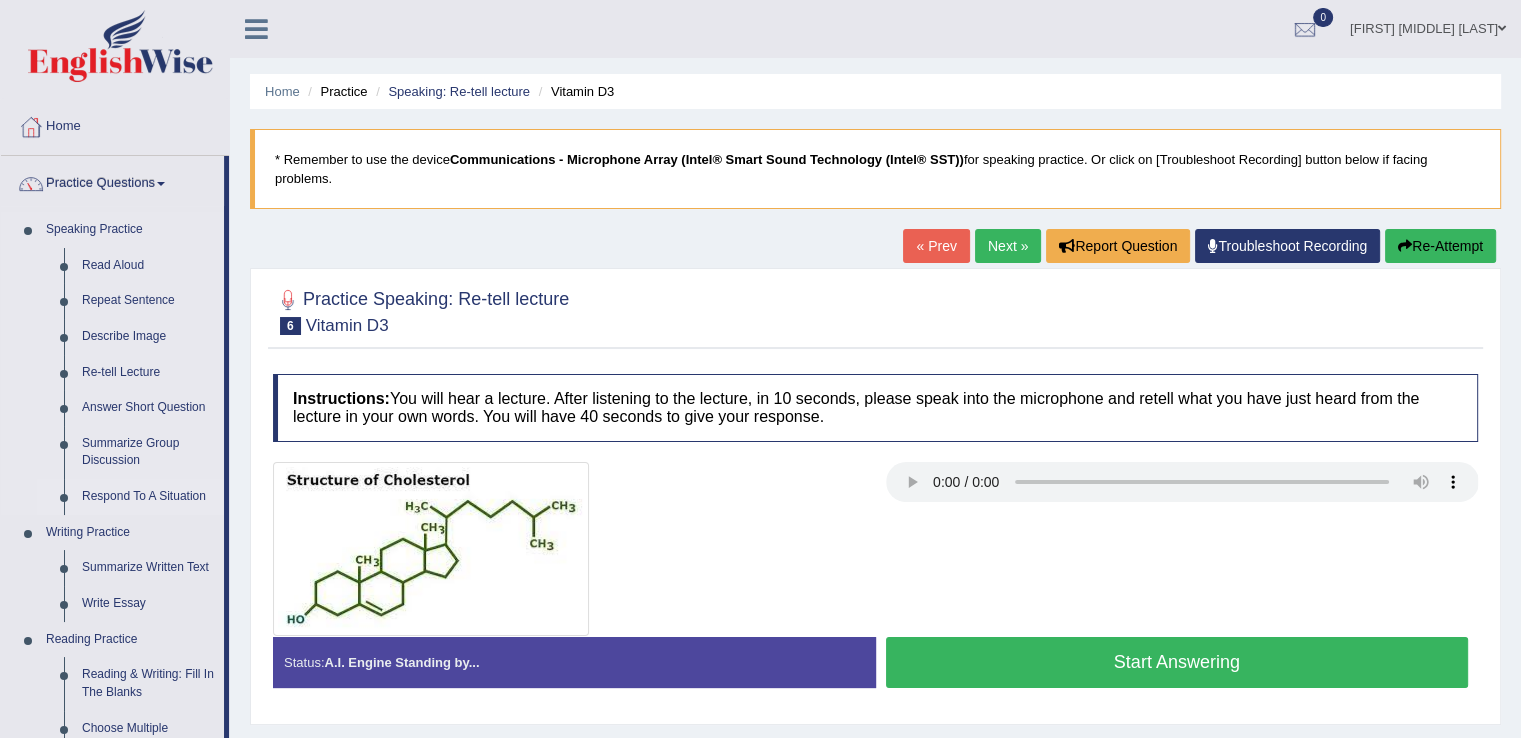 click on "Respond To A Situation" at bounding box center [148, 497] 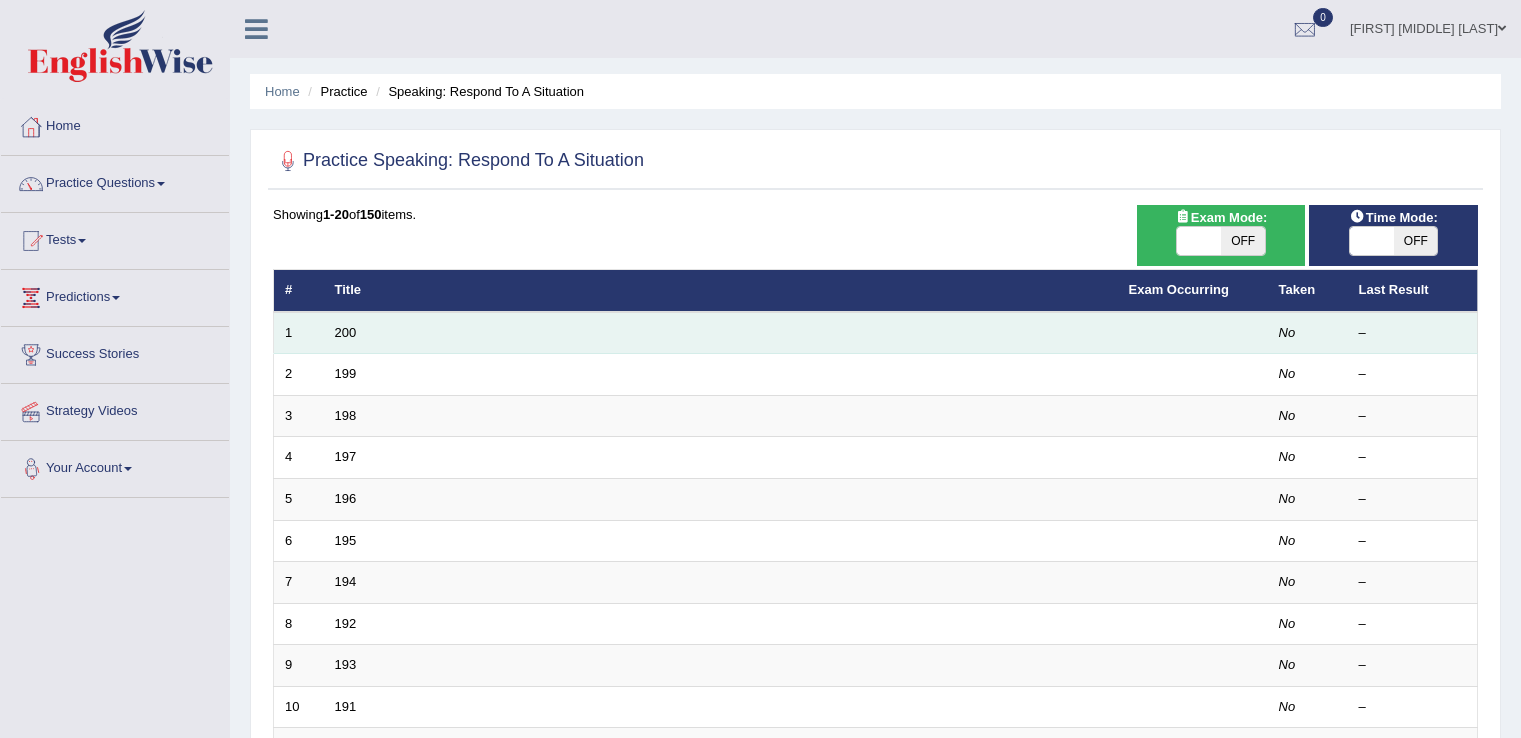 scroll, scrollTop: 0, scrollLeft: 0, axis: both 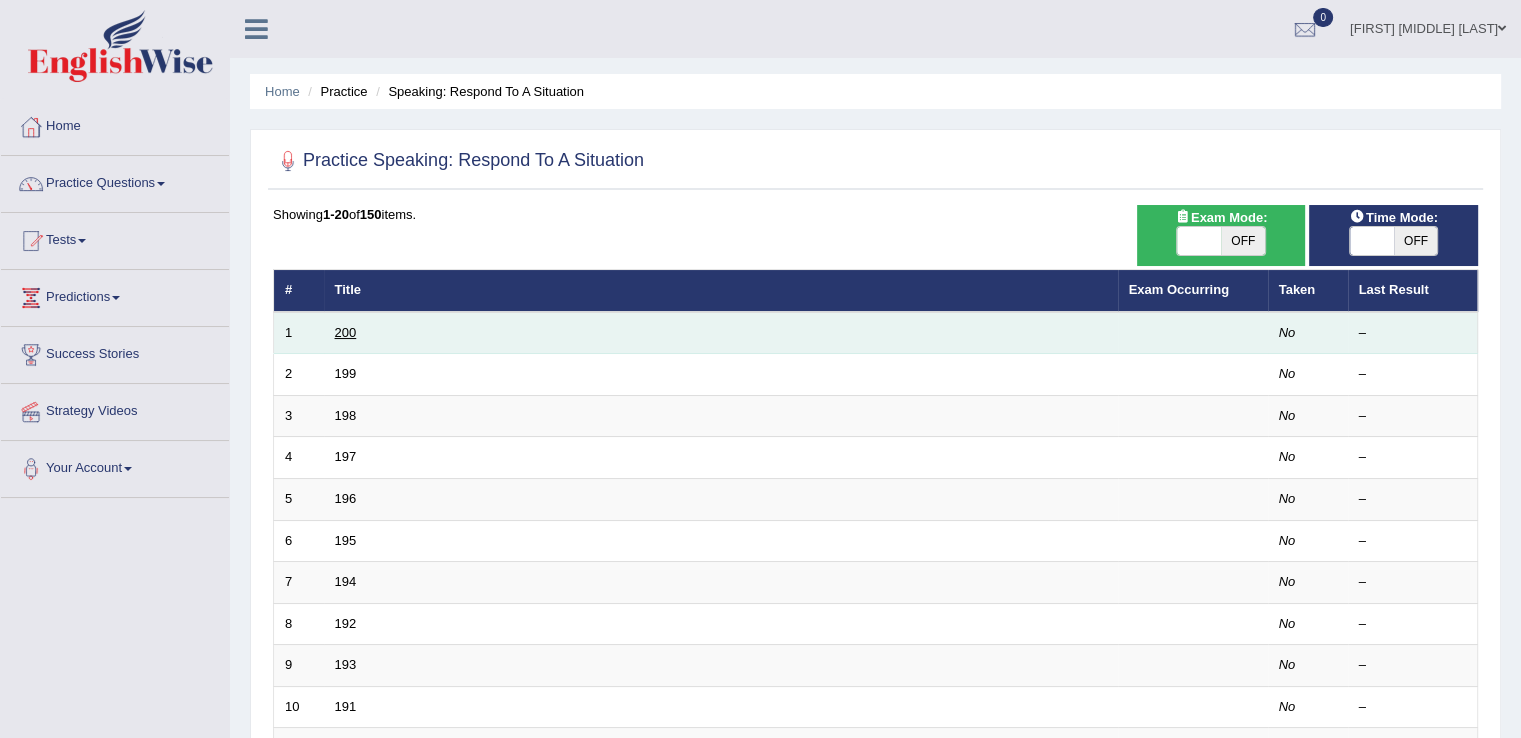 click on "200" at bounding box center (346, 332) 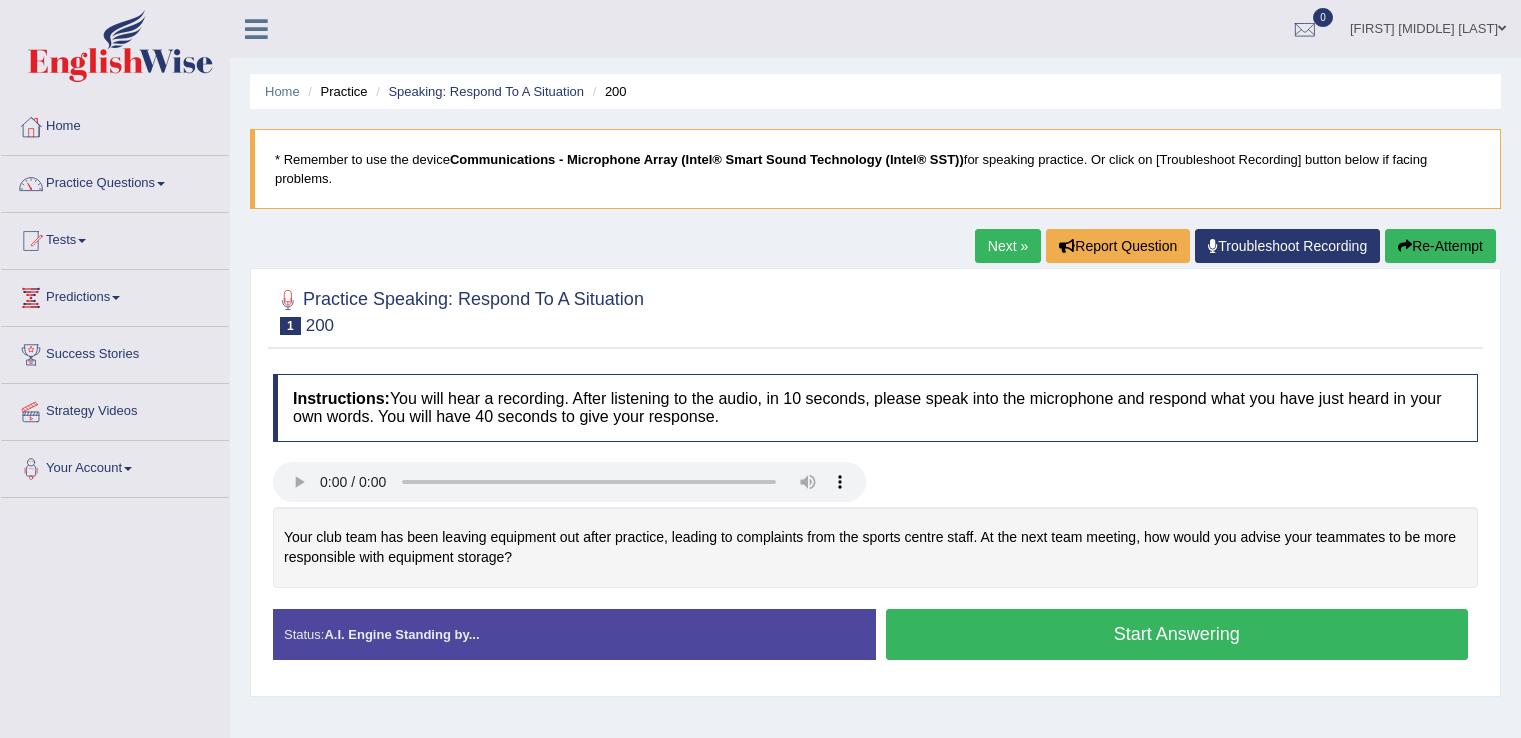scroll, scrollTop: 0, scrollLeft: 0, axis: both 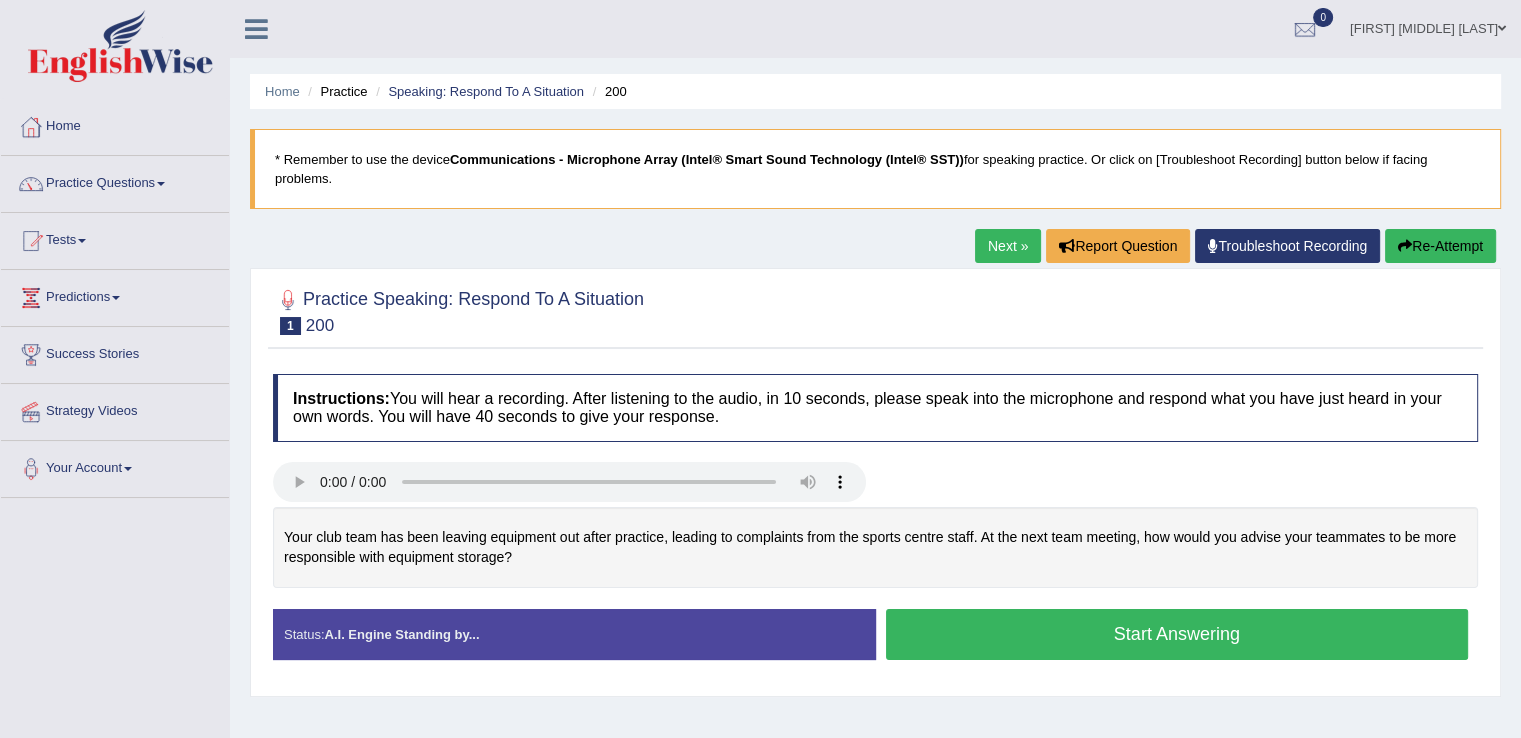 click on "Start Answering" at bounding box center (1177, 634) 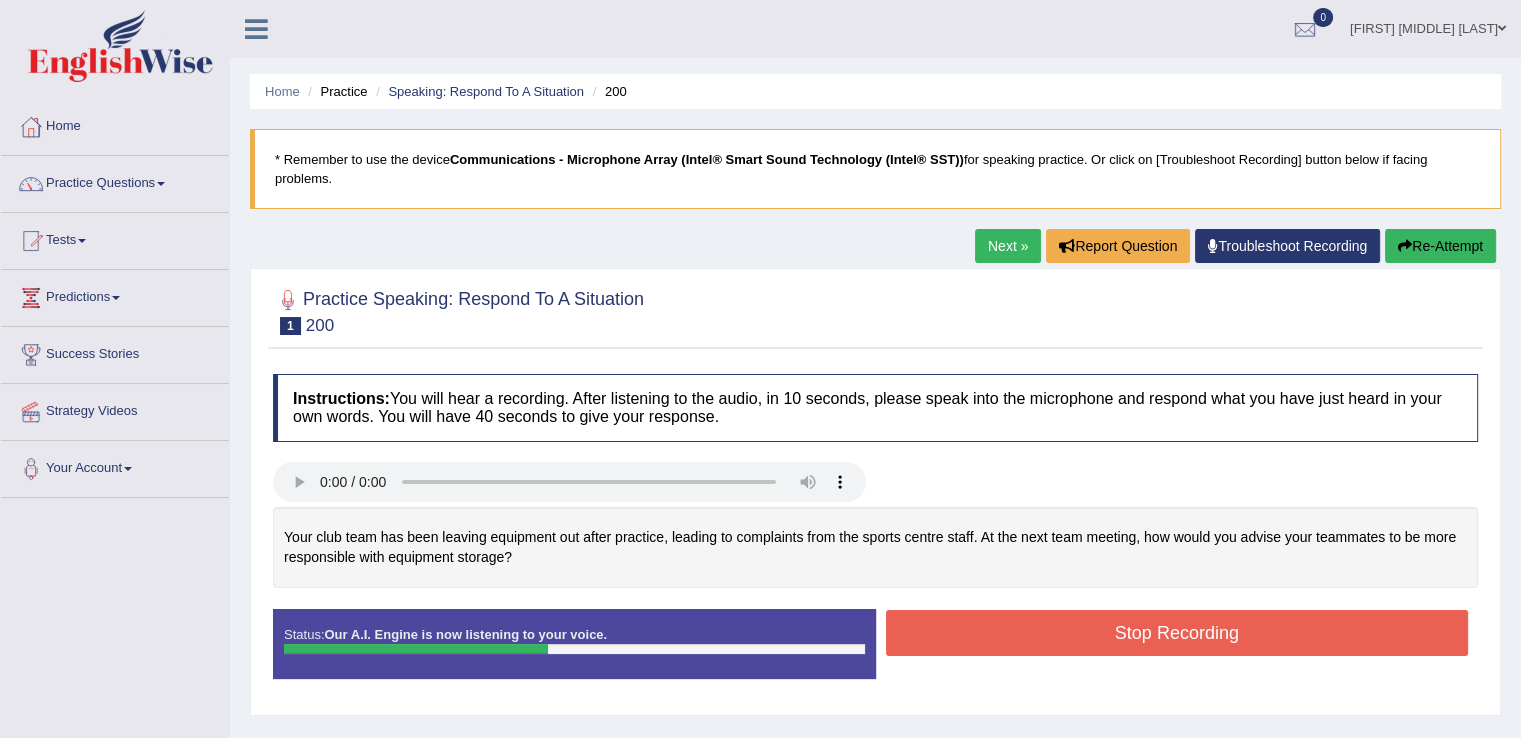 click on "Stop Recording" at bounding box center [1177, 633] 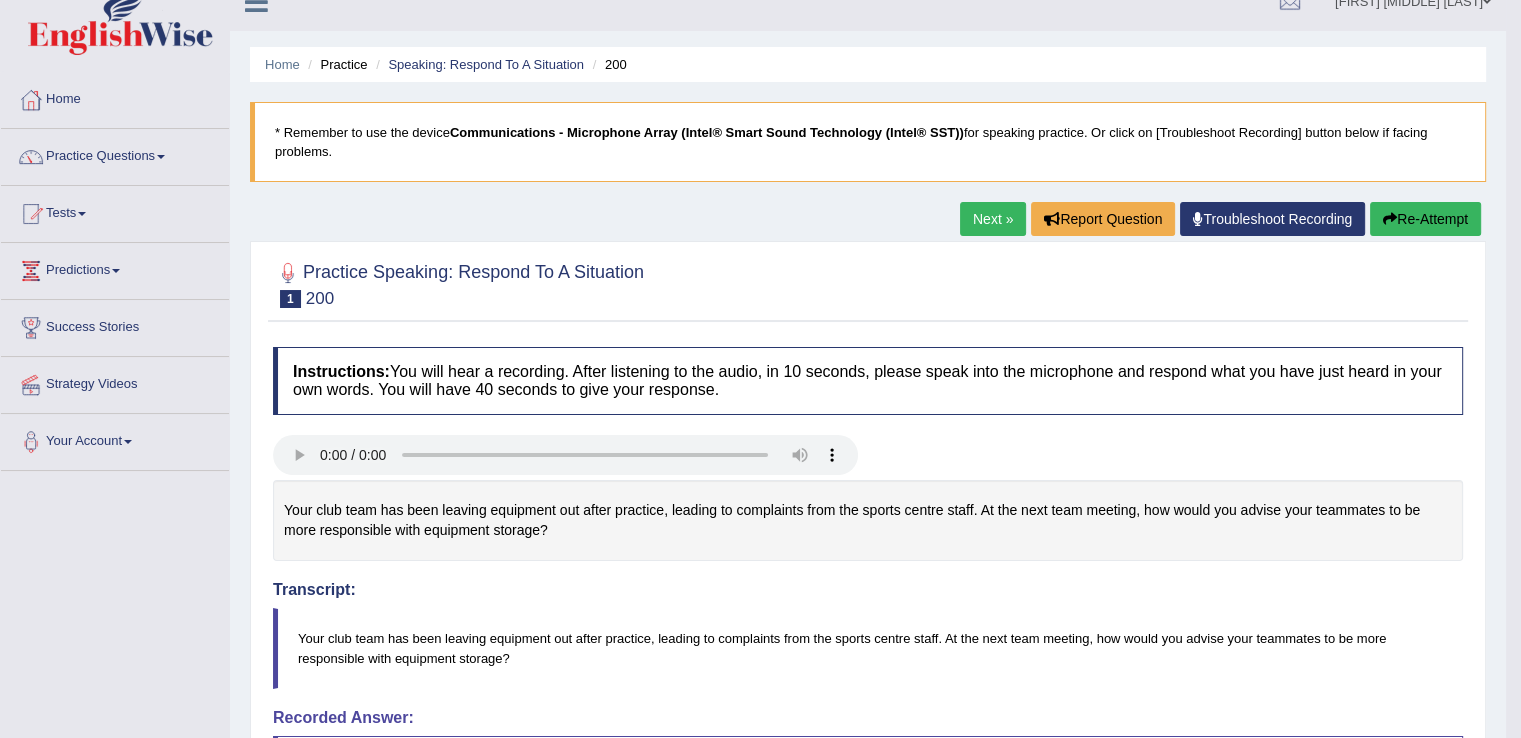 scroll, scrollTop: 0, scrollLeft: 0, axis: both 